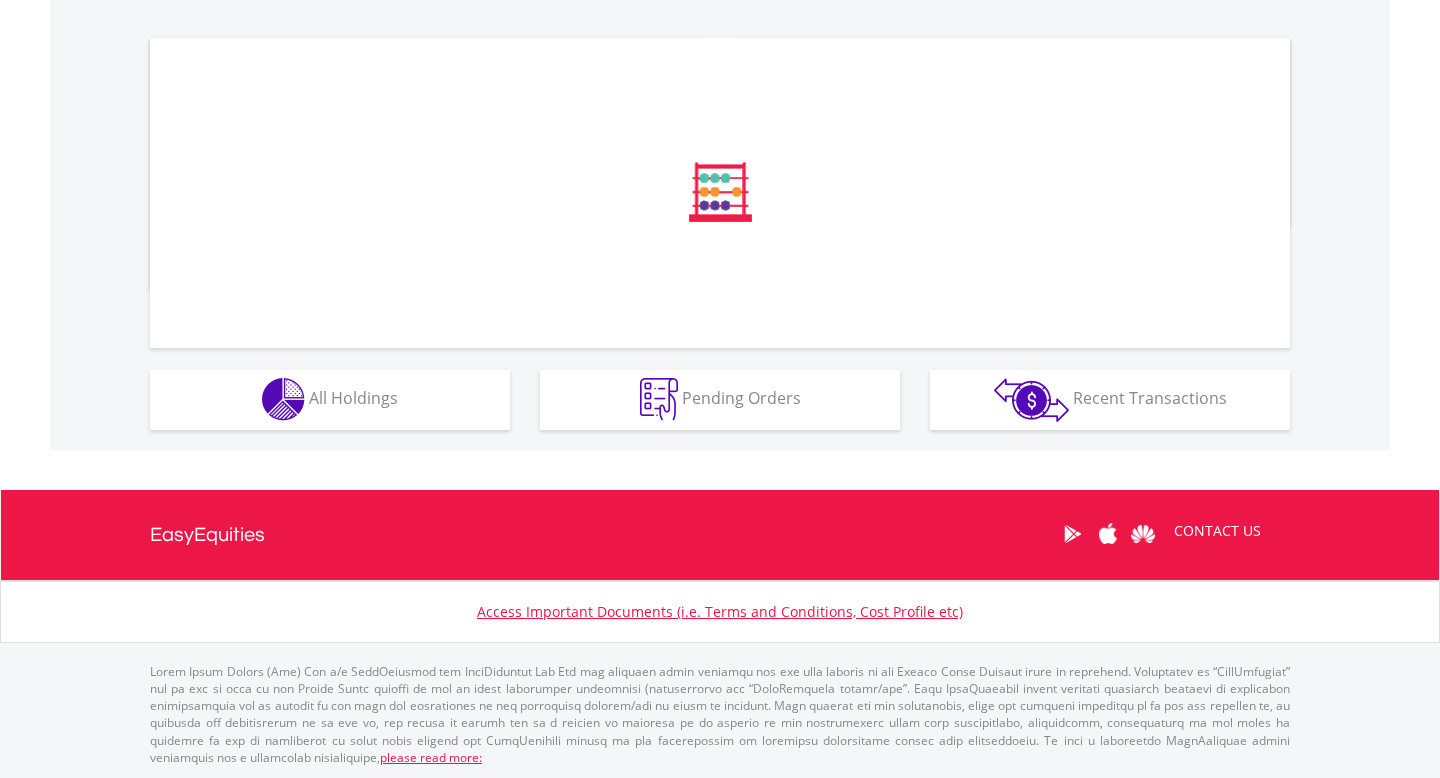 scroll, scrollTop: 621, scrollLeft: 0, axis: vertical 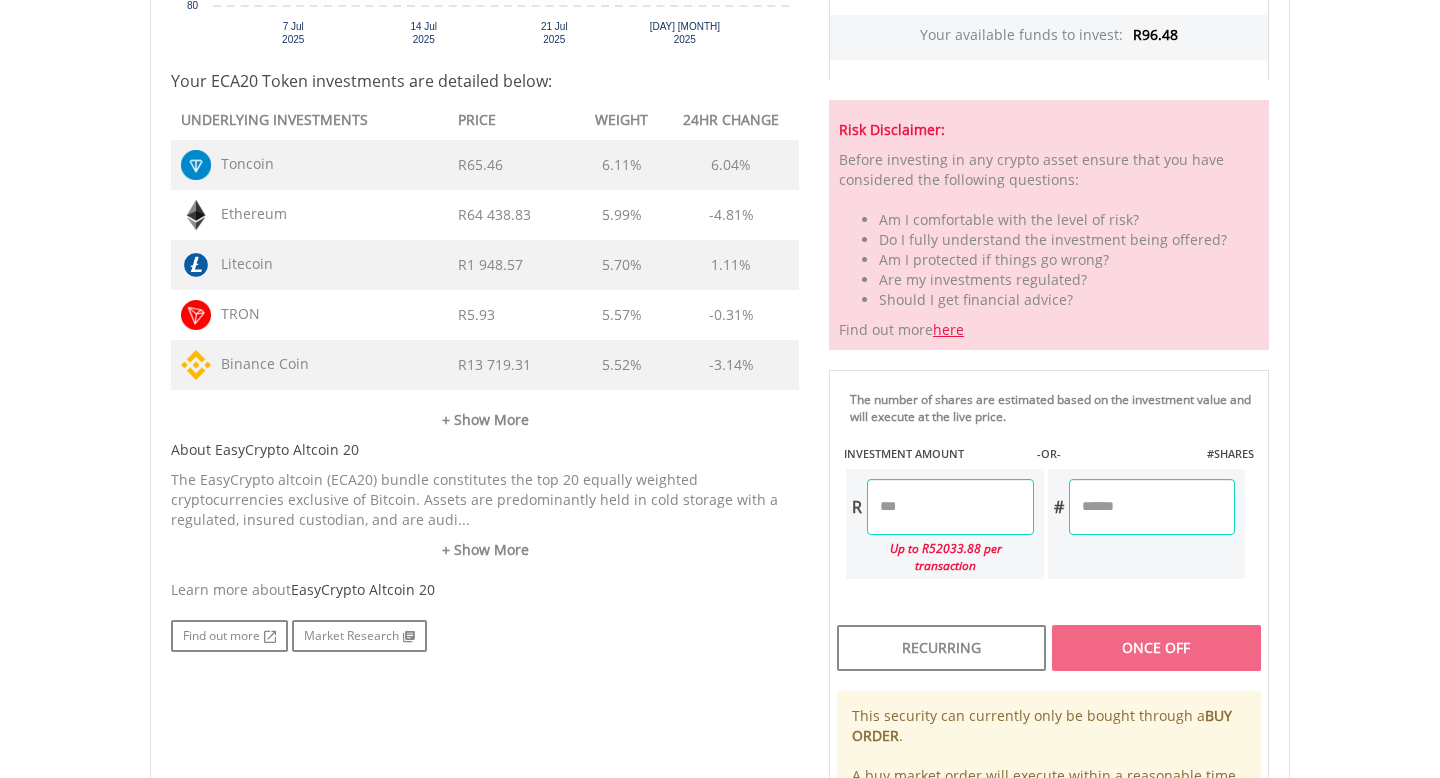 click at bounding box center (950, 507) 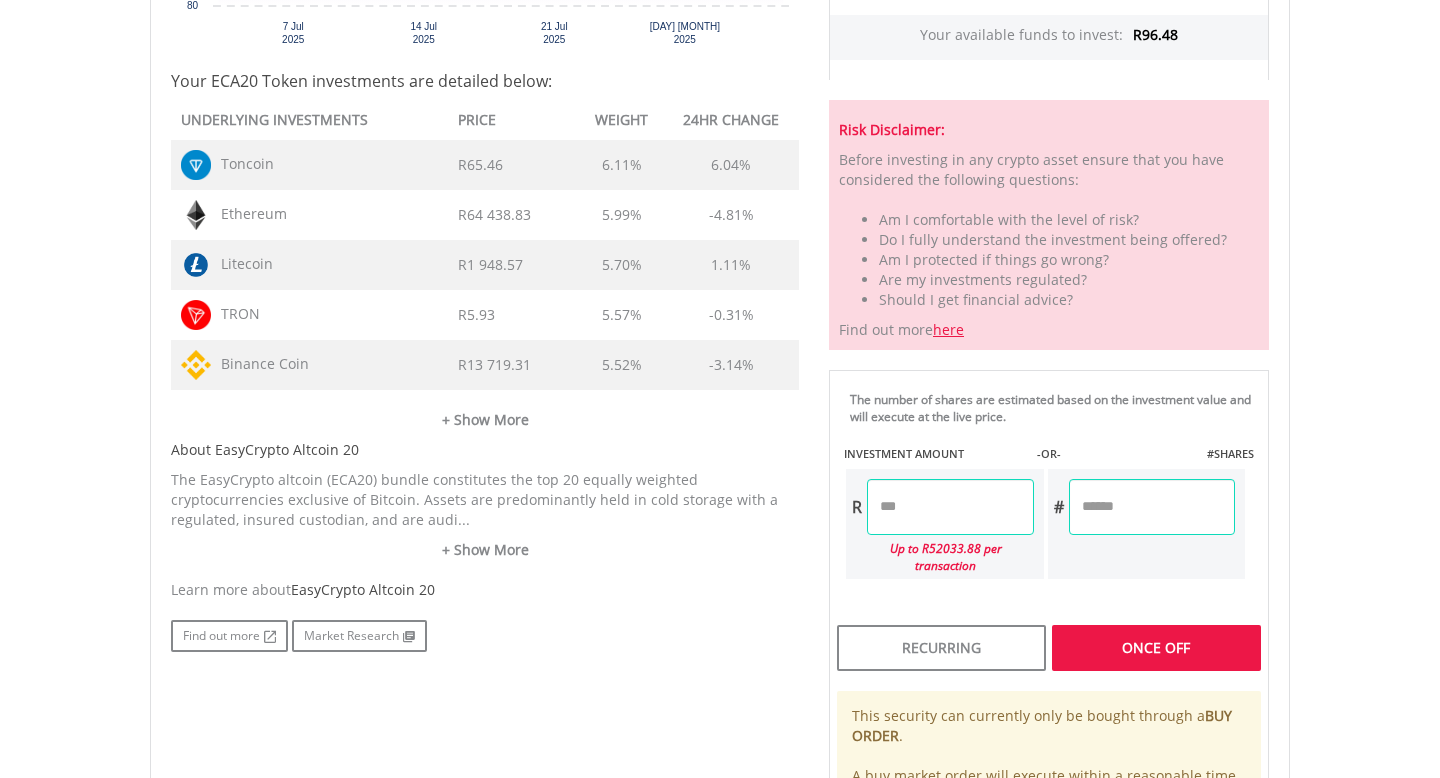 type on "*****" 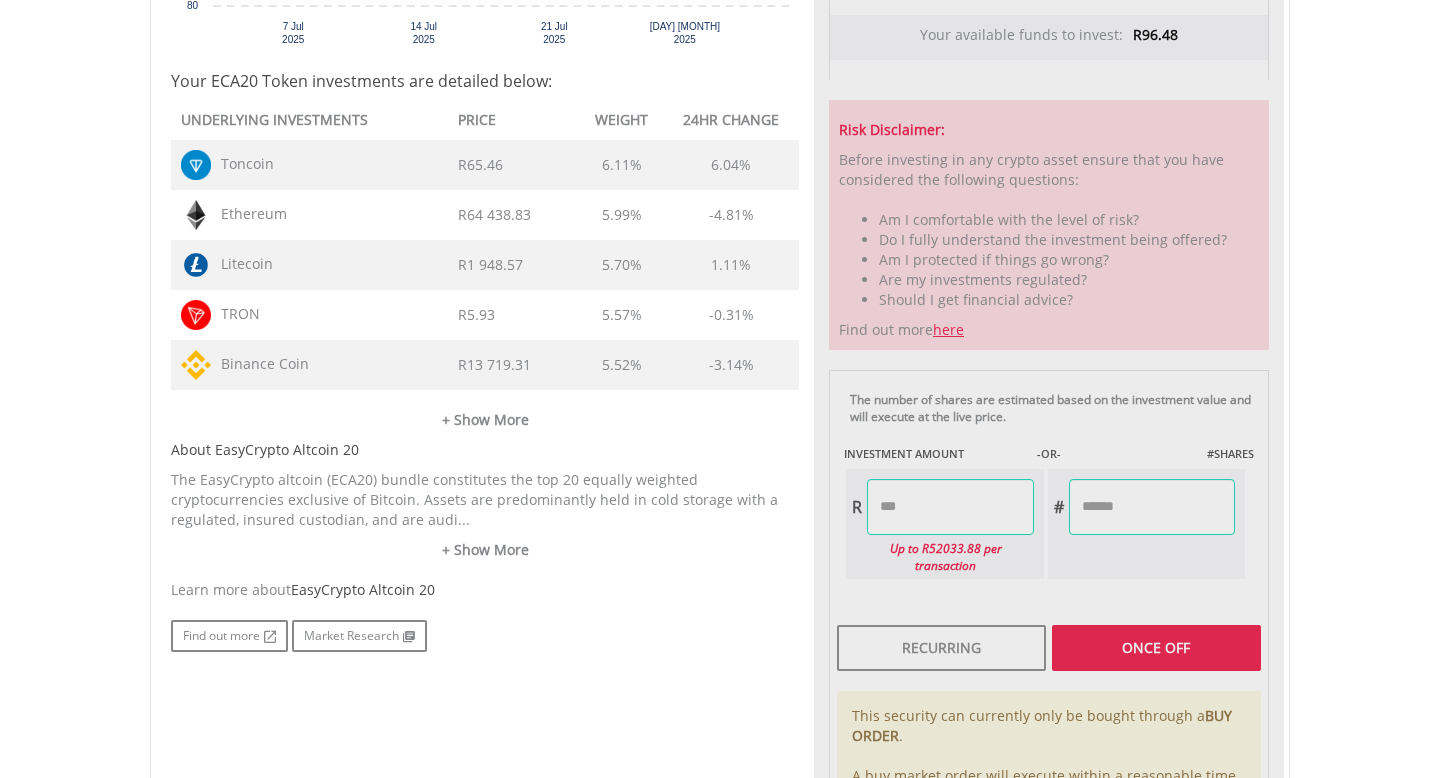 type on "******" 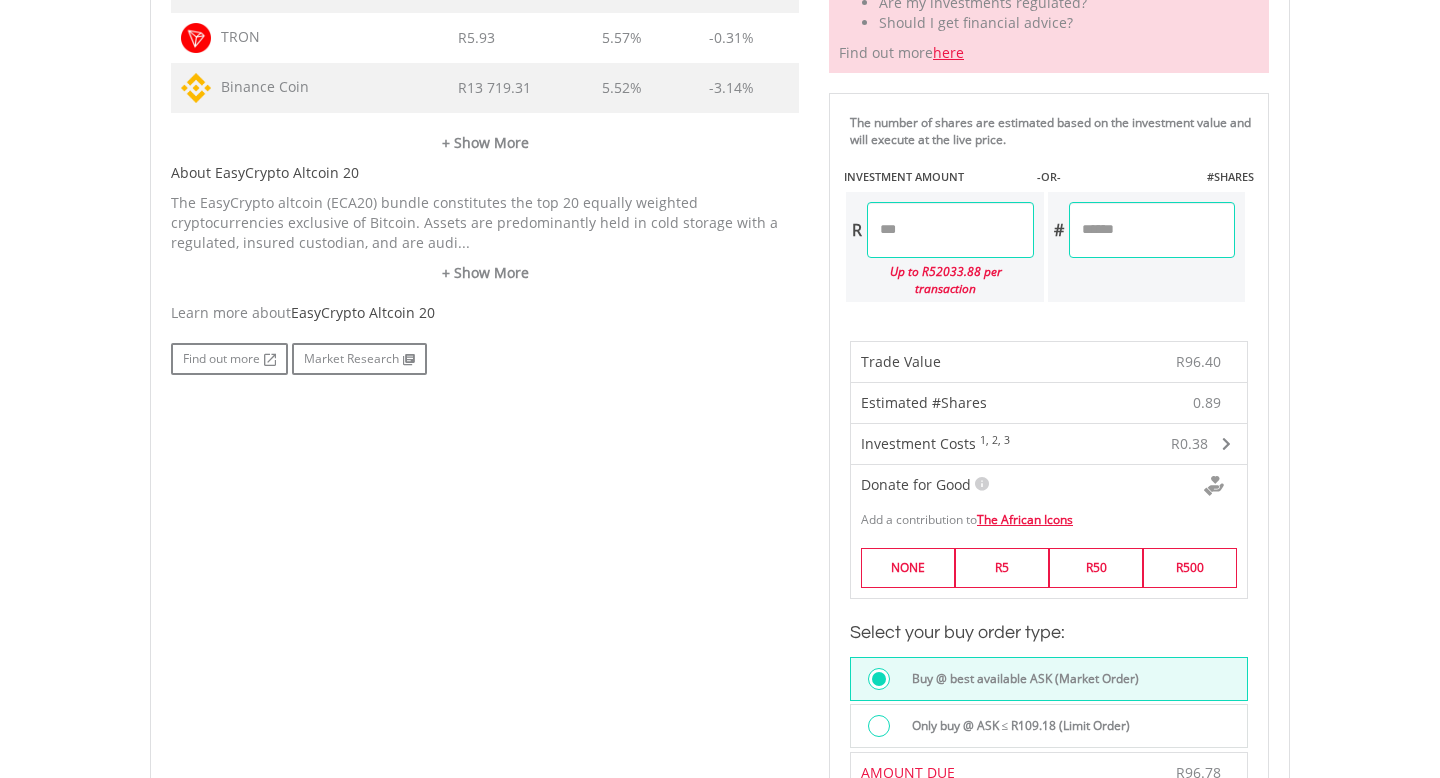 scroll, scrollTop: 1208, scrollLeft: 0, axis: vertical 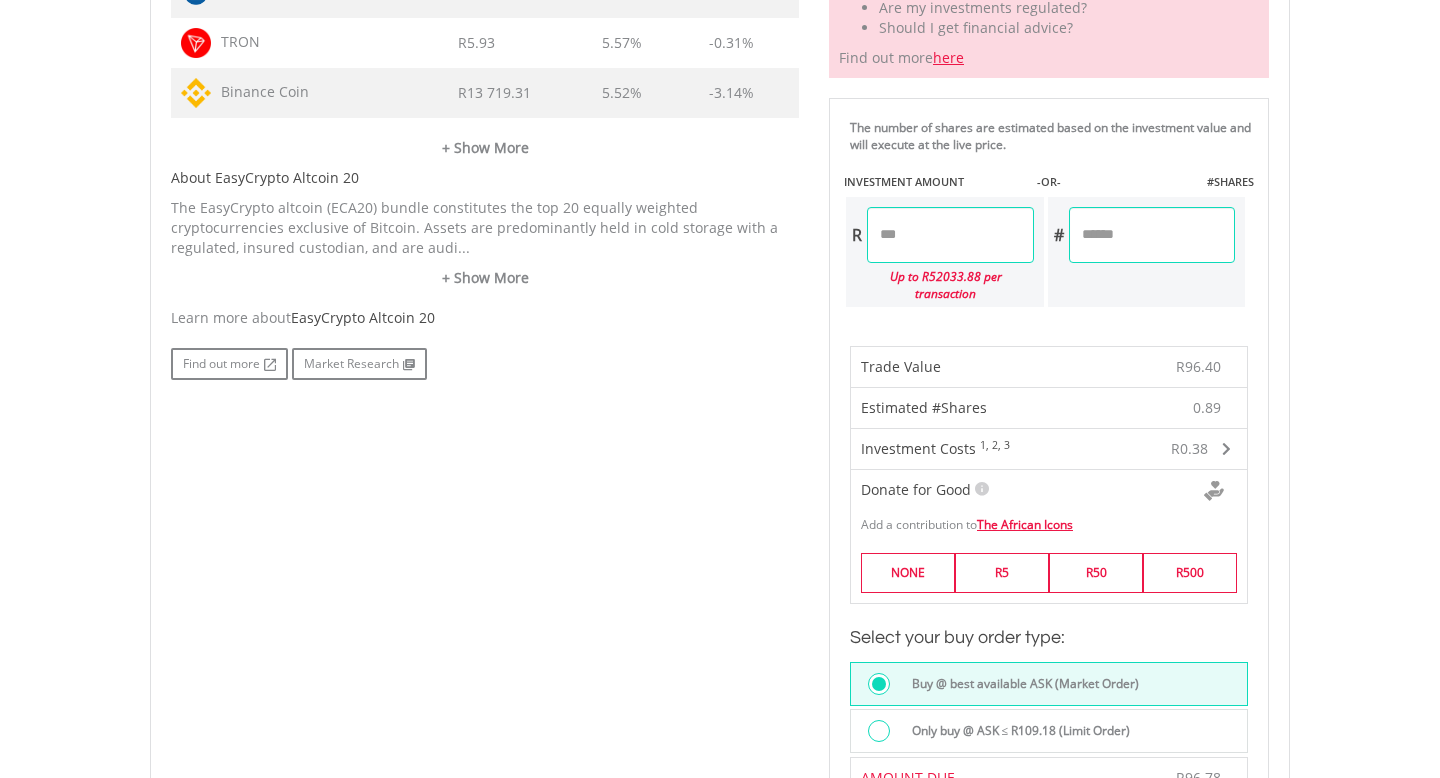 click on "*****" at bounding box center (950, 235) 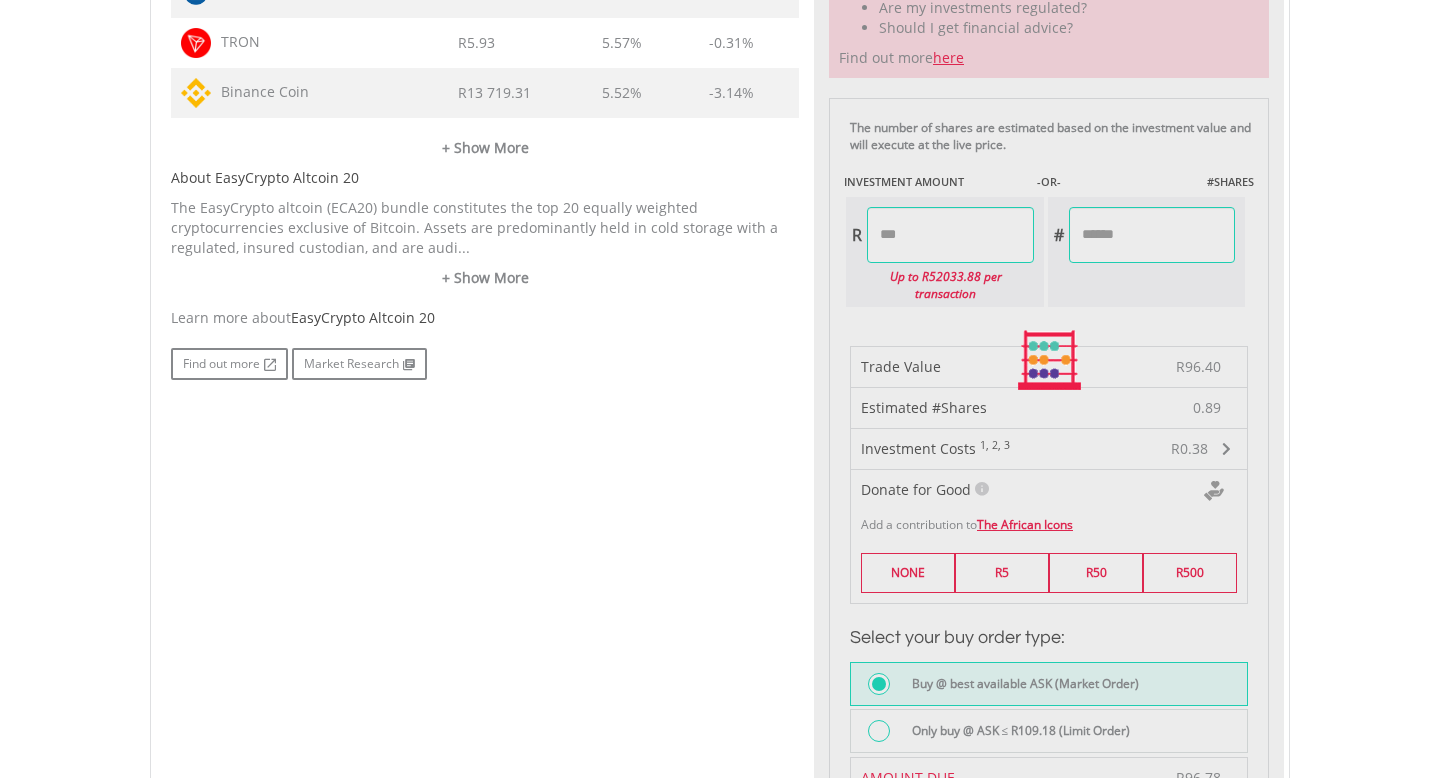 type on "******" 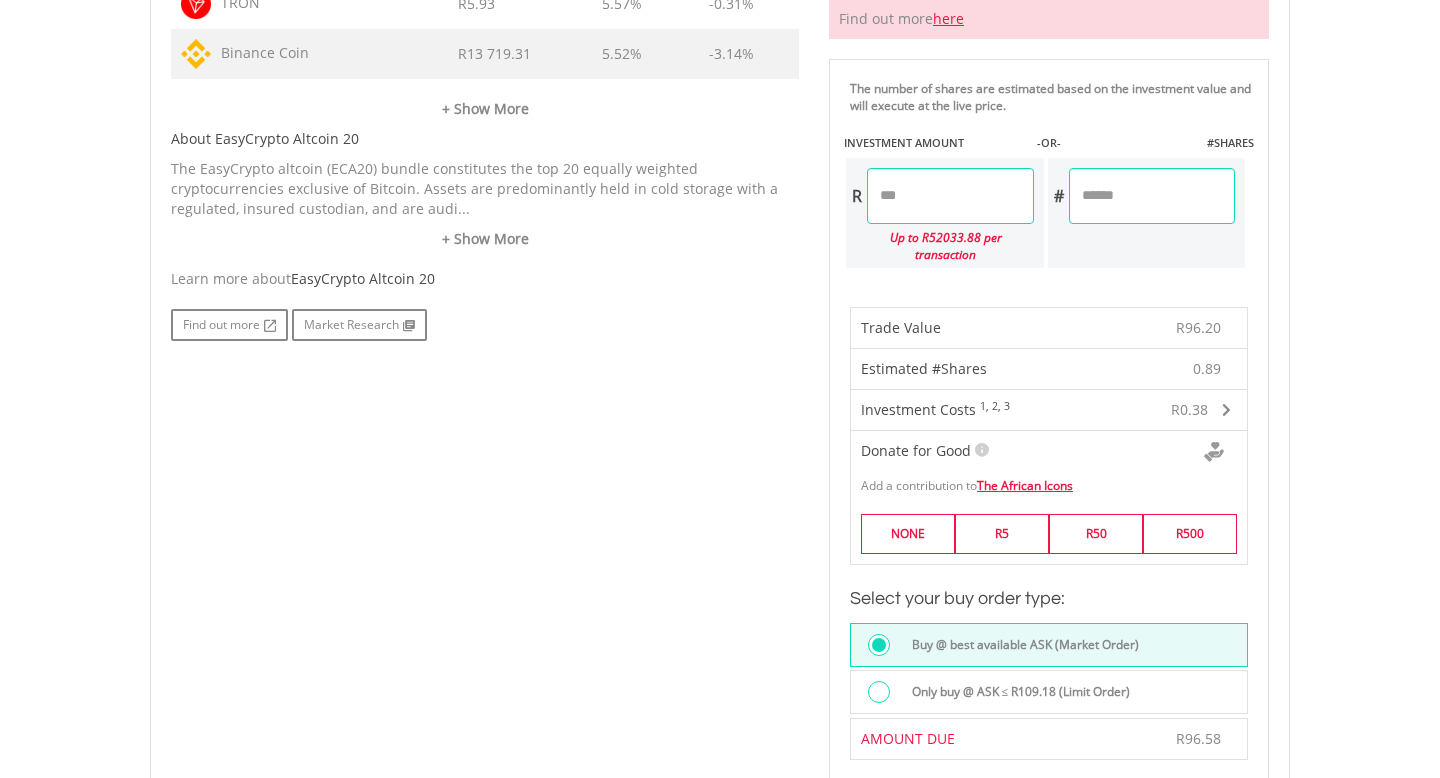 scroll, scrollTop: 1246, scrollLeft: 0, axis: vertical 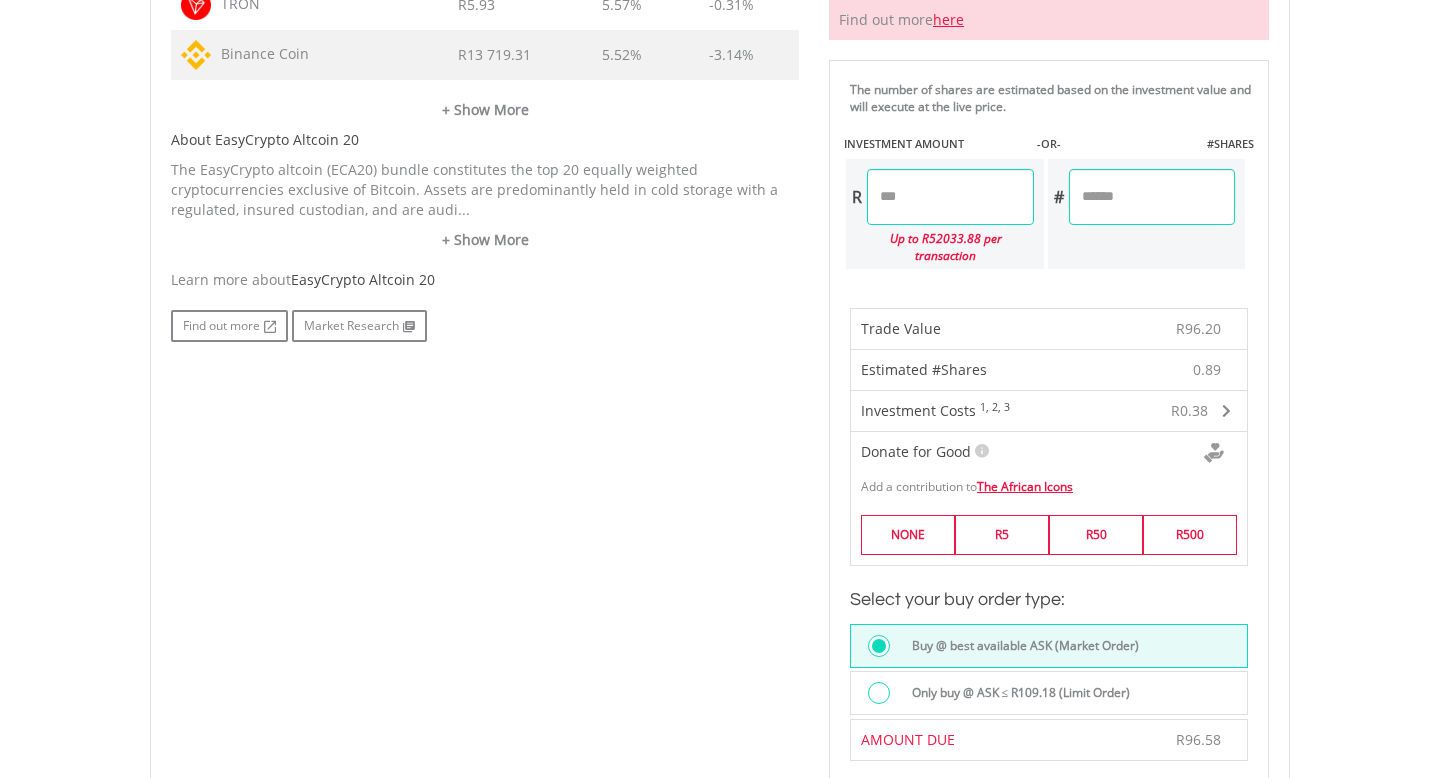 click on "*****" at bounding box center [950, 197] 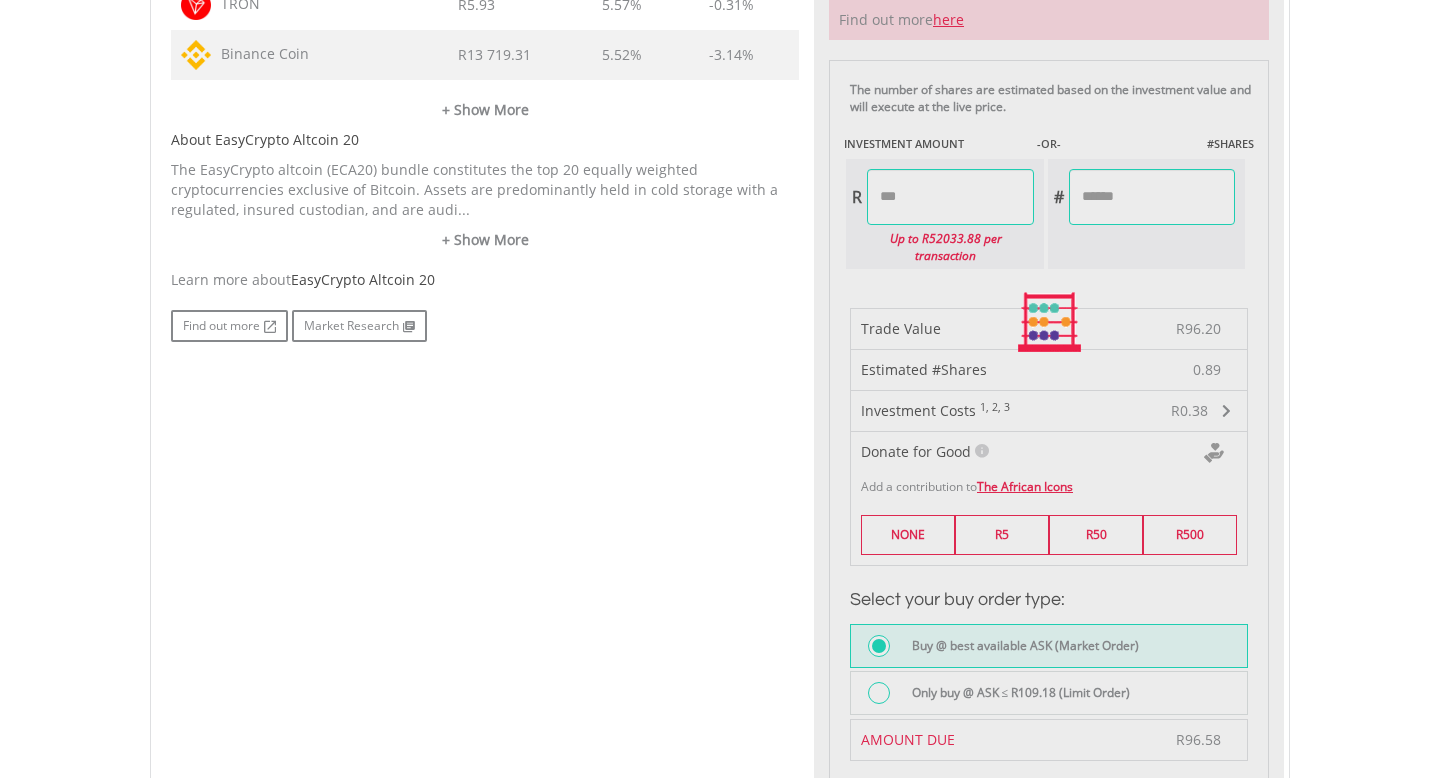 type on "*****" 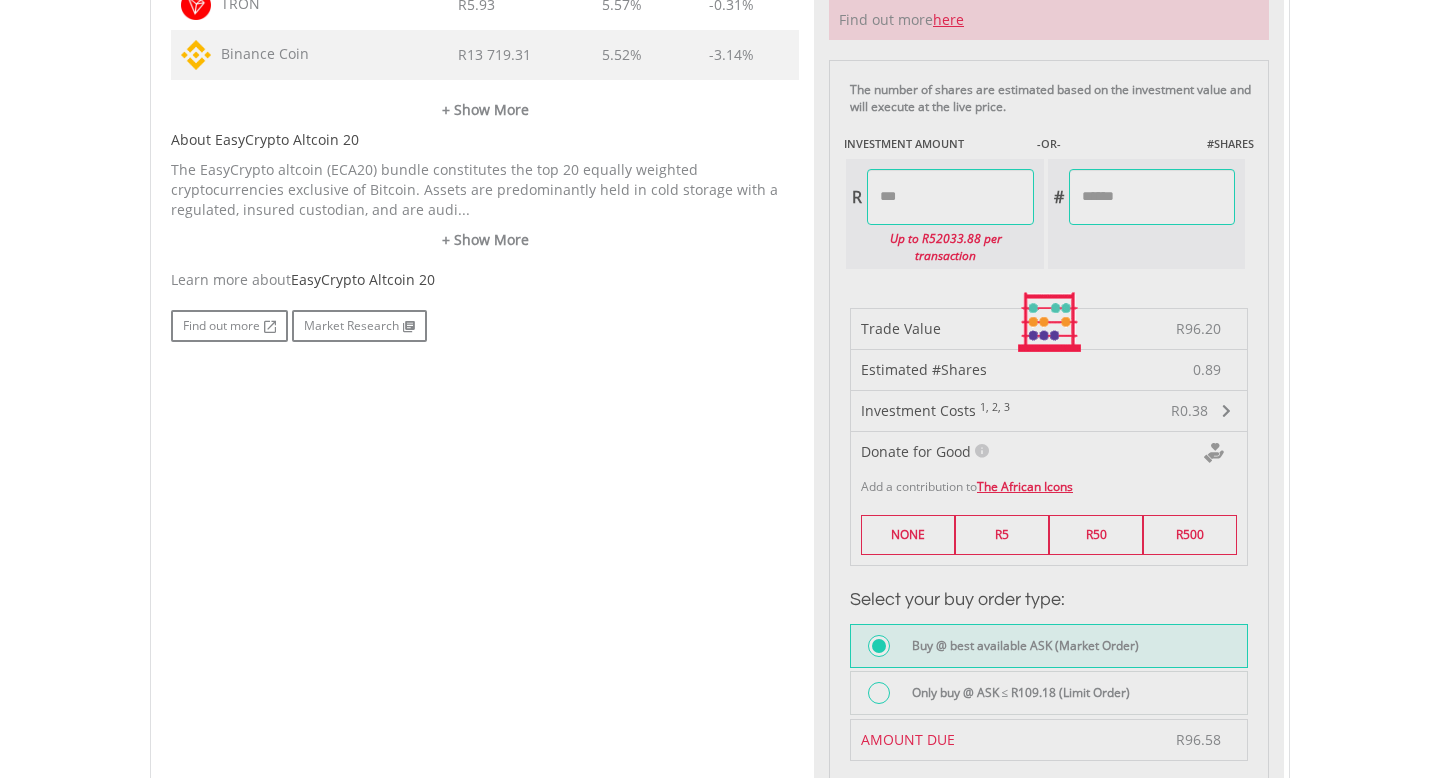 type on "******" 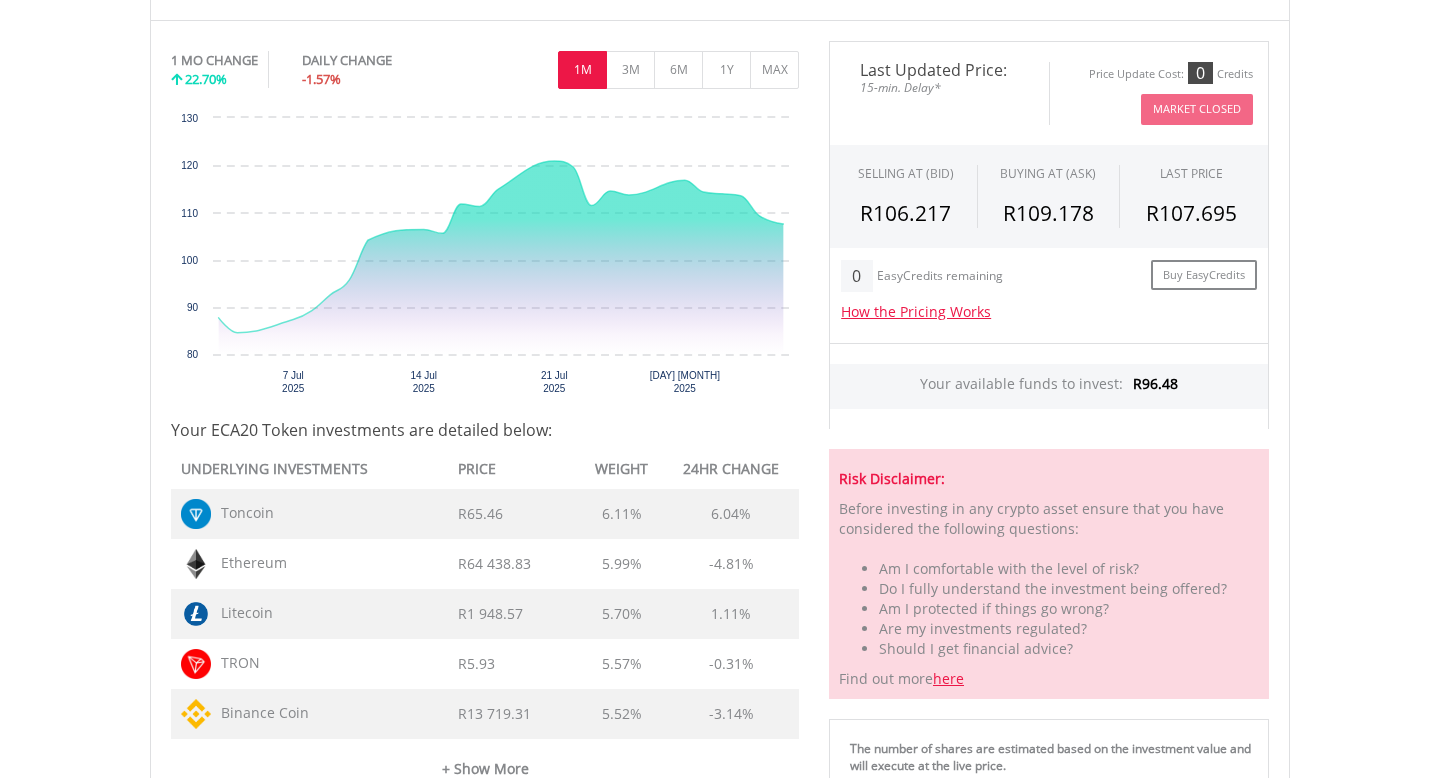 scroll, scrollTop: 582, scrollLeft: 0, axis: vertical 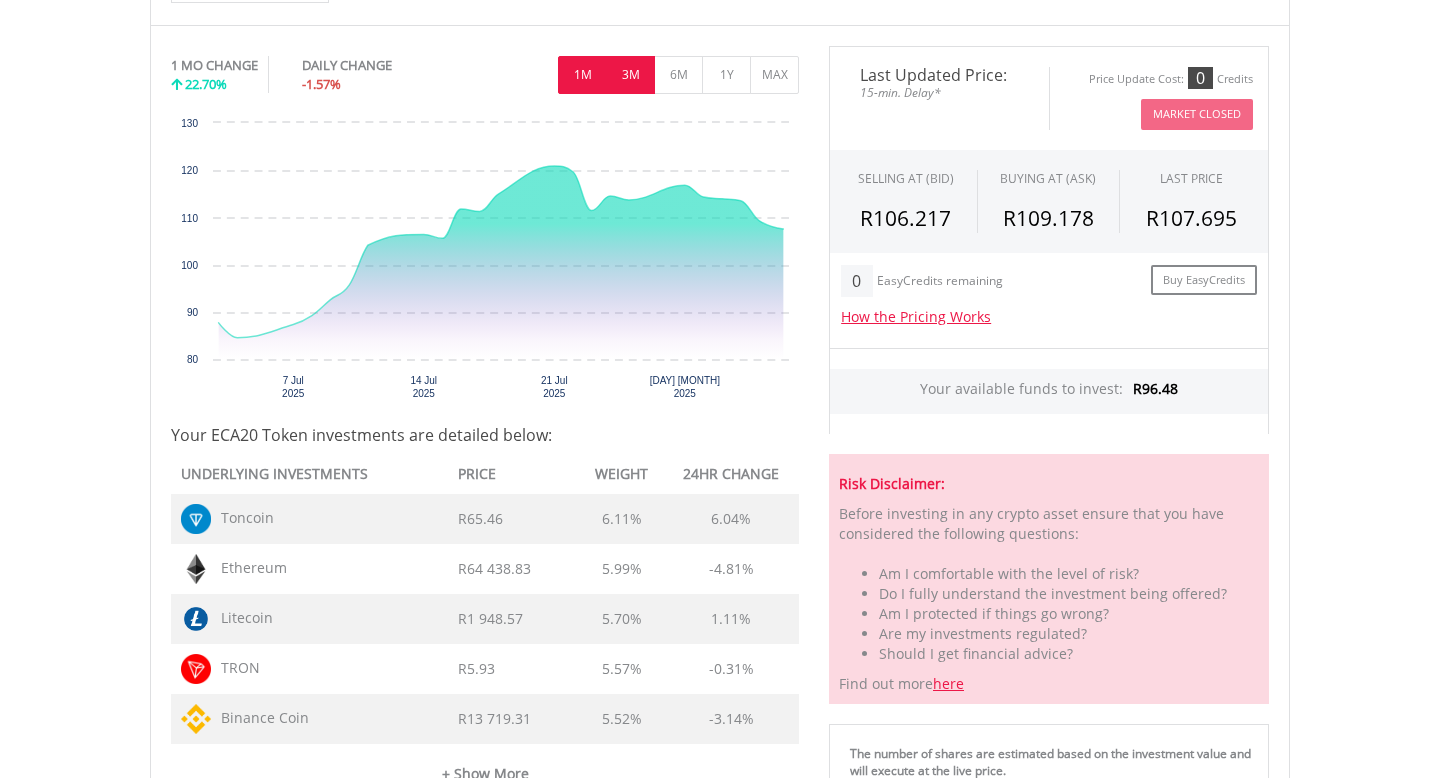 click on "3M" at bounding box center (630, 75) 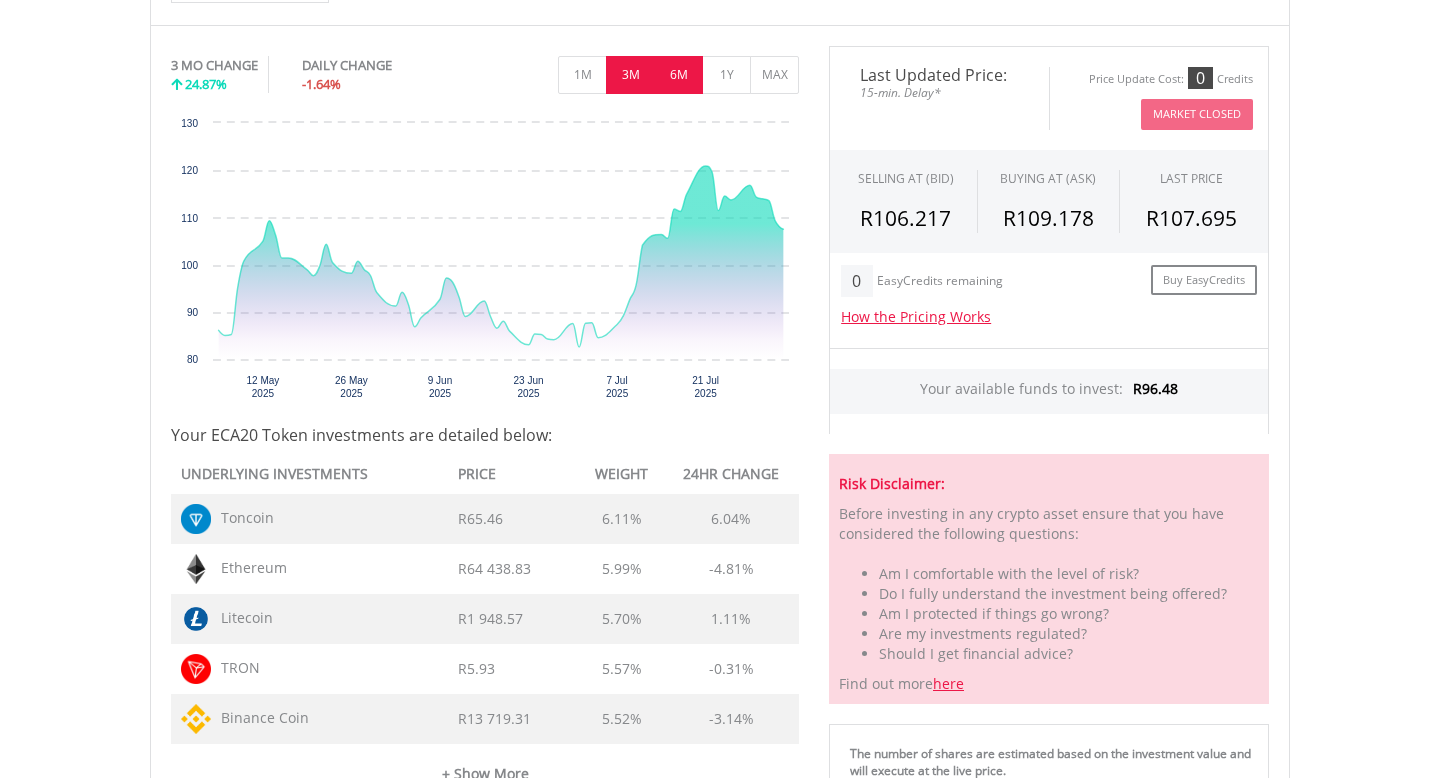 click on "6M" at bounding box center [678, 75] 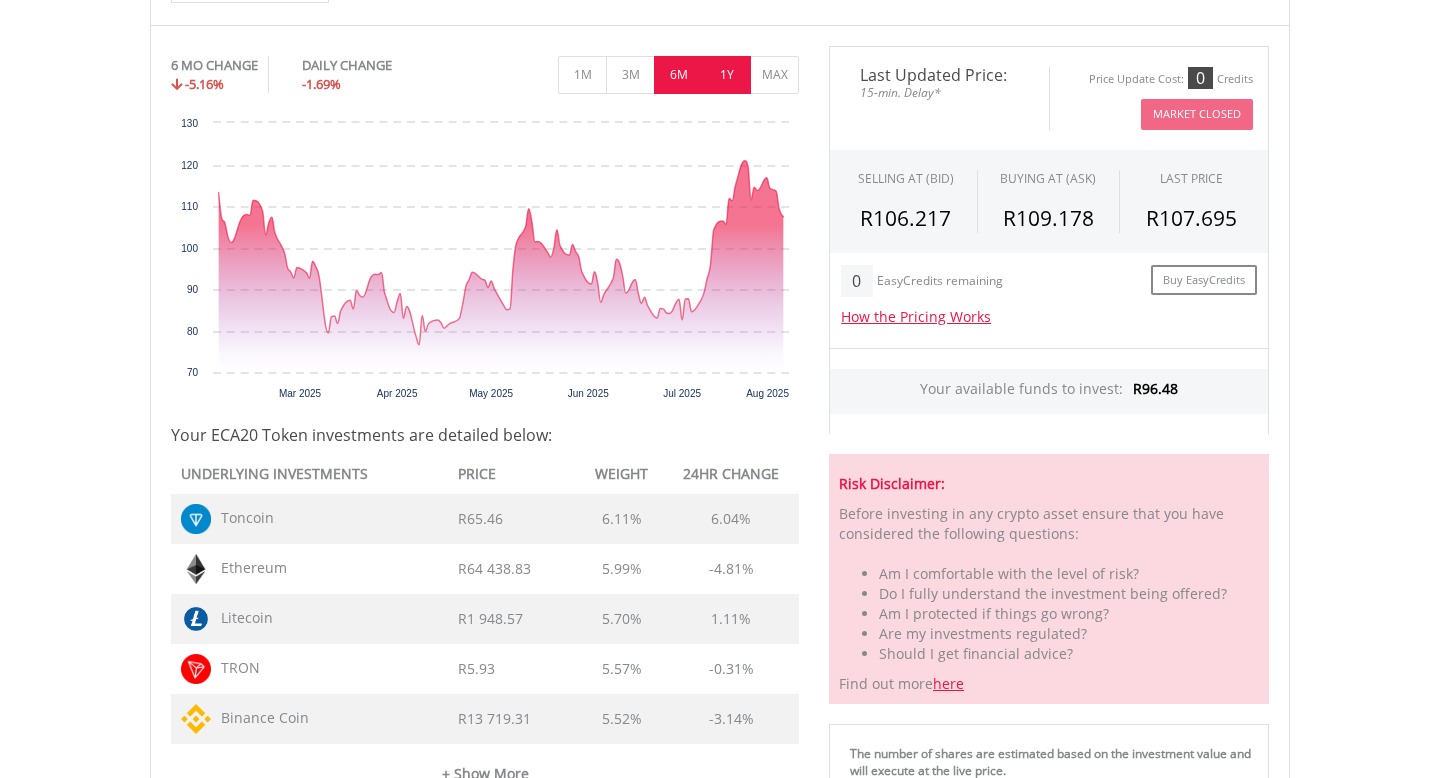 click on "1Y" at bounding box center [726, 75] 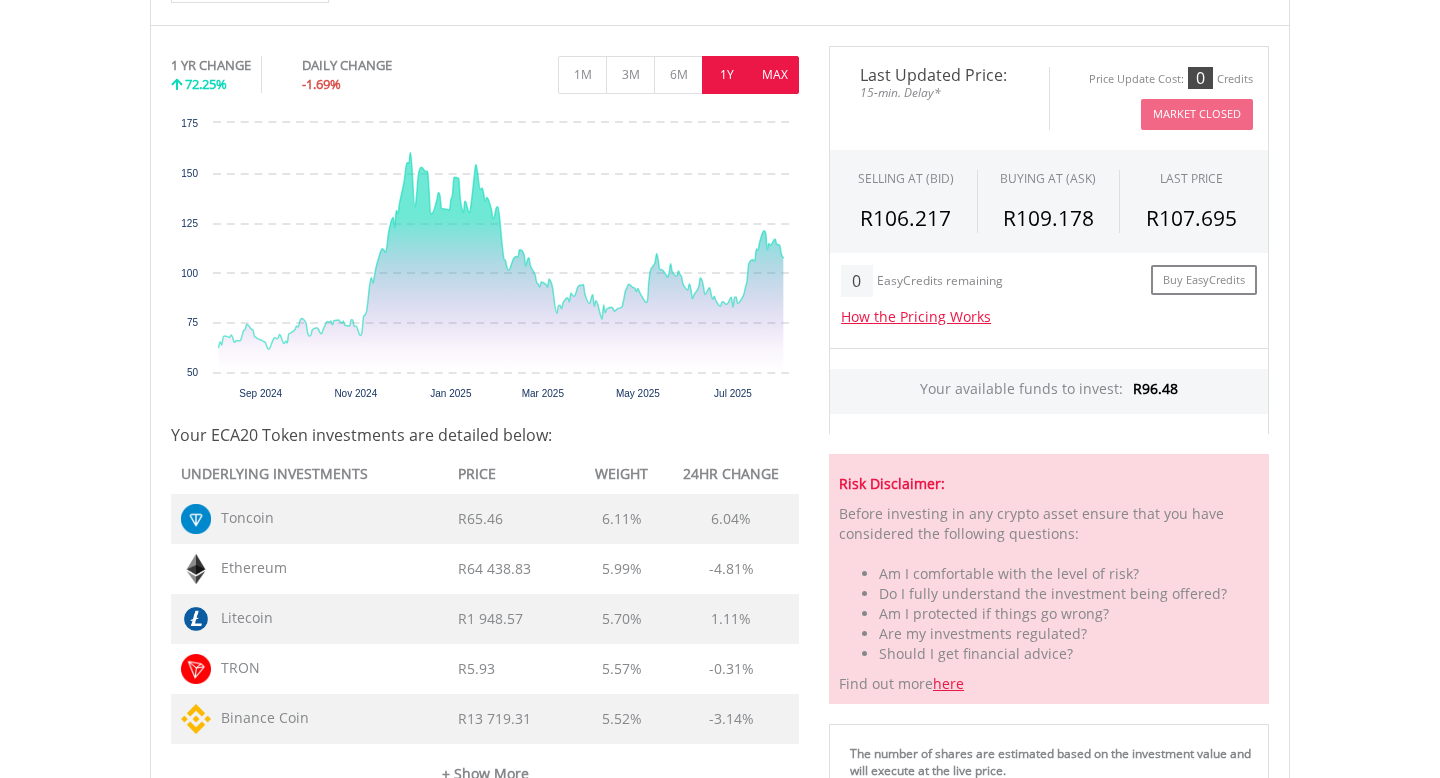 click on "MAX" at bounding box center (774, 75) 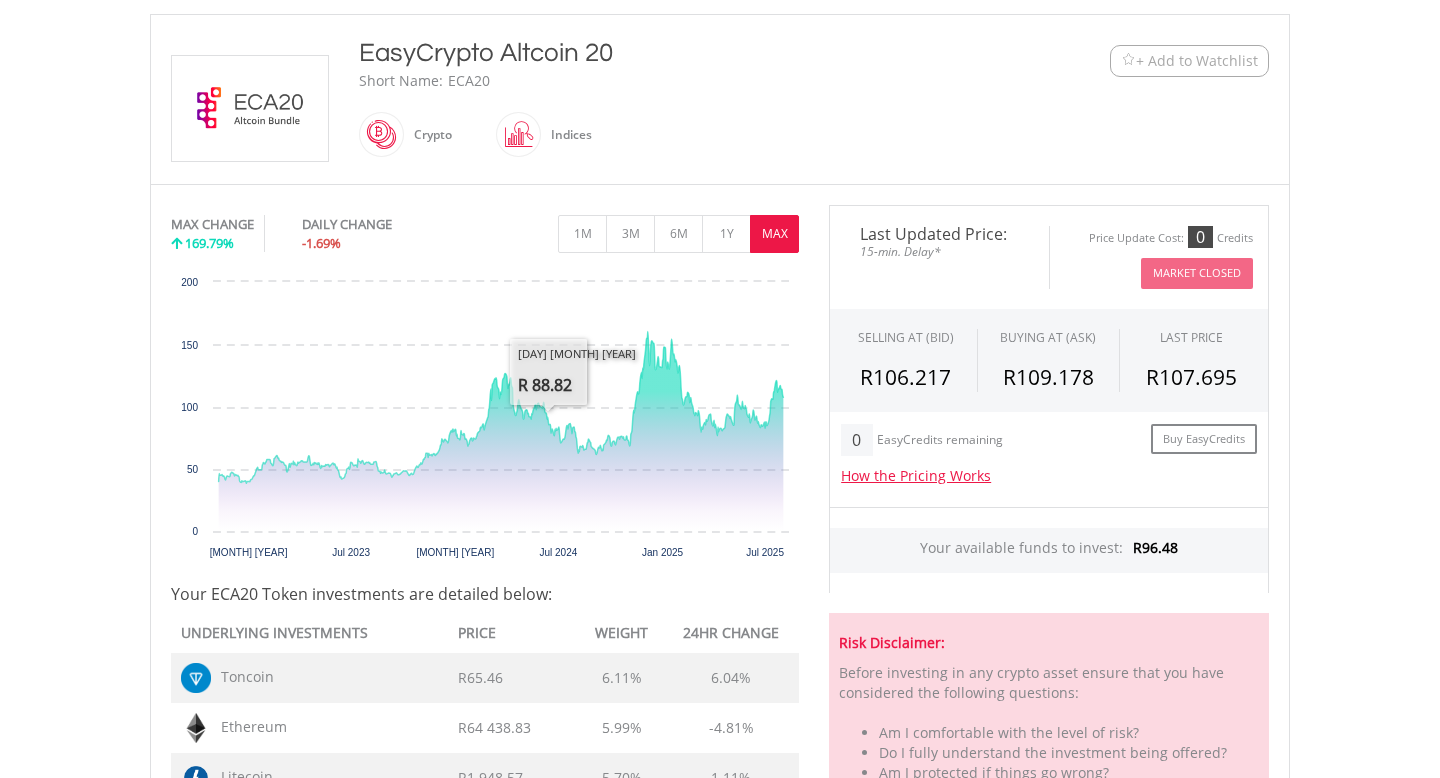 scroll, scrollTop: 0, scrollLeft: 0, axis: both 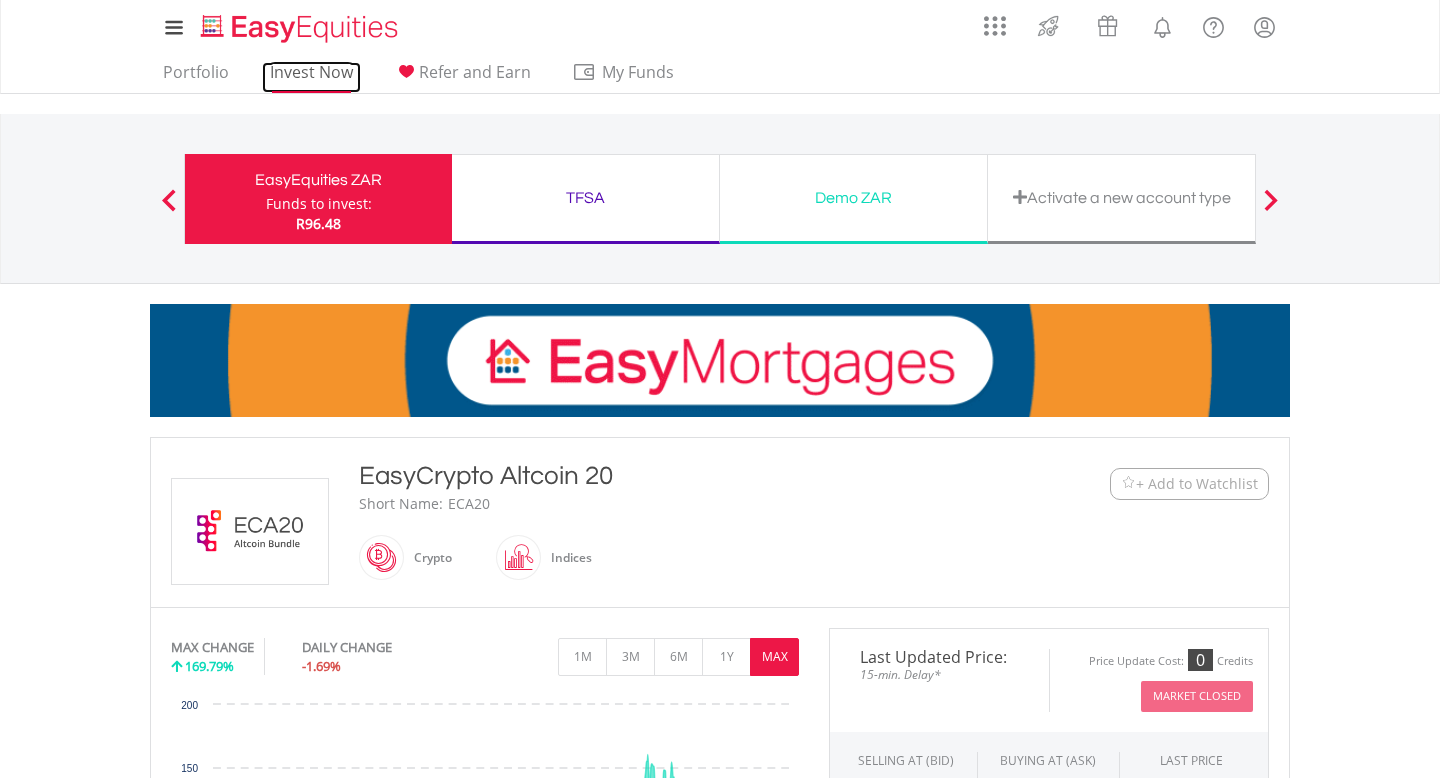 click on "Invest Now" at bounding box center [311, 77] 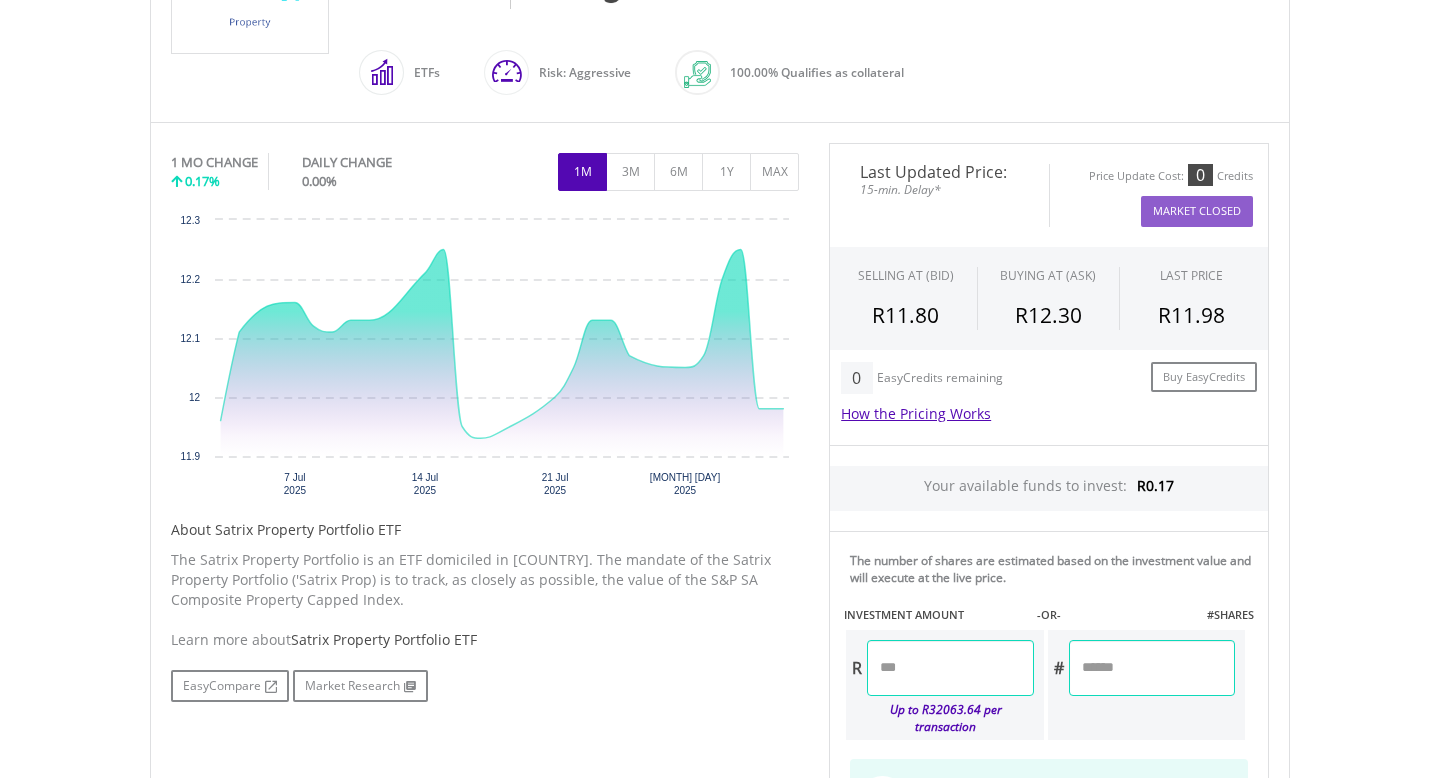 scroll, scrollTop: 527, scrollLeft: 0, axis: vertical 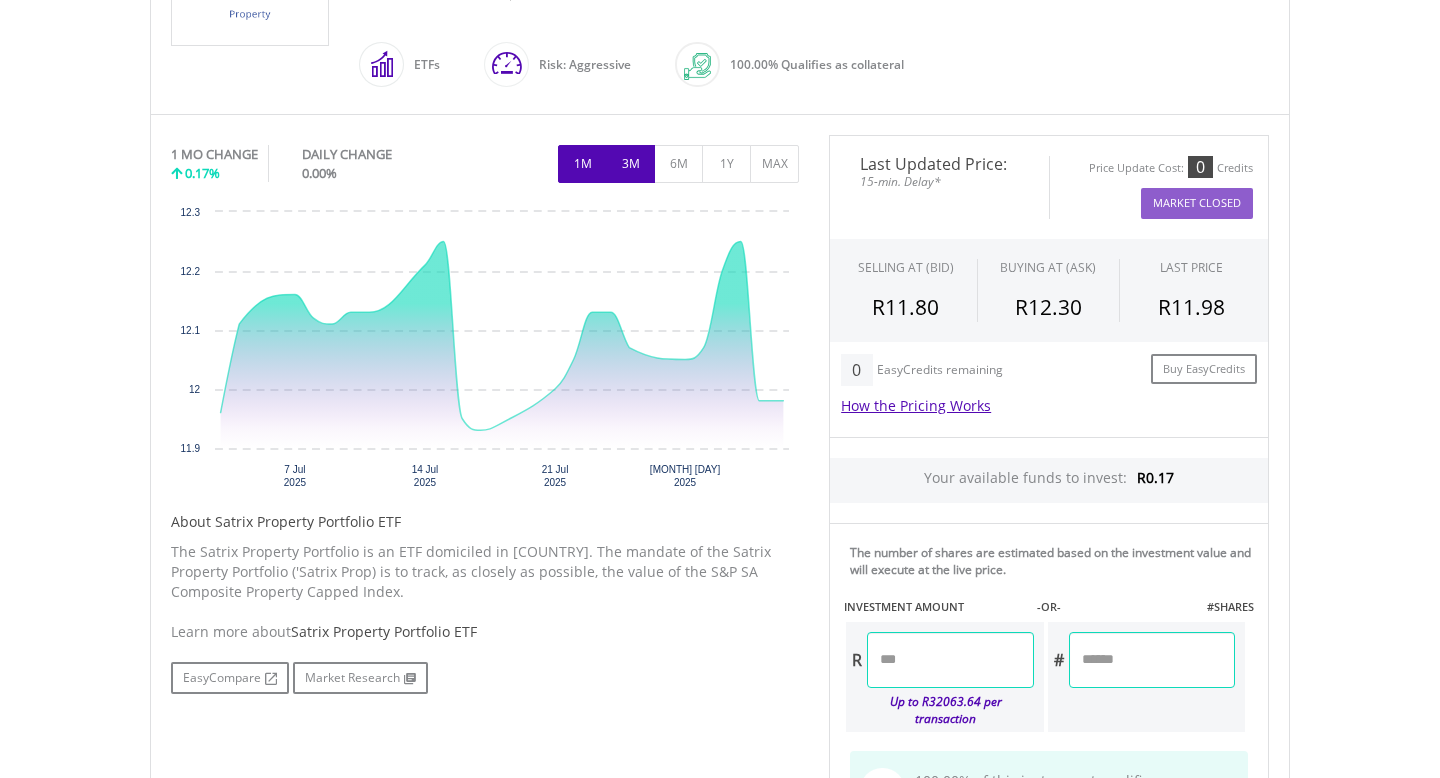 click on "3M" at bounding box center [630, 164] 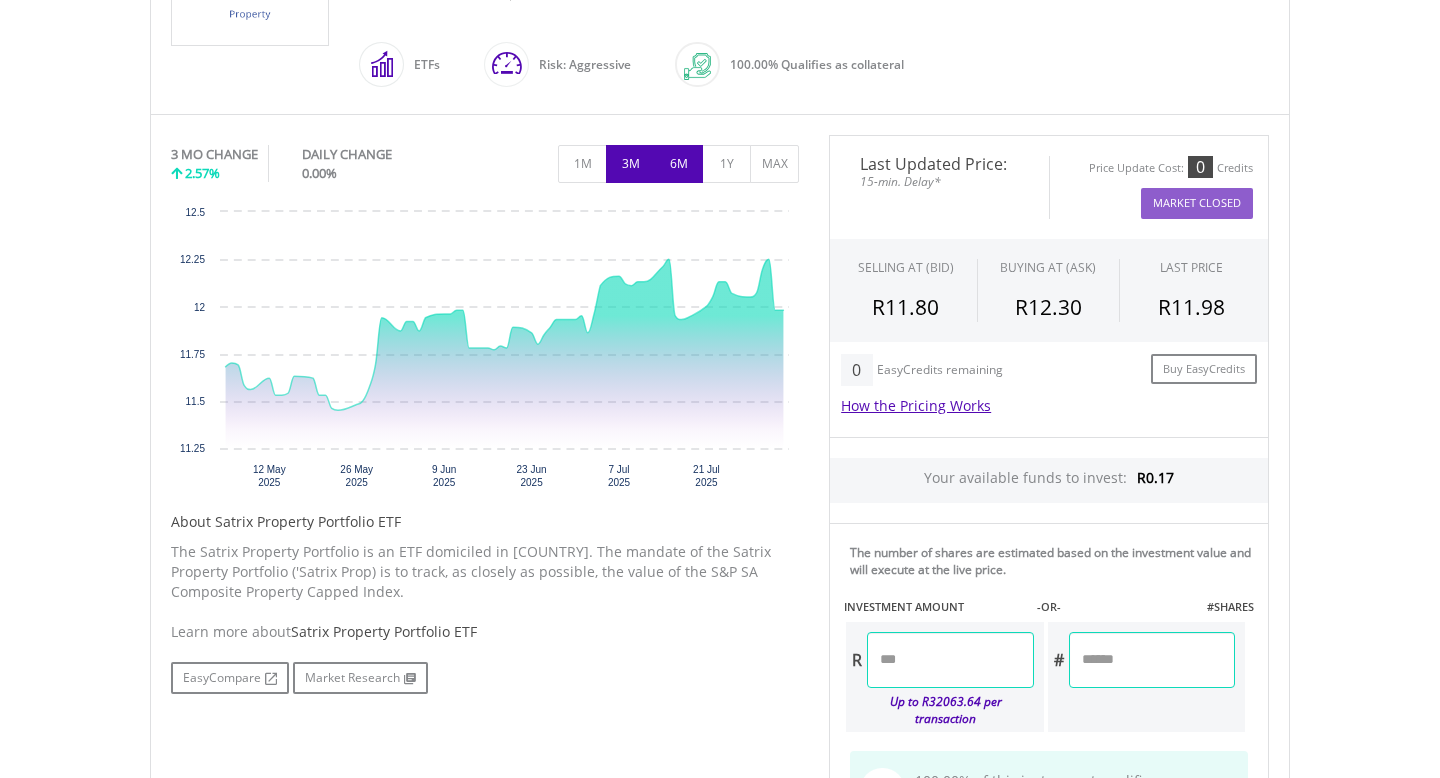 click on "6M" at bounding box center (678, 164) 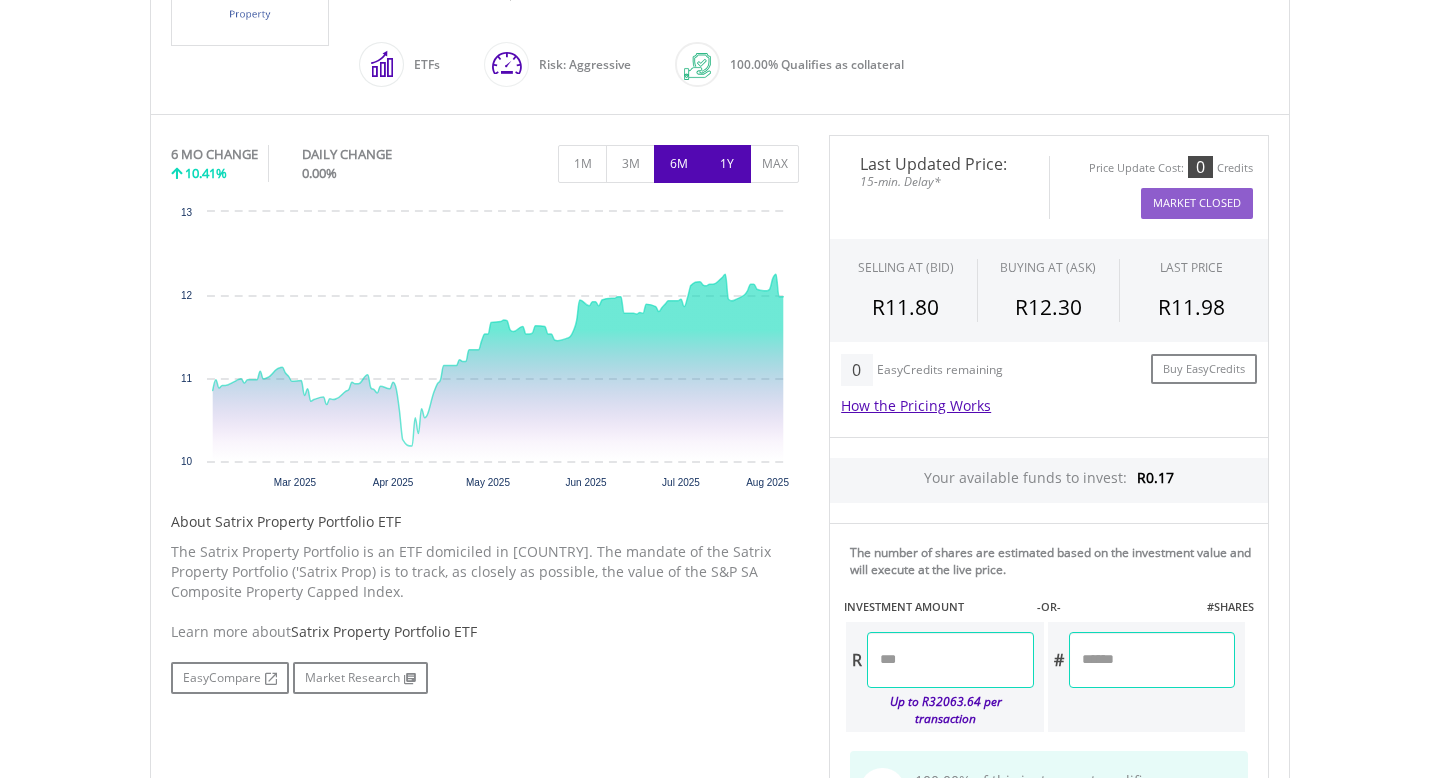 click on "1Y" at bounding box center (726, 164) 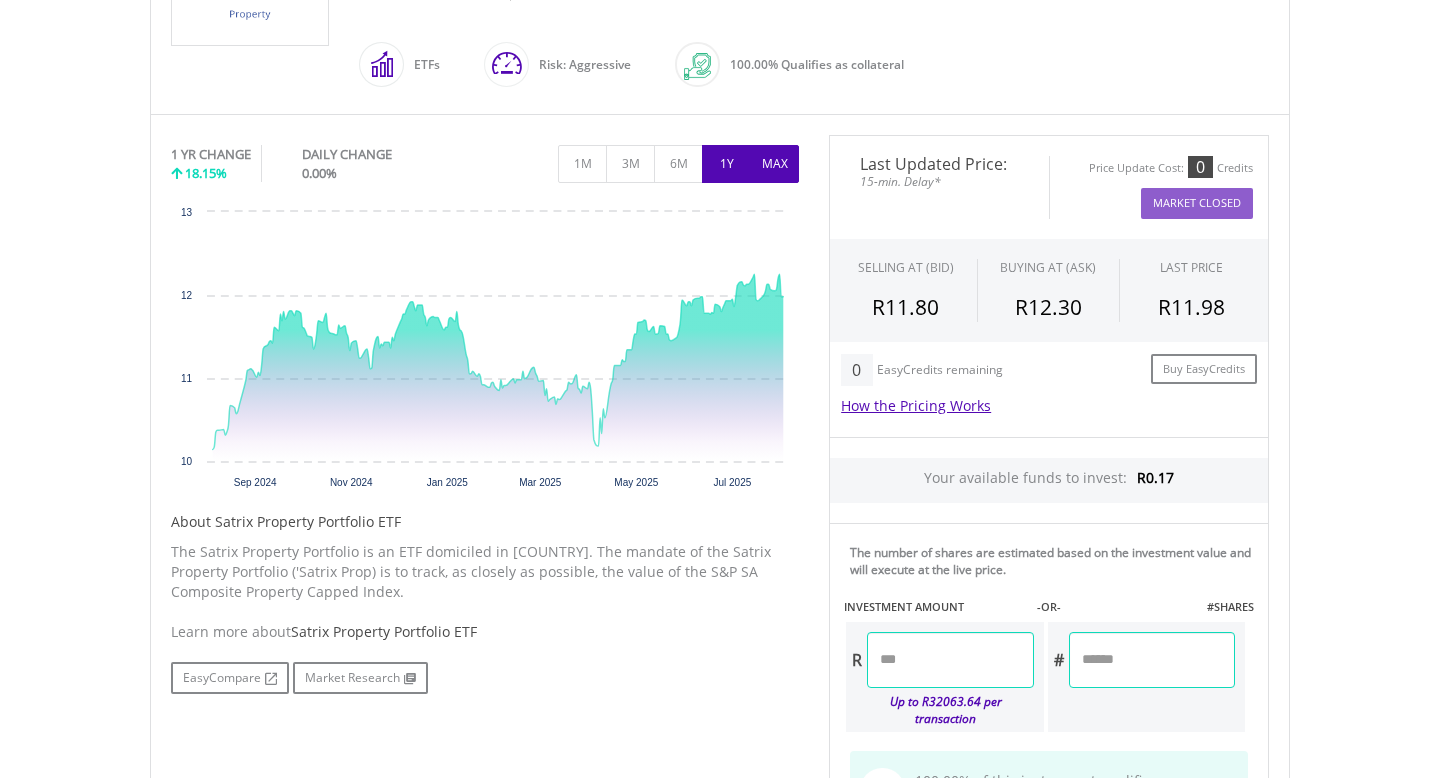 click on "MAX" at bounding box center (774, 164) 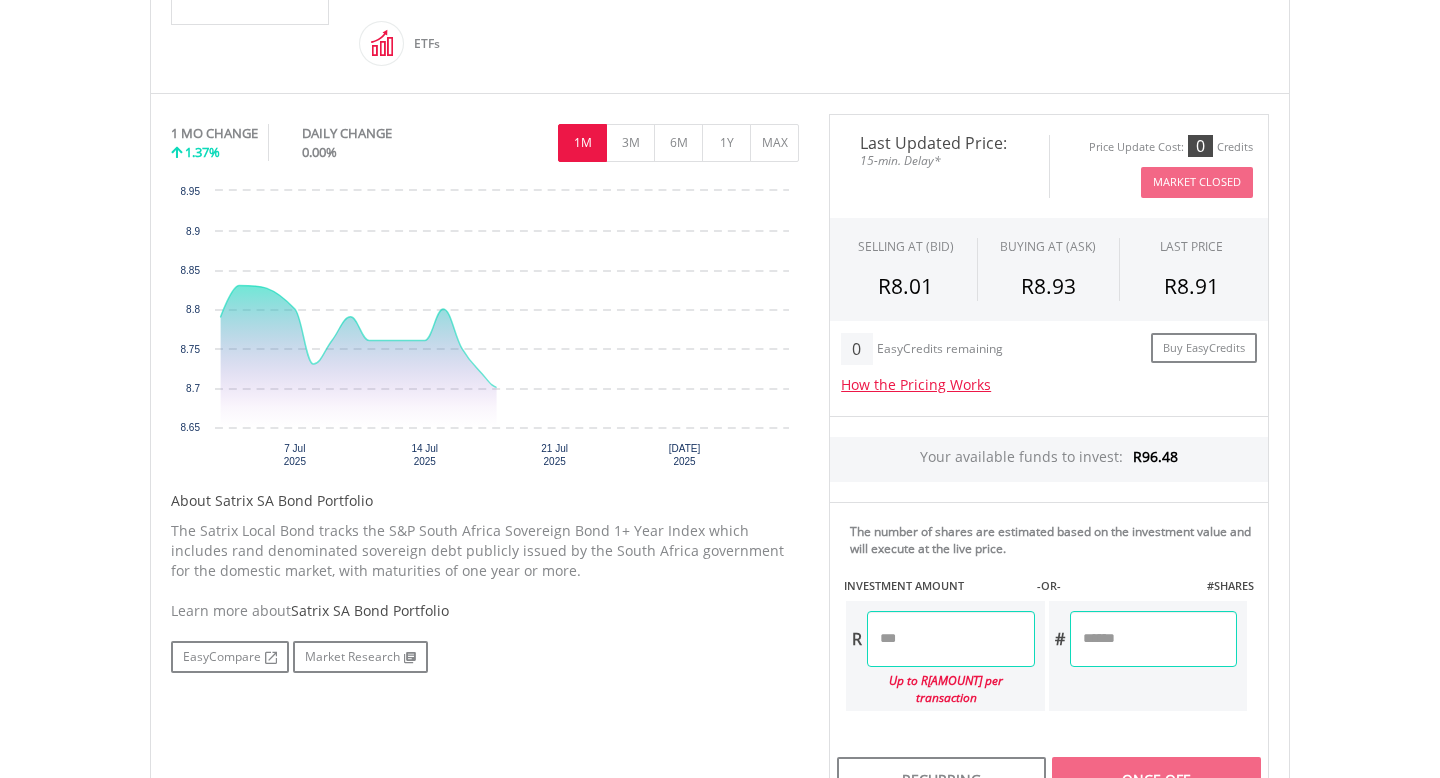 scroll, scrollTop: 551, scrollLeft: 0, axis: vertical 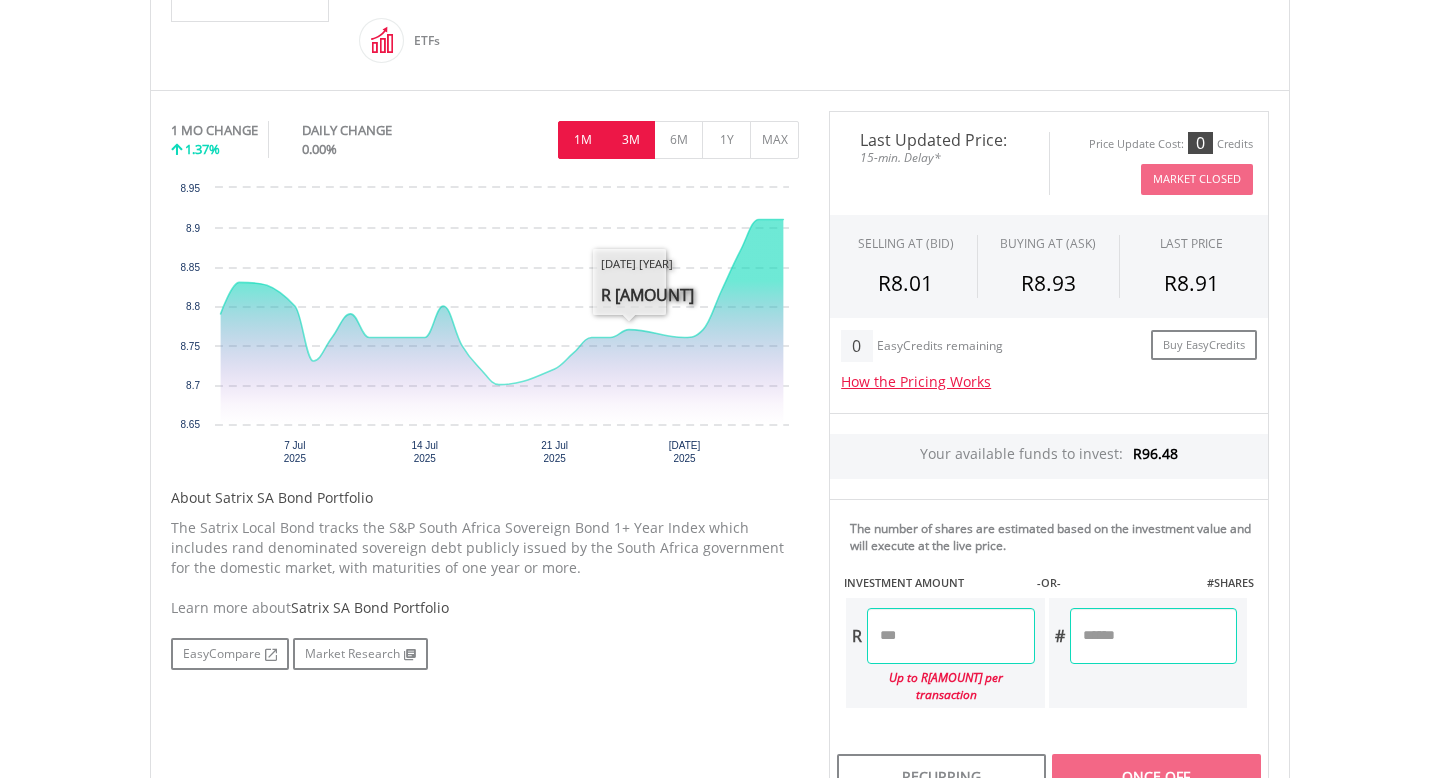click on "3M" at bounding box center [630, 140] 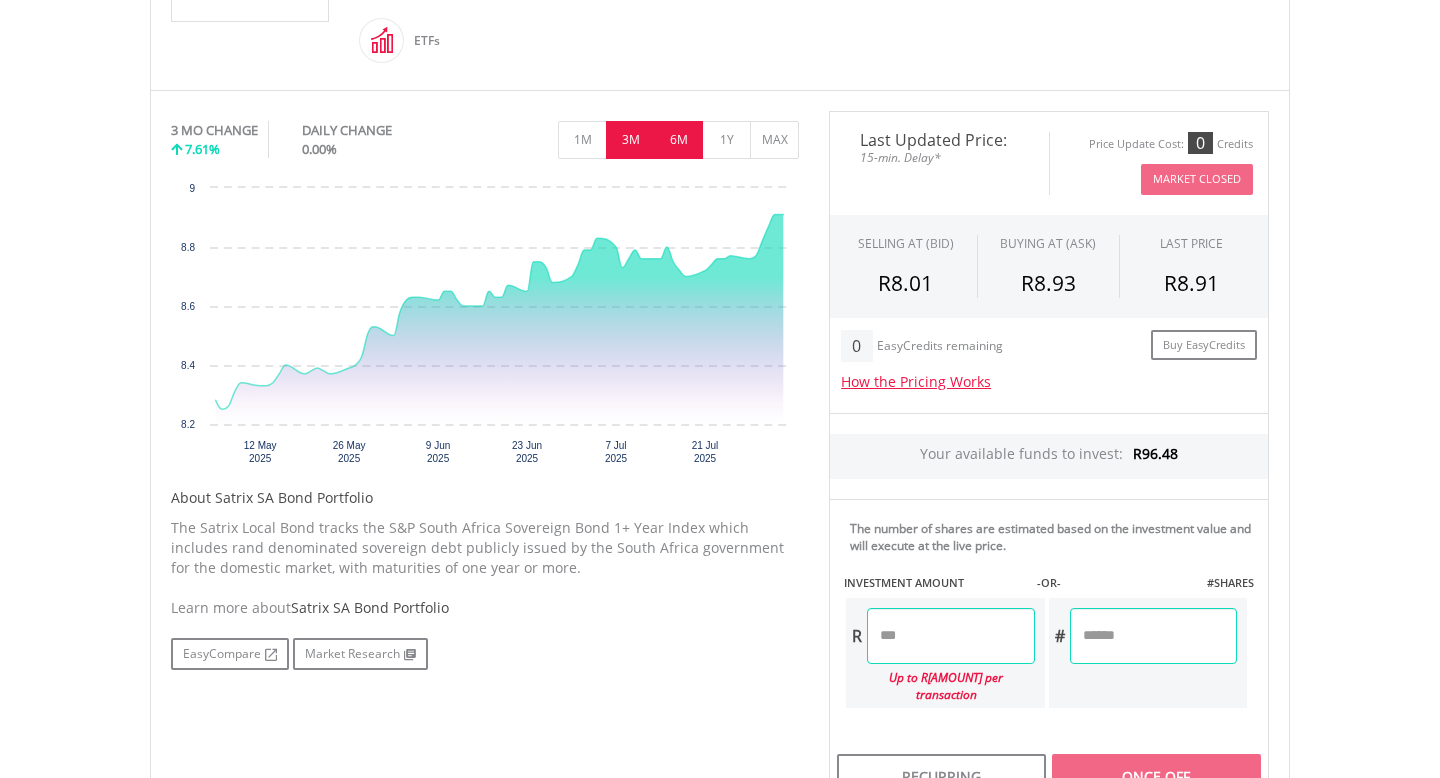 click on "6M" at bounding box center [678, 140] 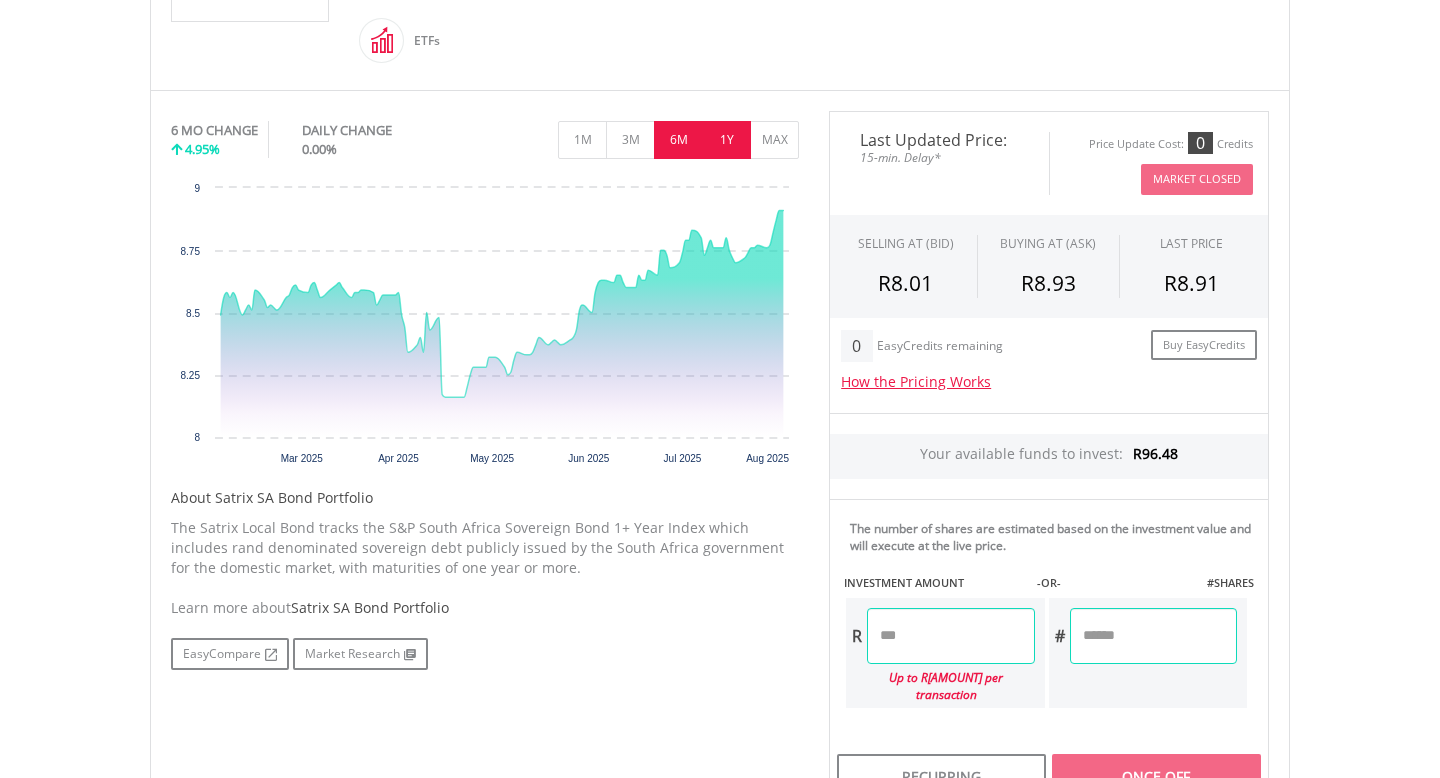 click on "1Y" at bounding box center [726, 140] 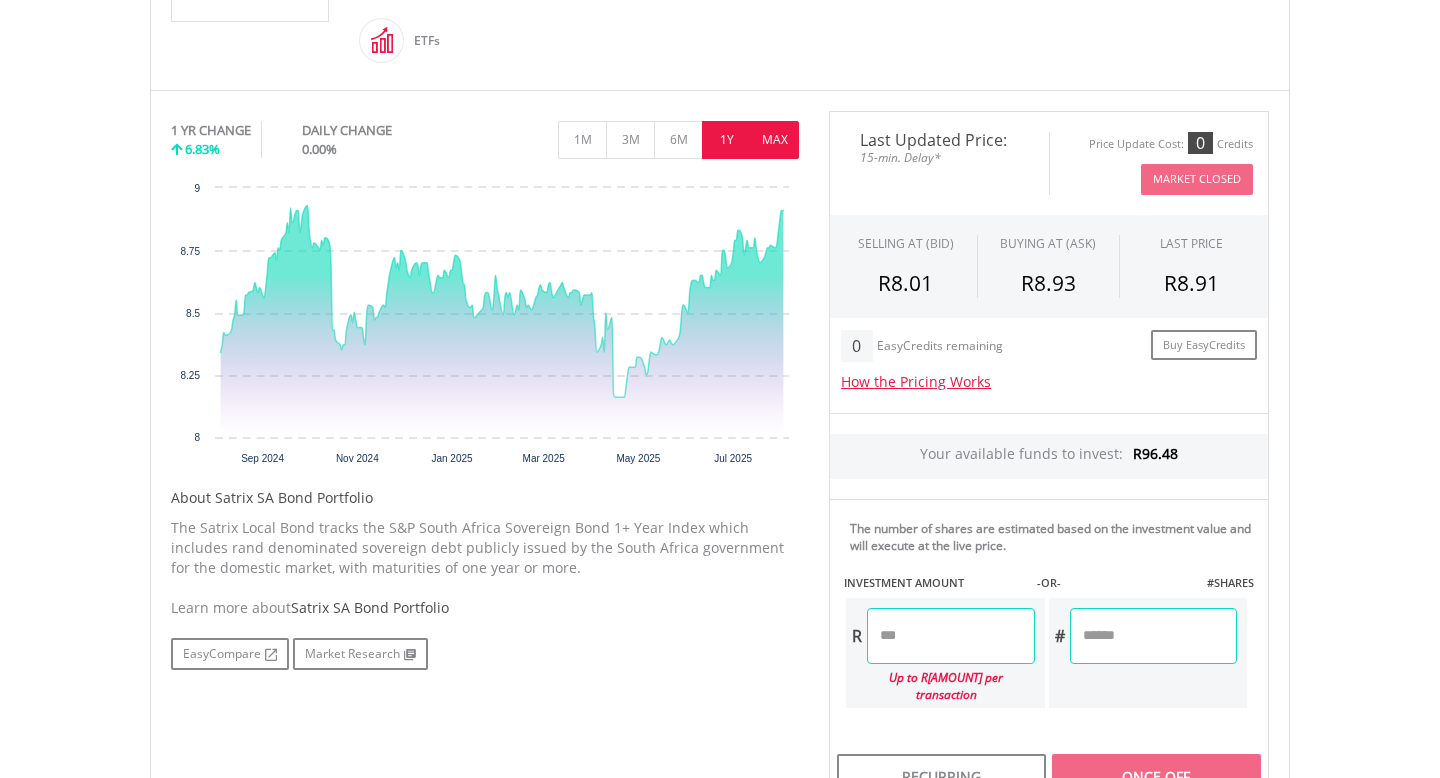 click on "MAX" at bounding box center (774, 140) 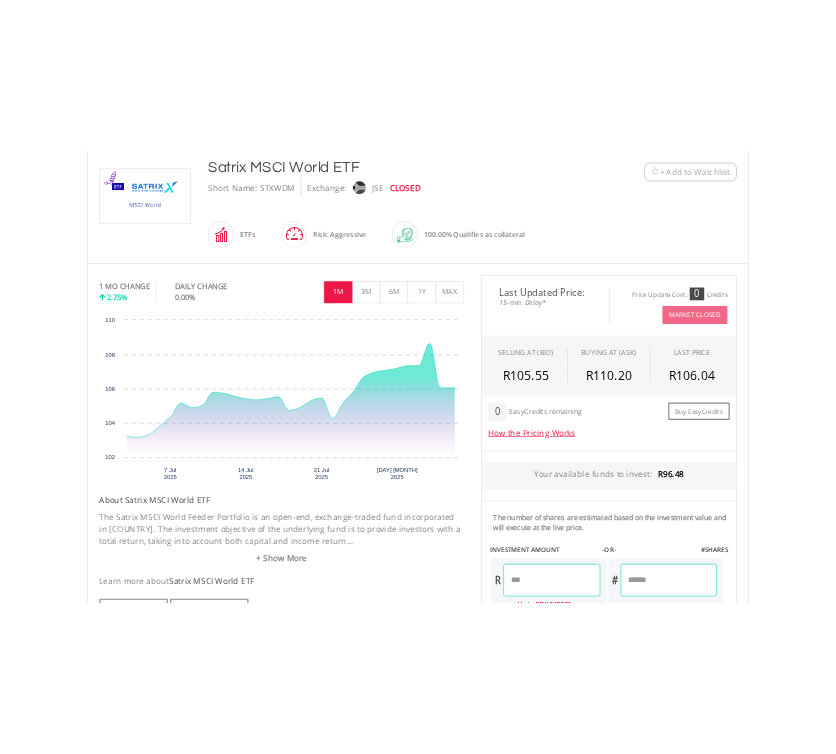 scroll, scrollTop: 444, scrollLeft: 0, axis: vertical 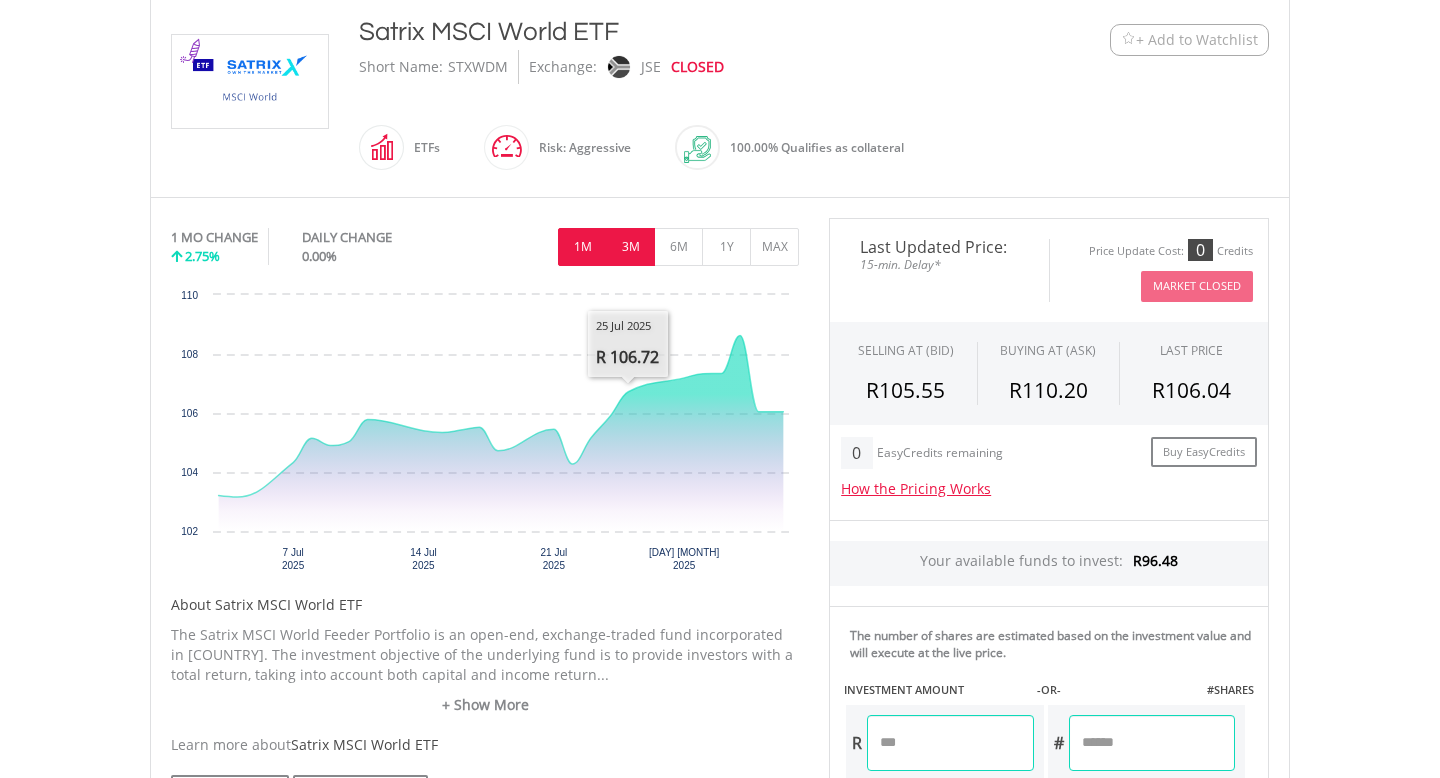 click on "3M" at bounding box center [630, 247] 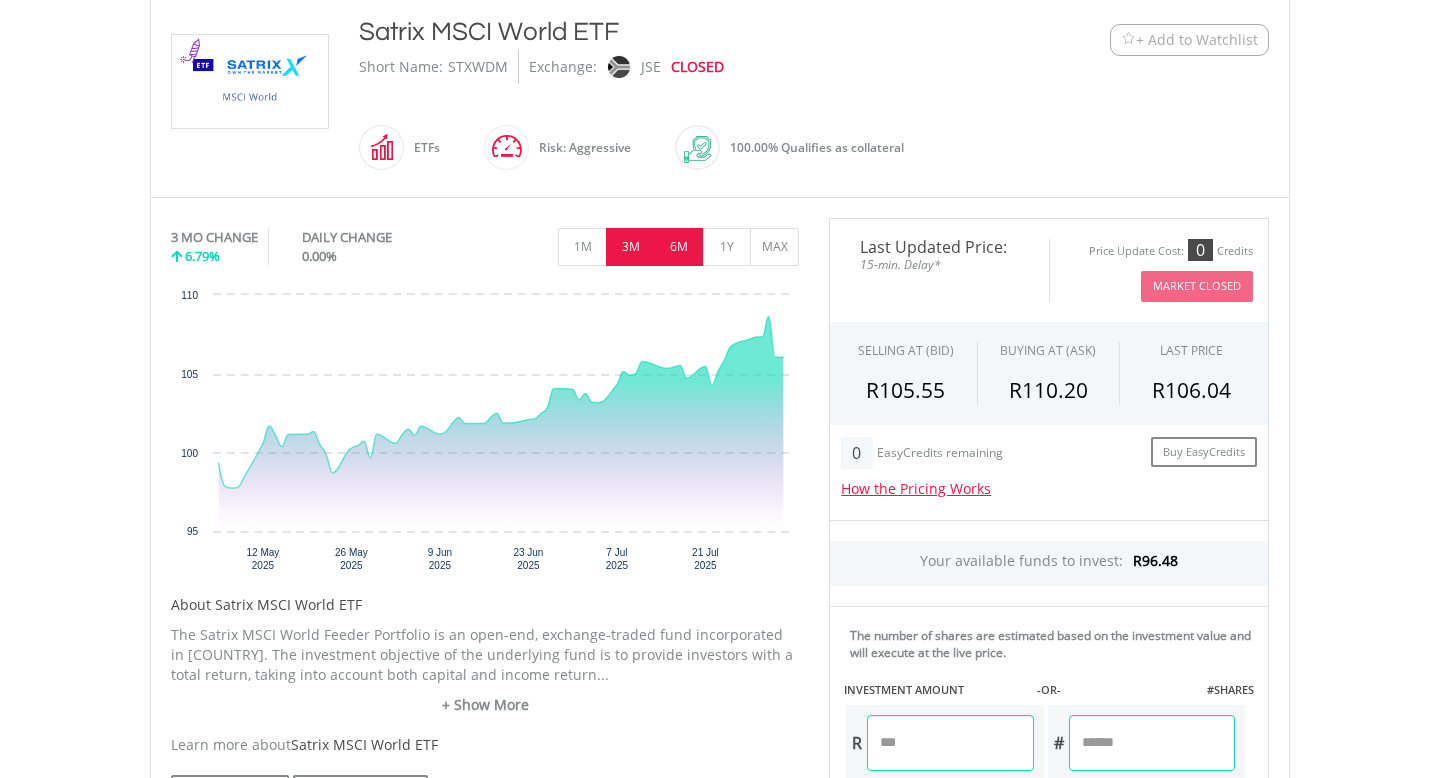 click on "6M" at bounding box center [678, 247] 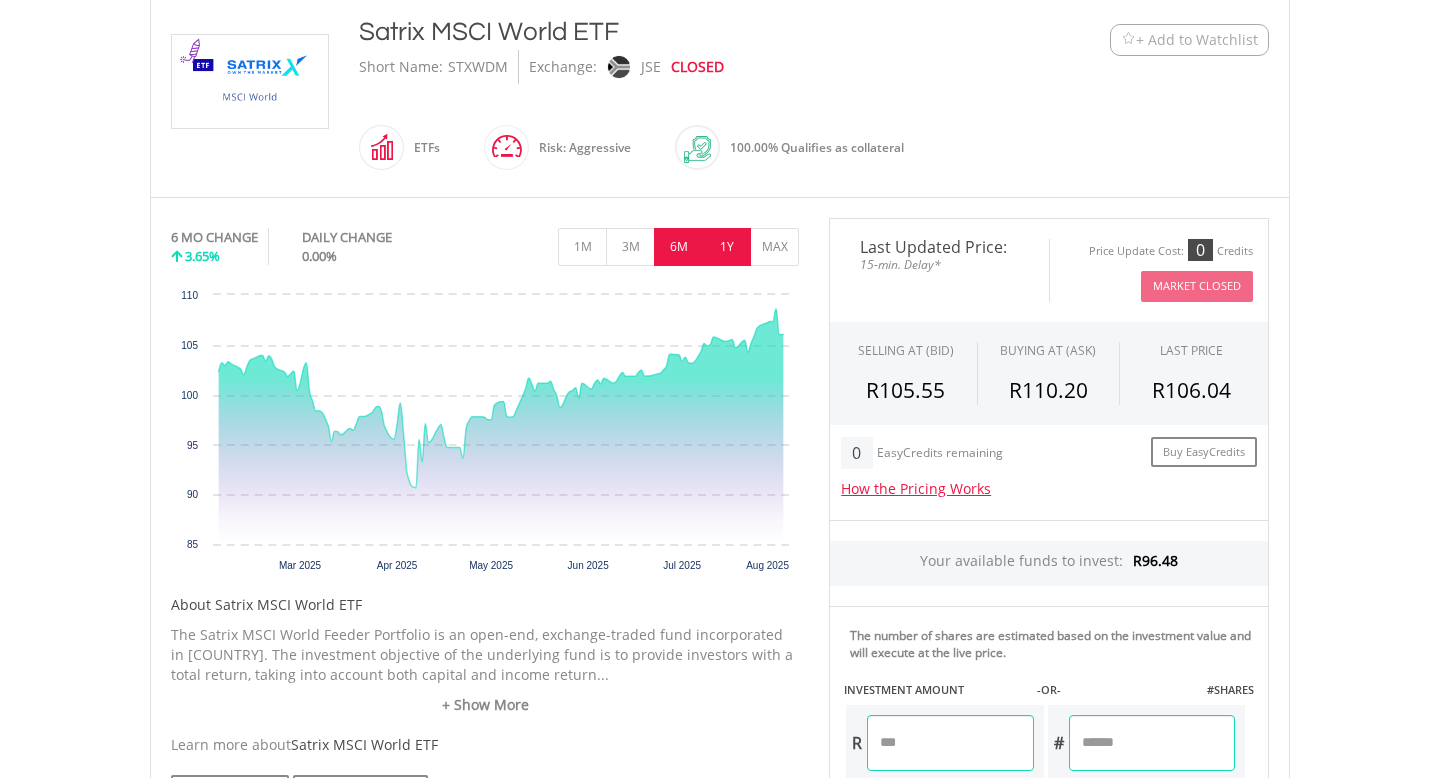 click on "1Y" at bounding box center [726, 247] 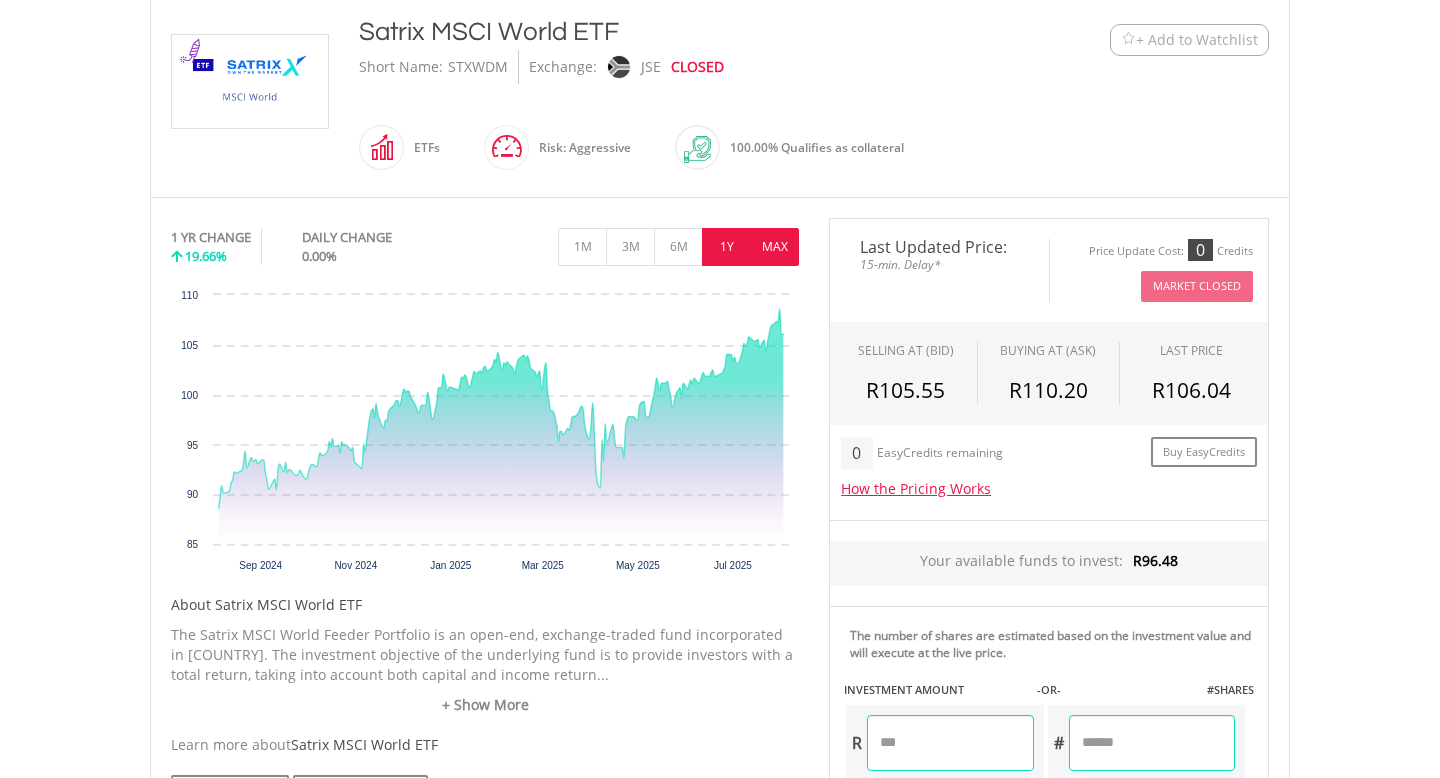 click on "MAX" at bounding box center (774, 247) 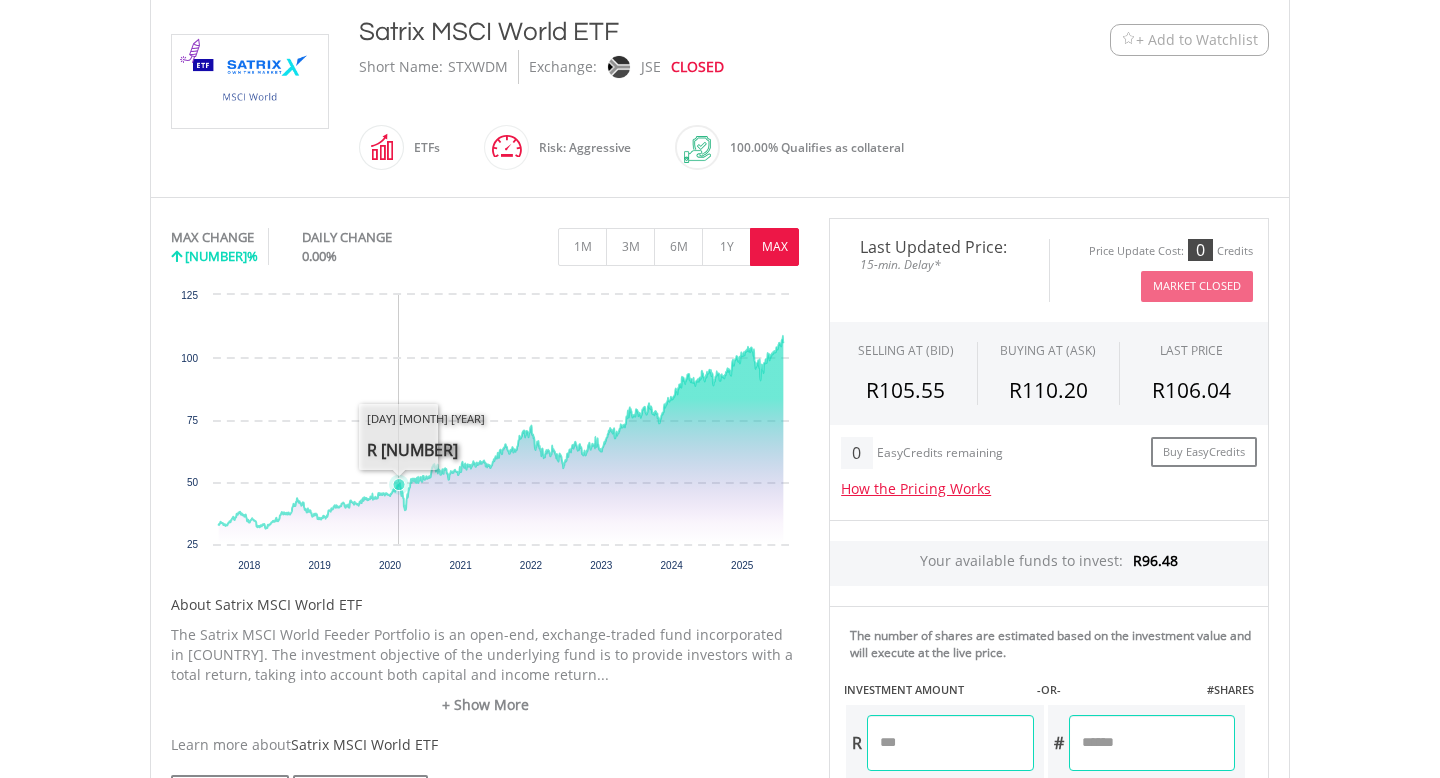 click 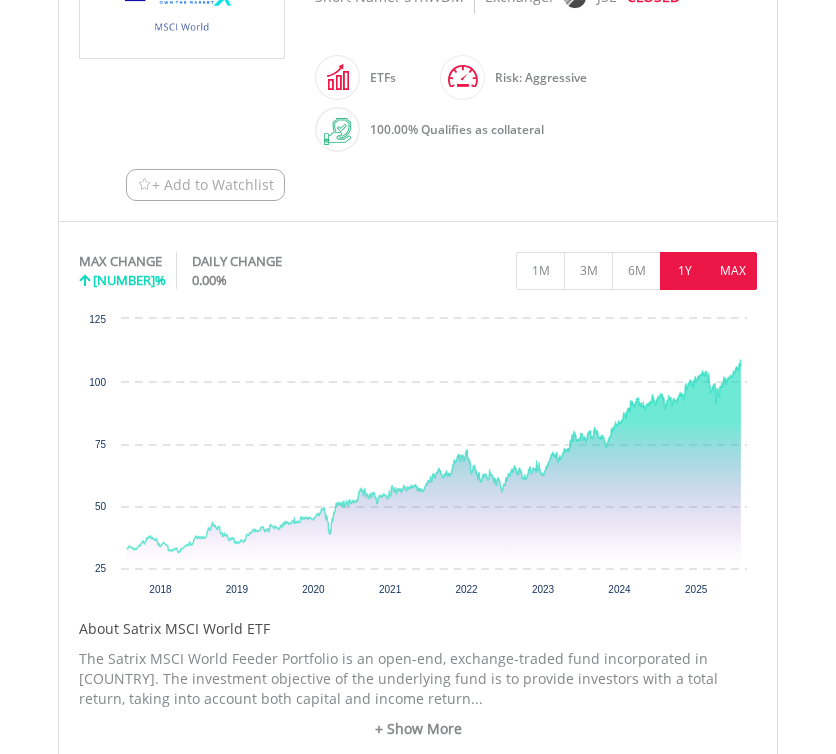 click on "1Y" at bounding box center (684, 271) 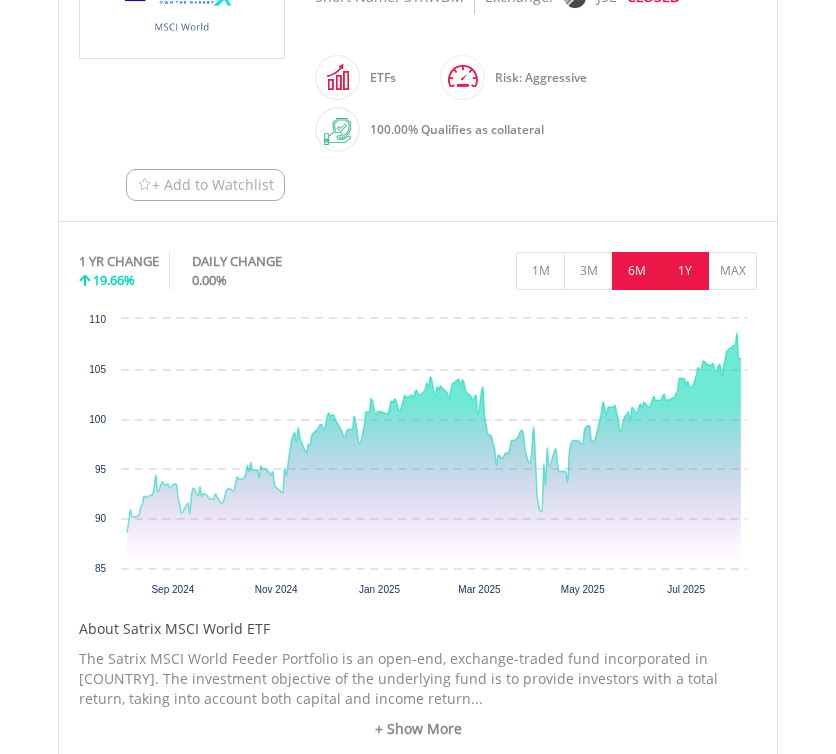click on "6M" at bounding box center (636, 271) 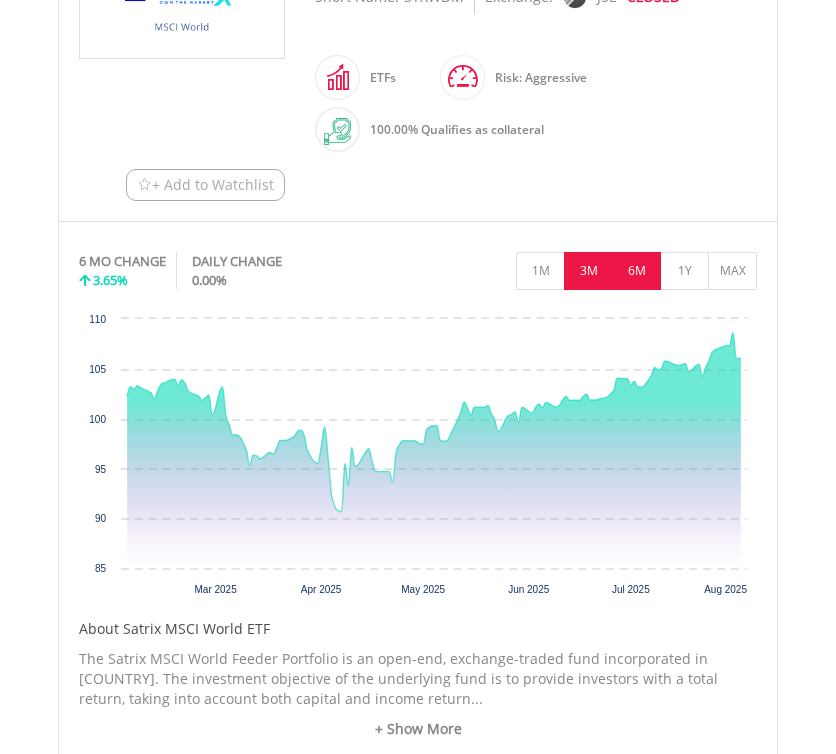 click on "3M" at bounding box center (588, 271) 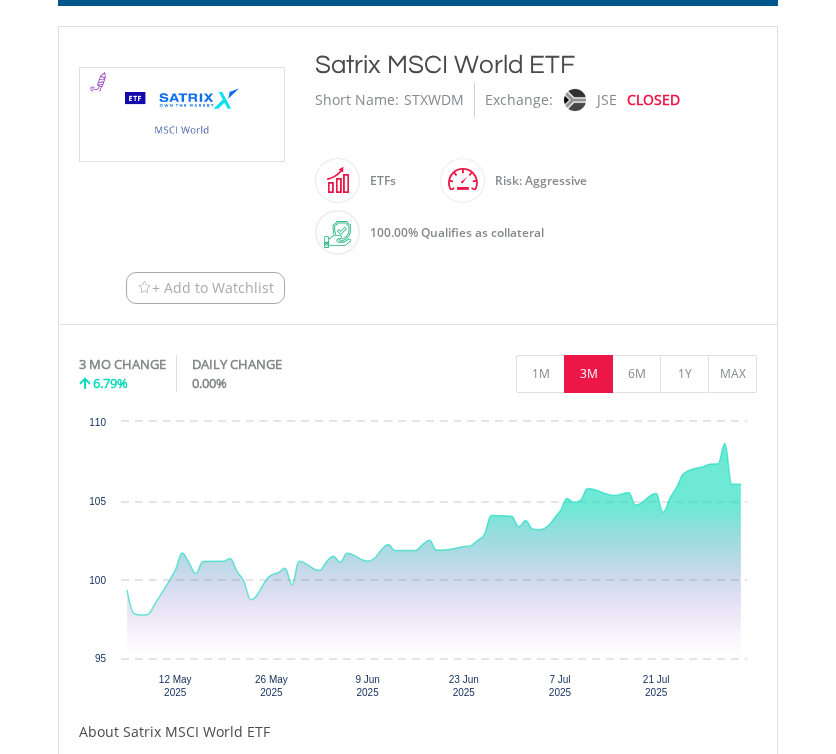 scroll, scrollTop: 0, scrollLeft: 0, axis: both 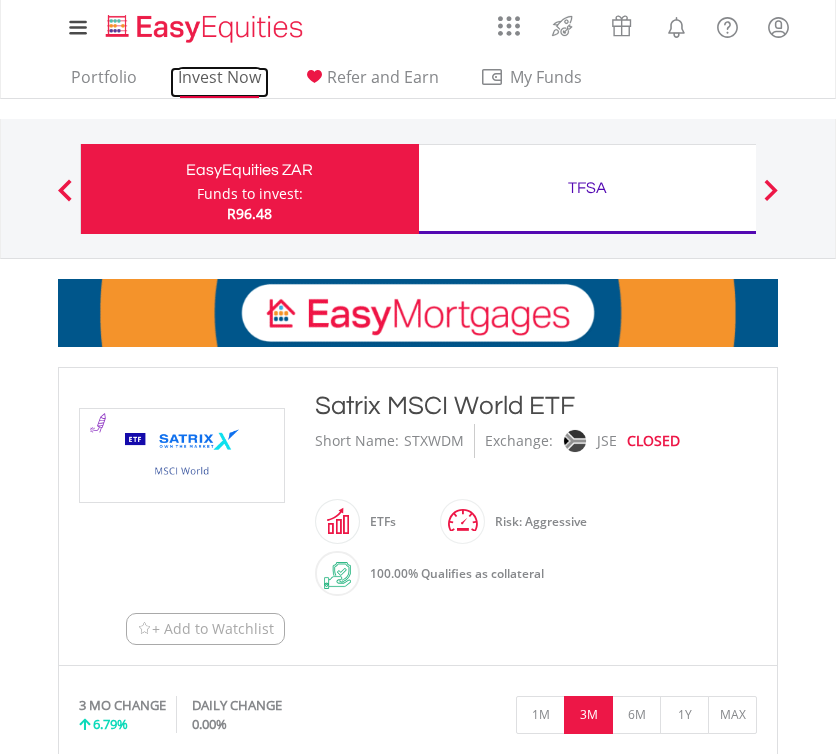 click on "Invest Now" at bounding box center [219, 82] 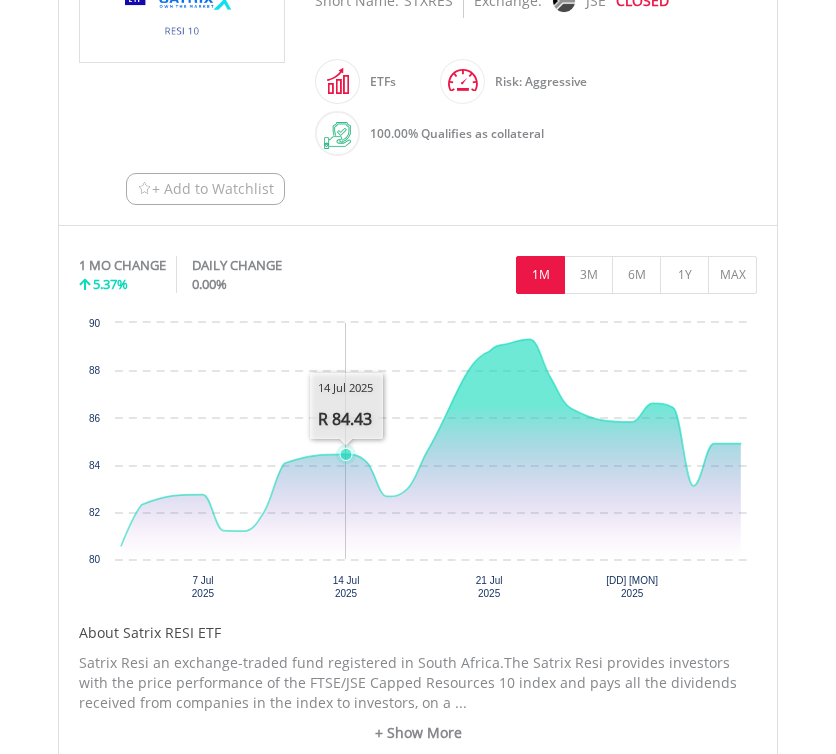 scroll, scrollTop: 442, scrollLeft: 0, axis: vertical 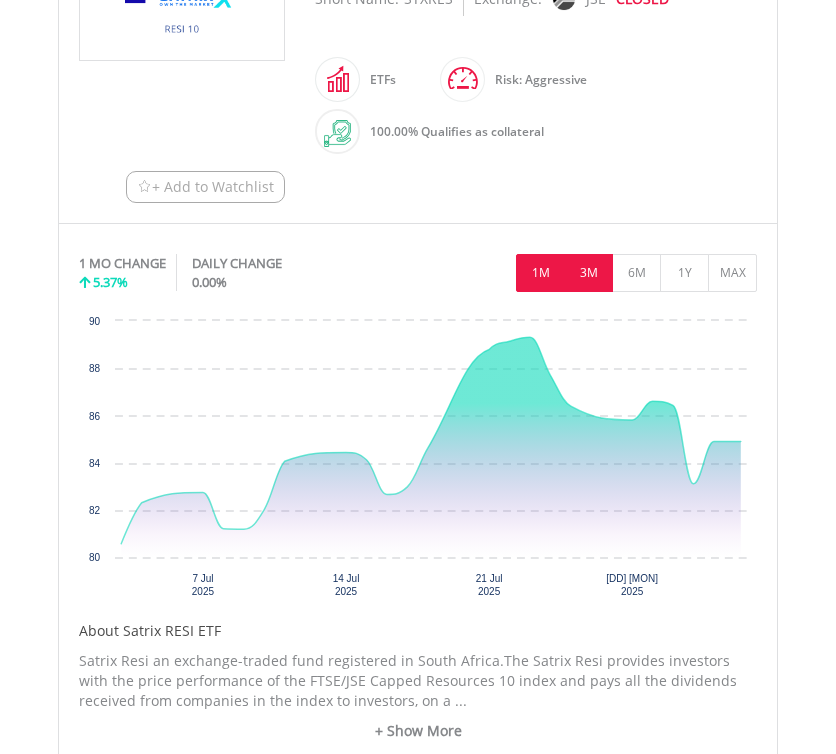 click on "3M" at bounding box center [588, 273] 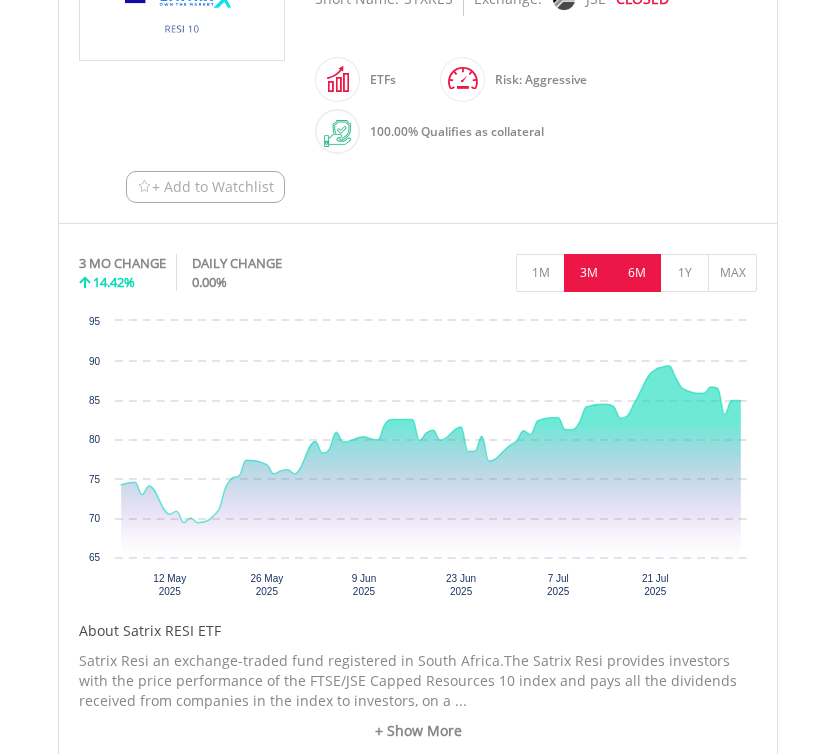 click on "6M" at bounding box center (636, 273) 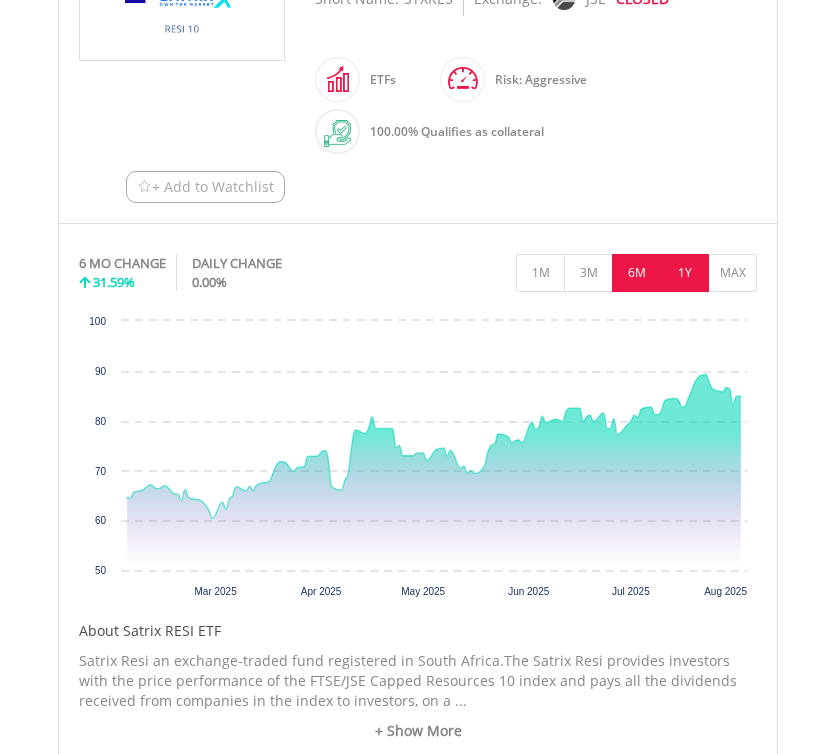 click on "1Y" at bounding box center [684, 273] 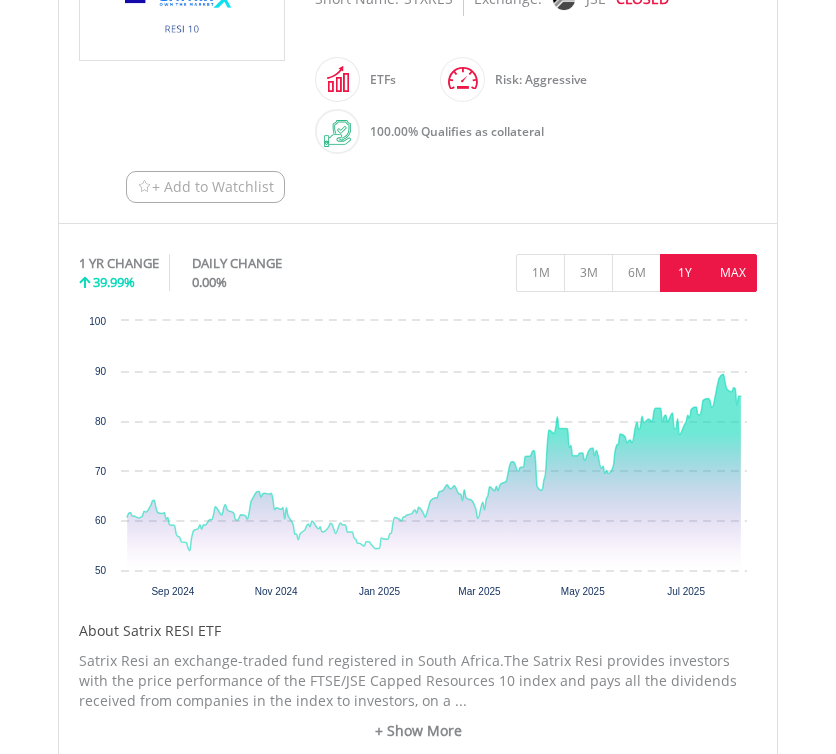 click on "MAX" at bounding box center [732, 273] 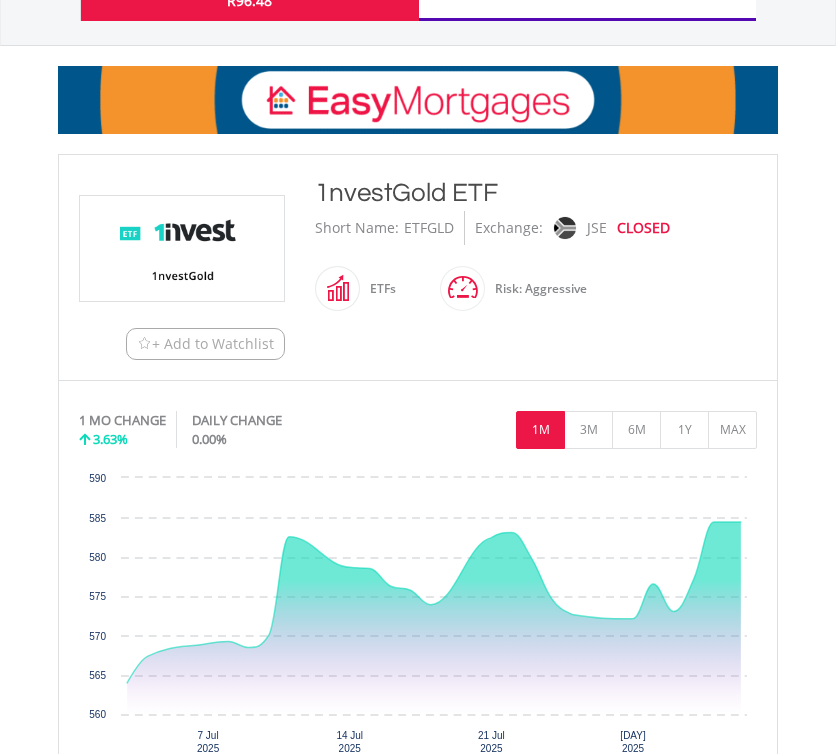 scroll, scrollTop: 233, scrollLeft: 0, axis: vertical 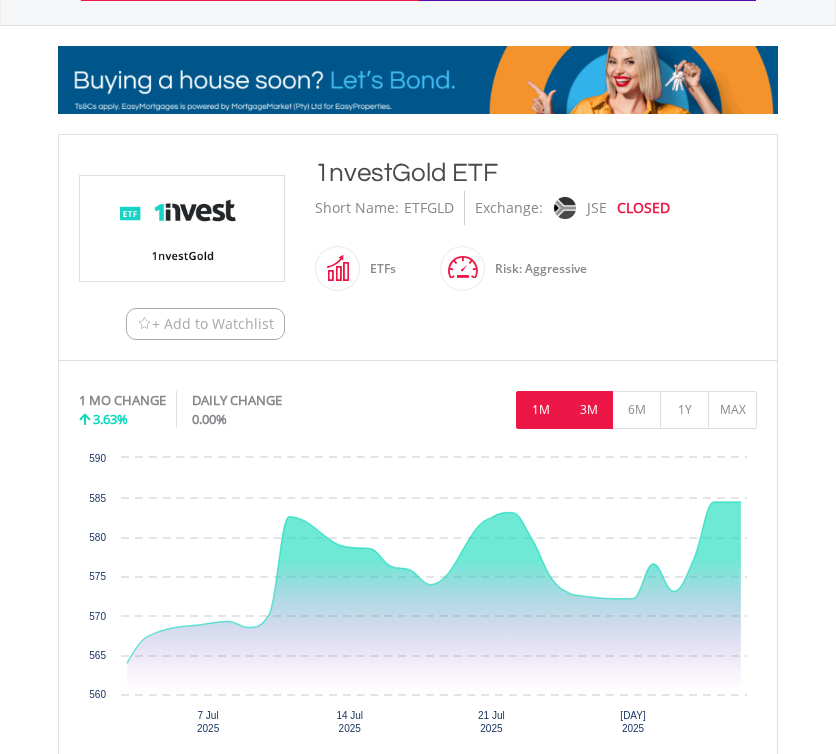 click on "3M" at bounding box center [588, 410] 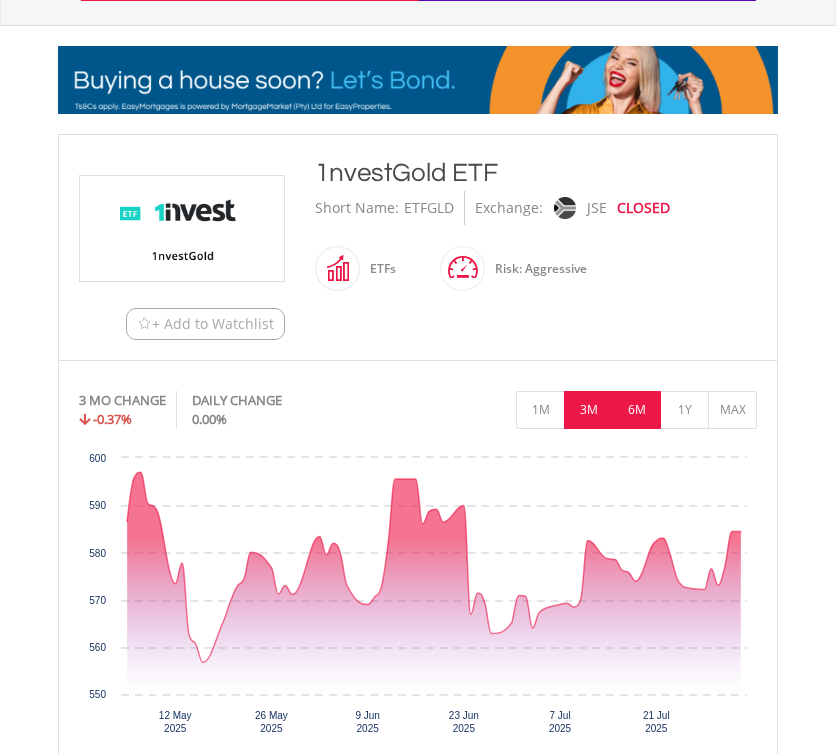 click on "6M" at bounding box center [636, 410] 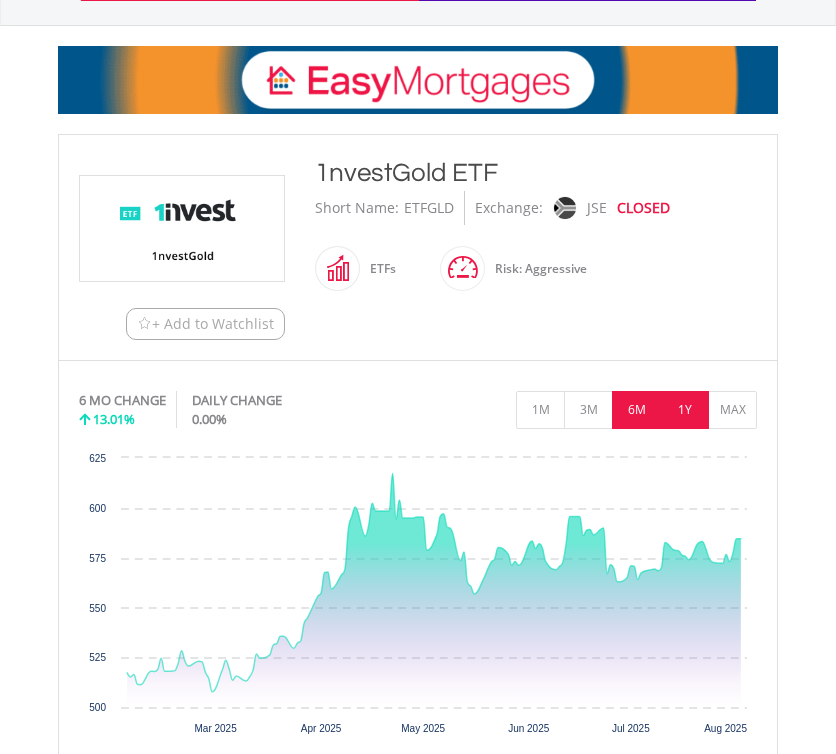 click on "1Y" at bounding box center (684, 410) 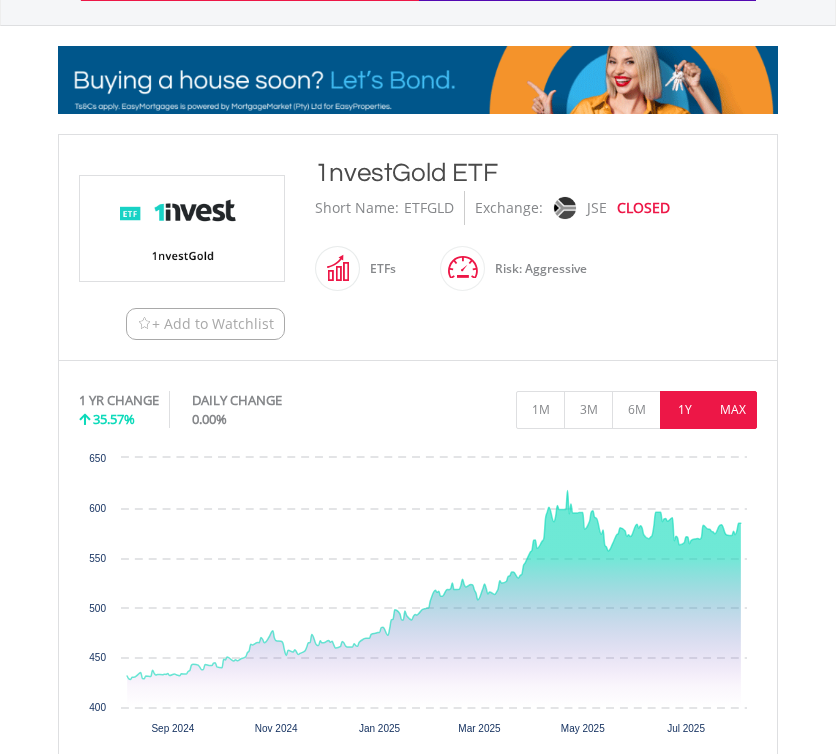 click on "MAX" at bounding box center [732, 410] 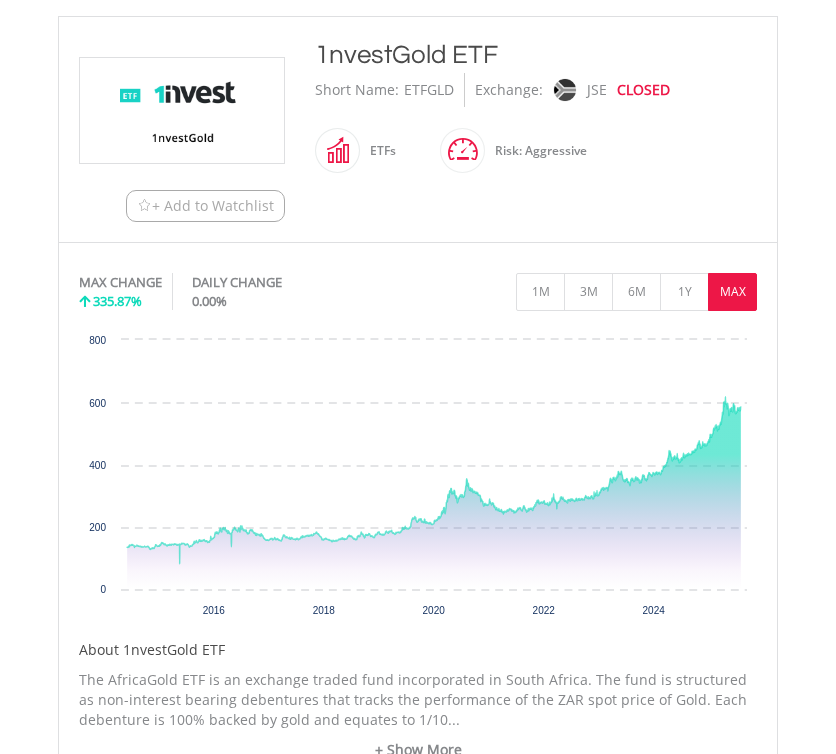 scroll, scrollTop: 357, scrollLeft: 0, axis: vertical 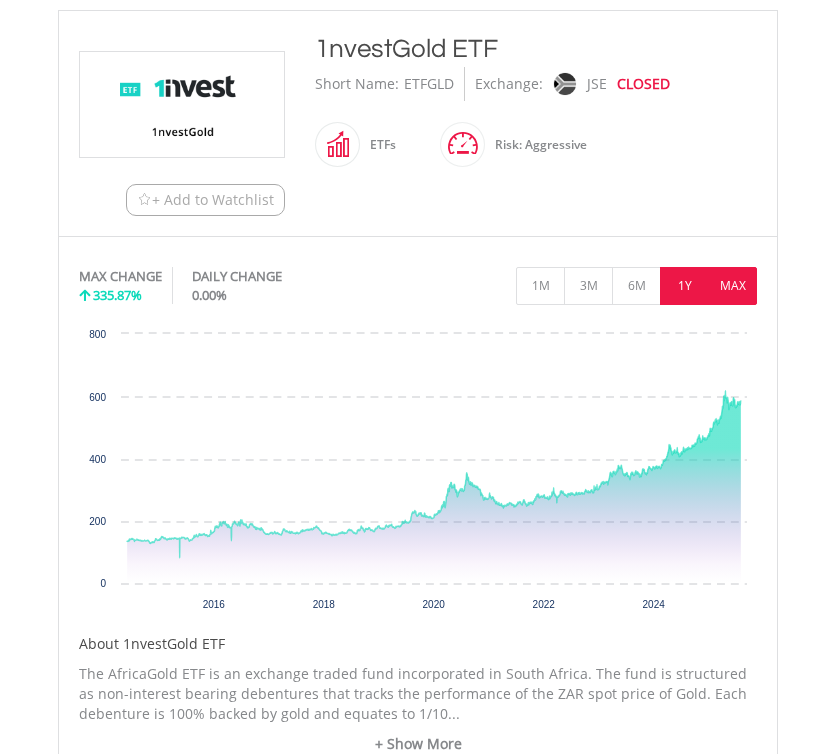 click on "1Y" at bounding box center (684, 286) 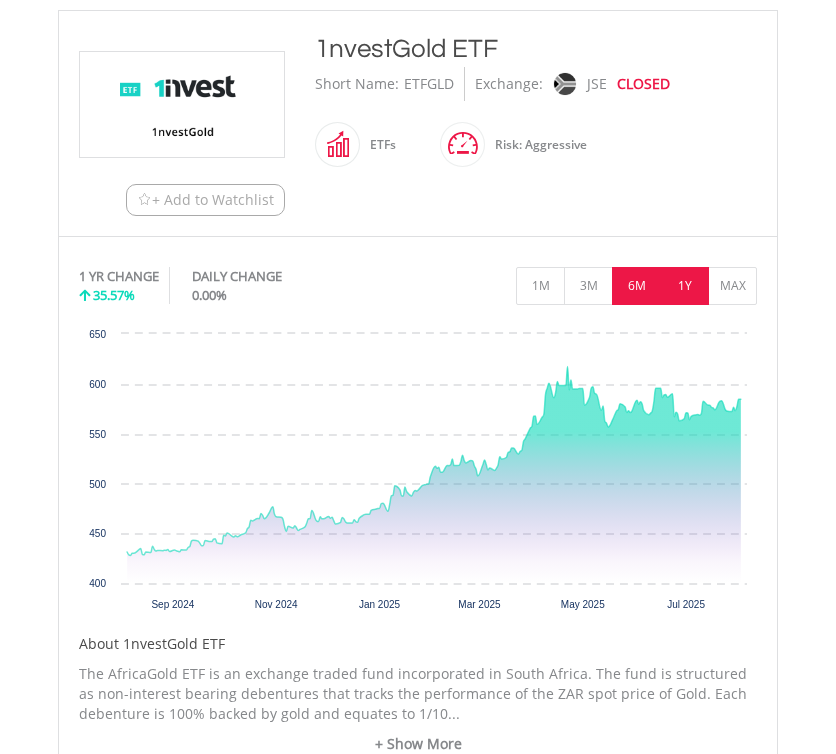 click on "6M" at bounding box center (636, 286) 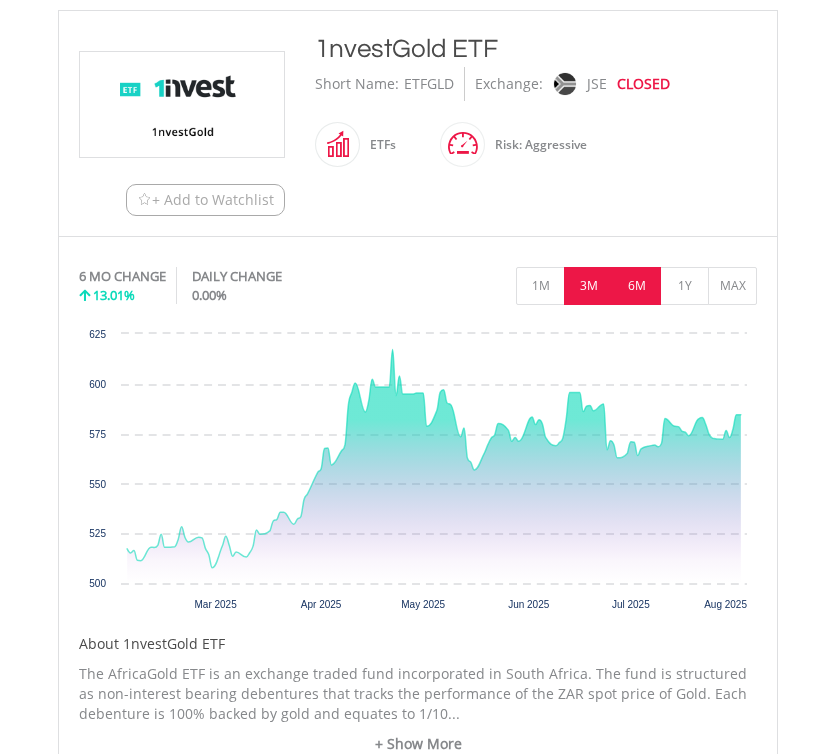 click on "3M" at bounding box center (588, 286) 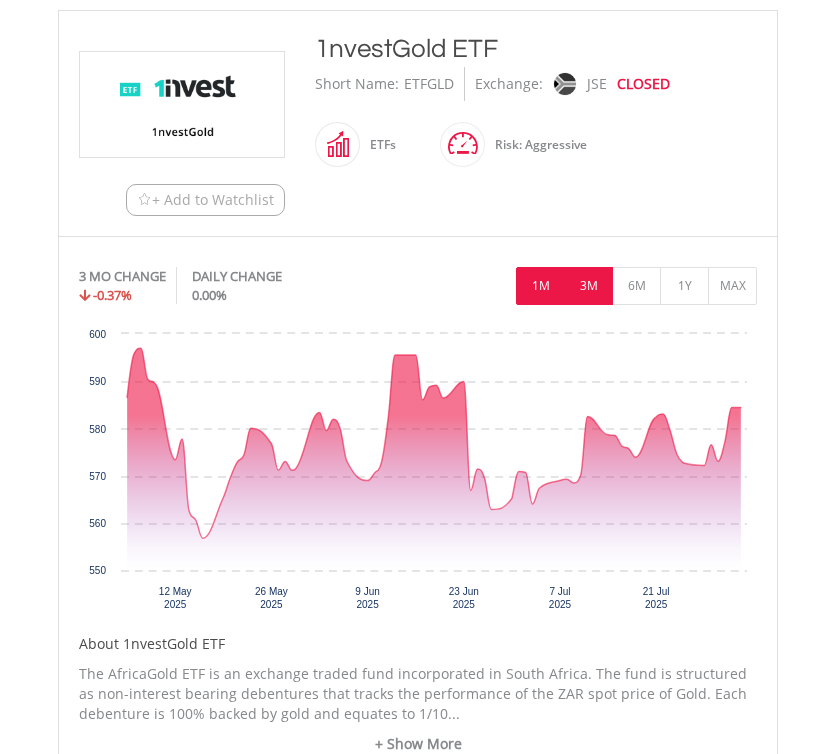 click on "1M" at bounding box center [540, 286] 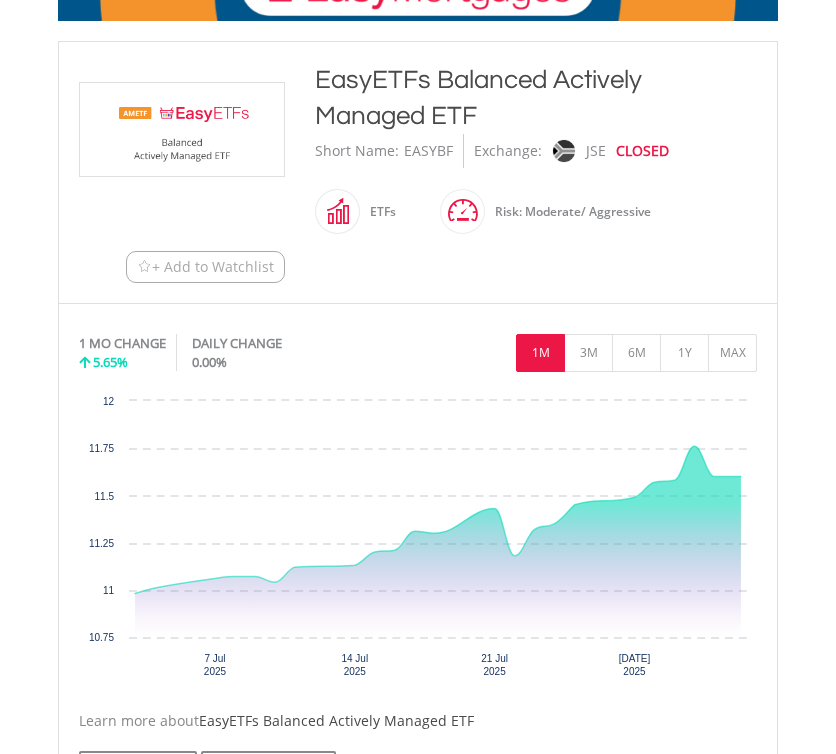 scroll, scrollTop: 357, scrollLeft: 0, axis: vertical 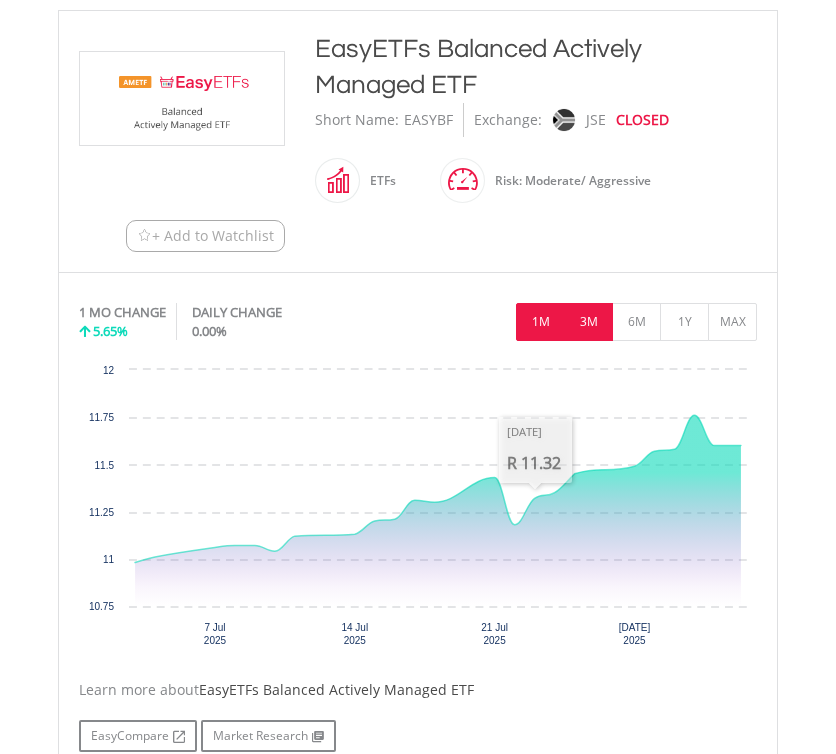 click on "3M" at bounding box center (588, 322) 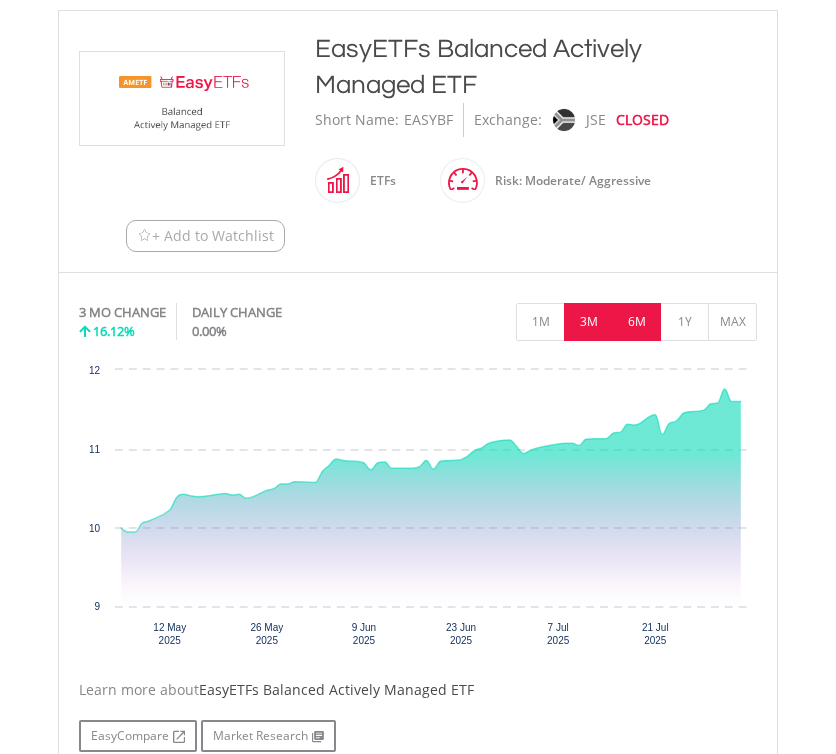 click on "6M" at bounding box center [636, 322] 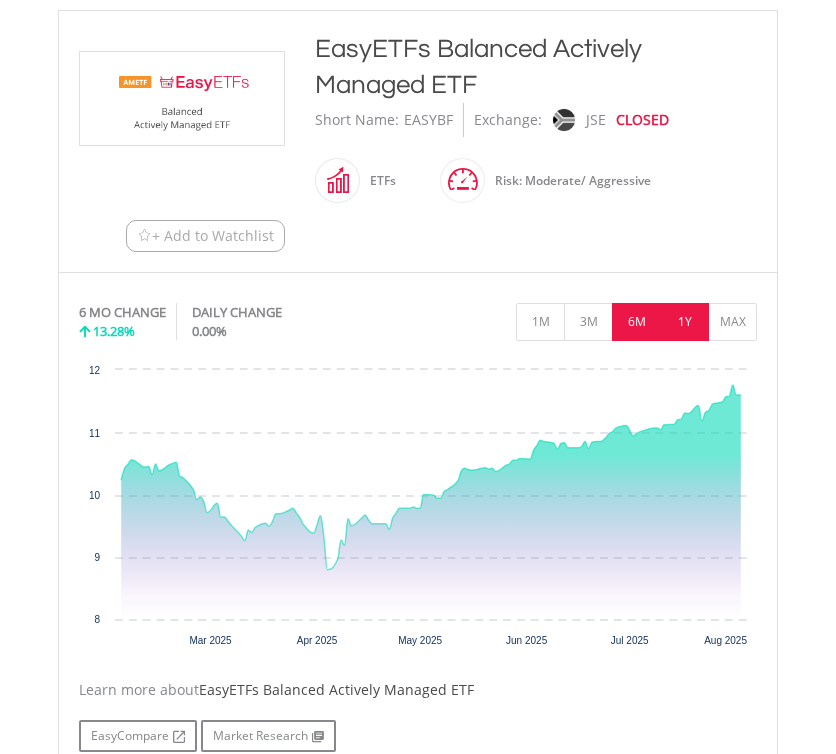 click on "1Y" at bounding box center (684, 322) 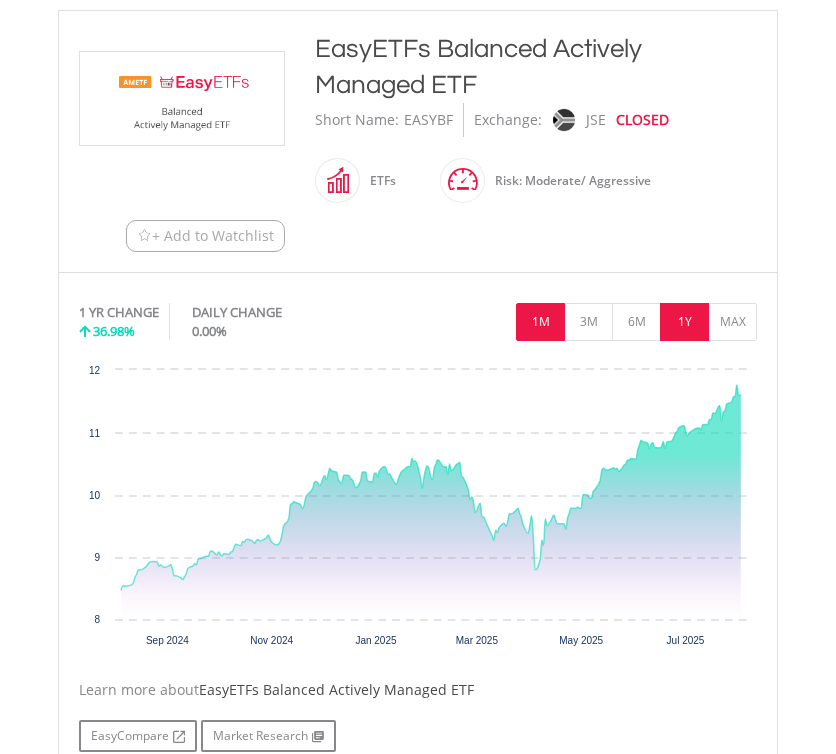 click on "1M" at bounding box center [540, 322] 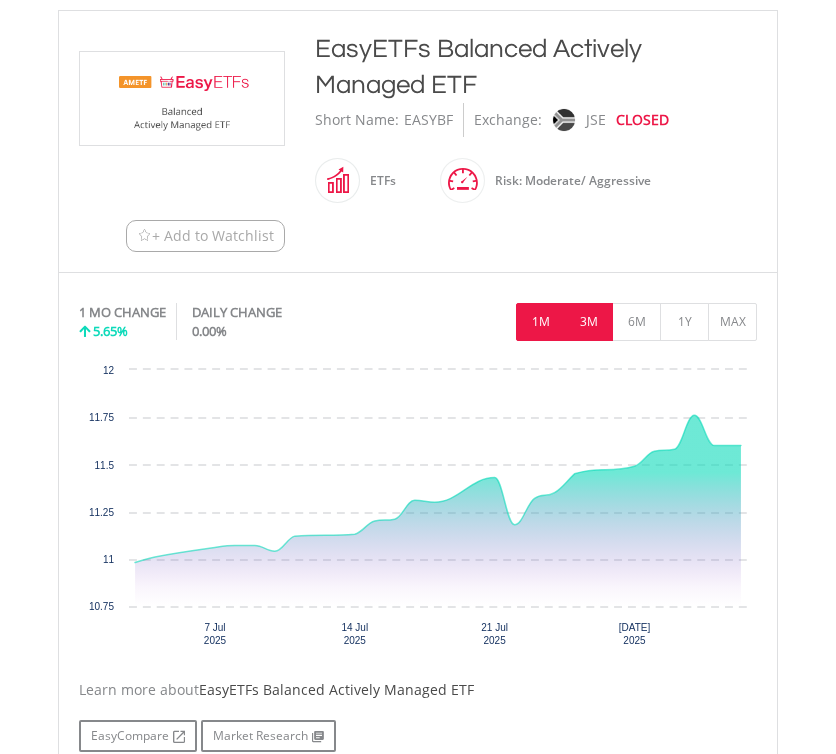 click on "3M" at bounding box center [588, 322] 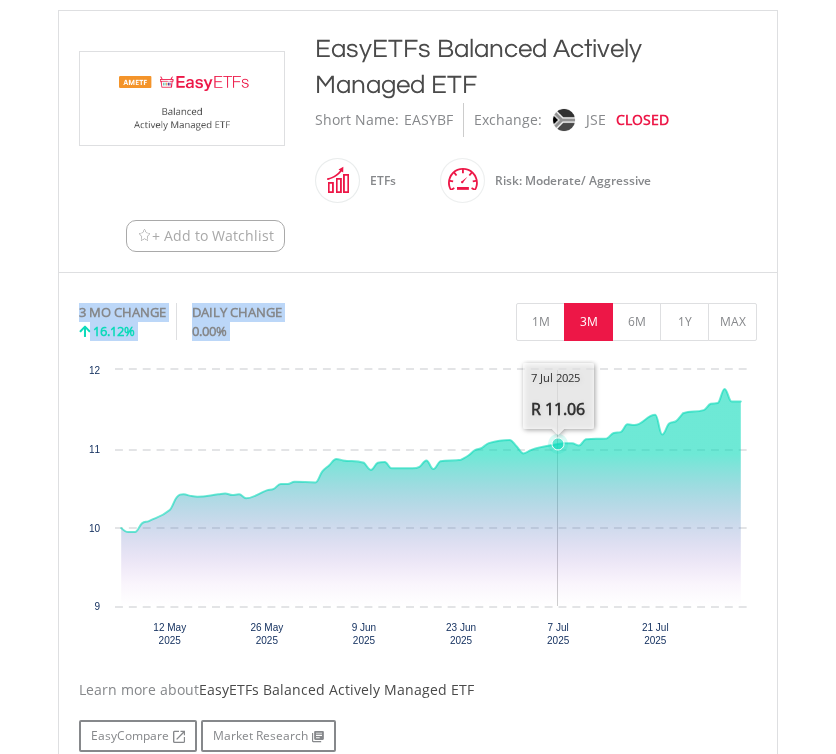 click 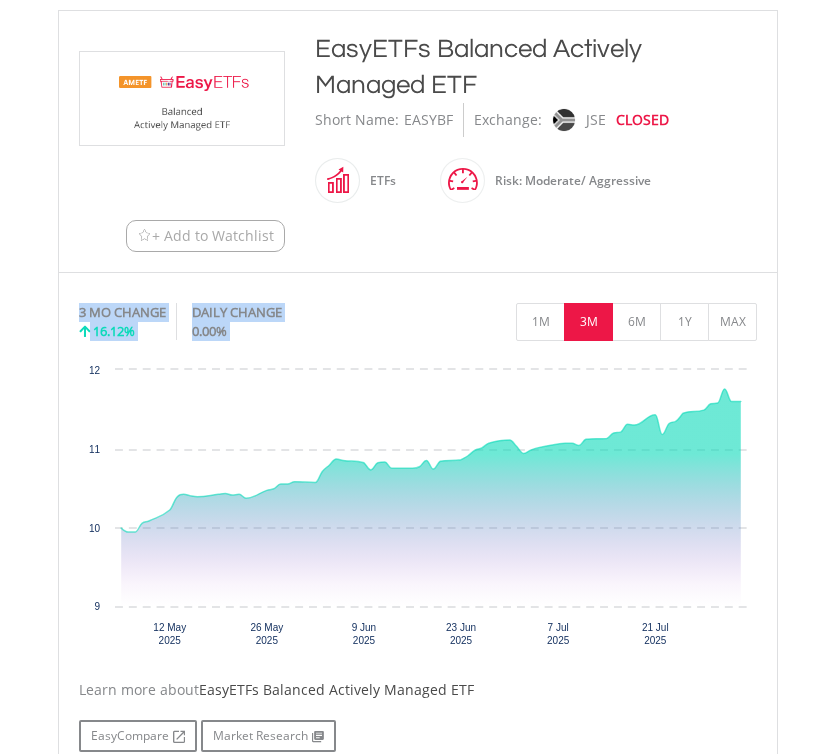 click on "3 MO CHANGE
16.12%
DAILY CHANGE
0.00%
1M
3M
6M
1Y
MAX" at bounding box center [418, 326] 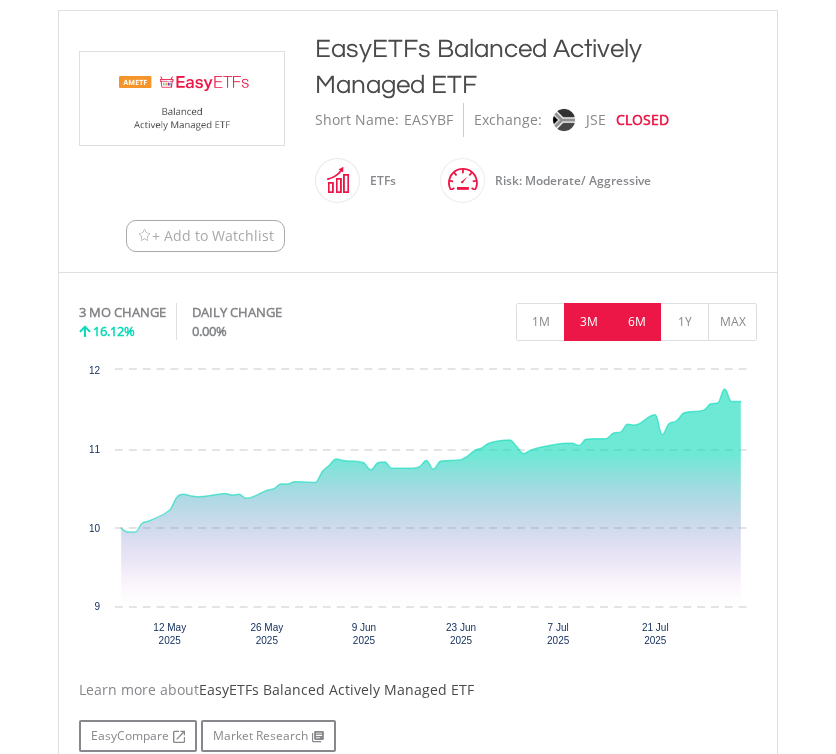 click on "6M" at bounding box center (636, 322) 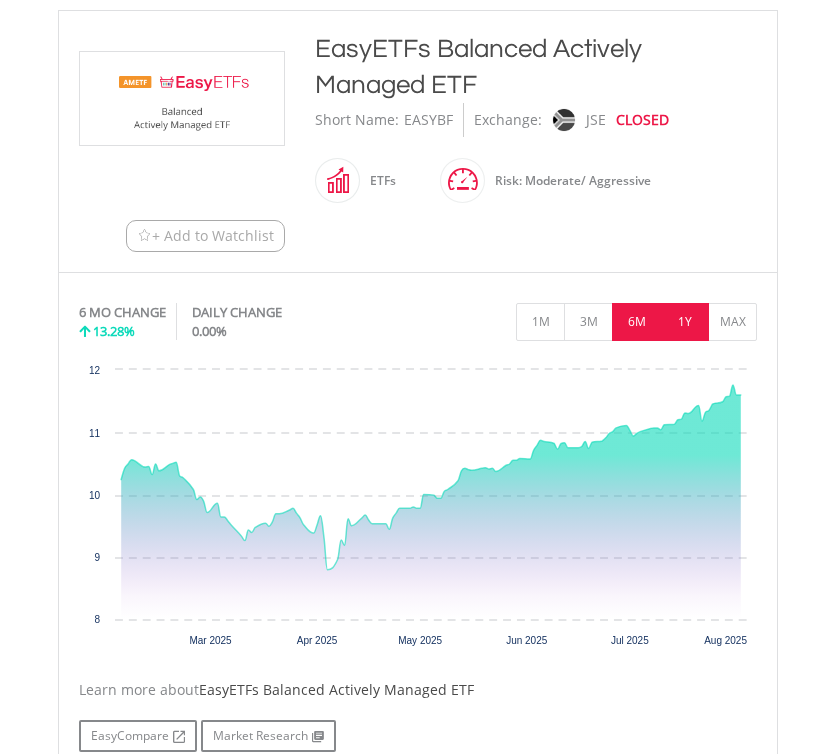 click on "1Y" at bounding box center [684, 322] 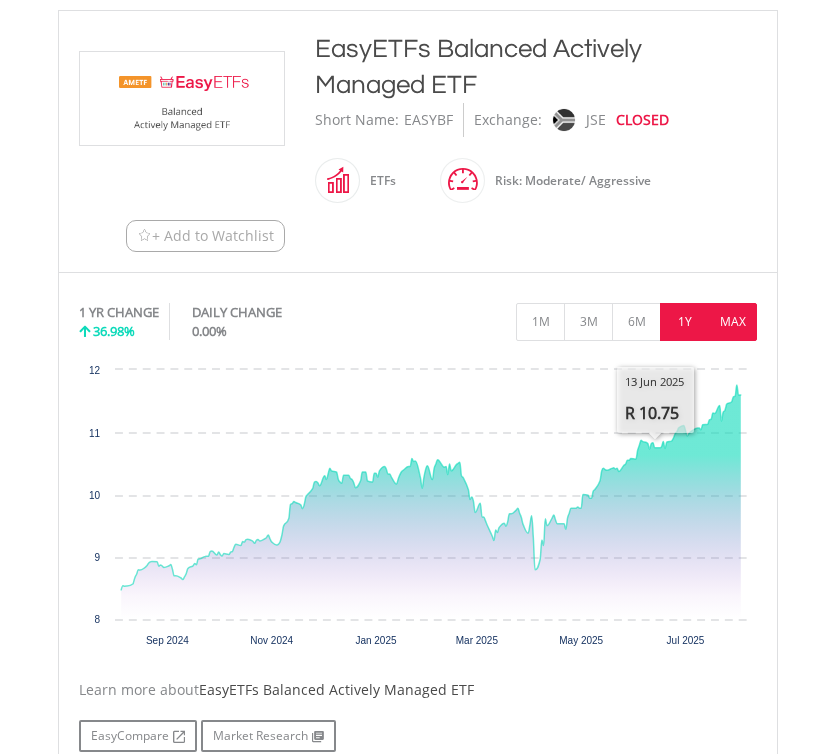 click on "MAX" at bounding box center (732, 322) 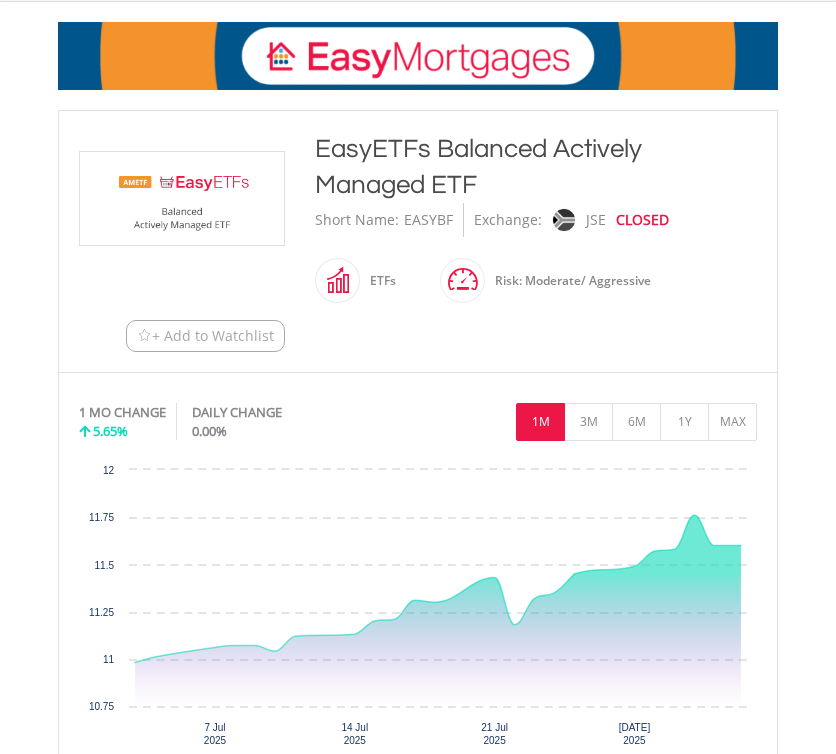 scroll, scrollTop: 0, scrollLeft: 0, axis: both 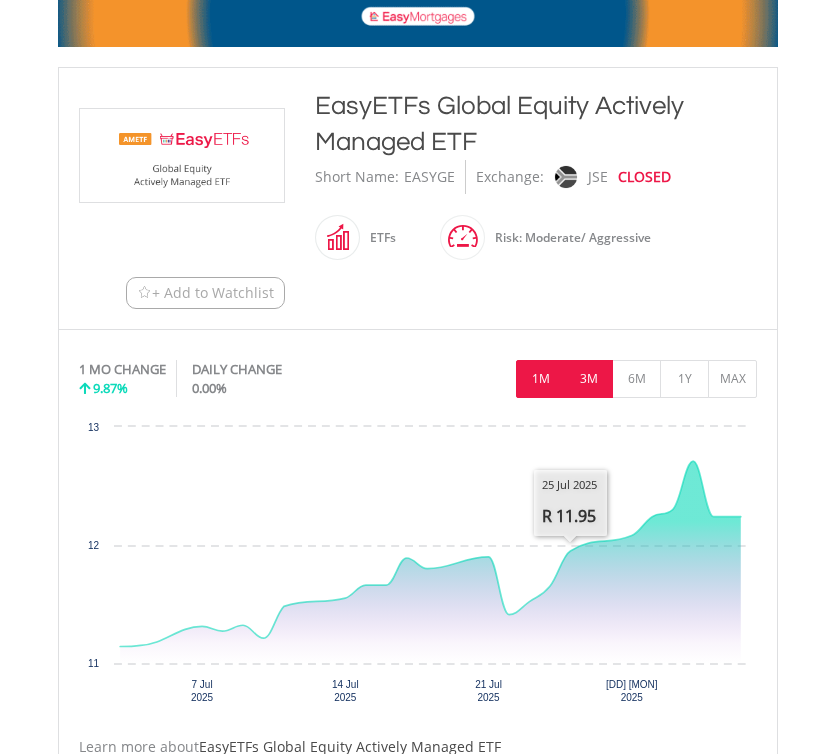 click on "3M" at bounding box center [588, 379] 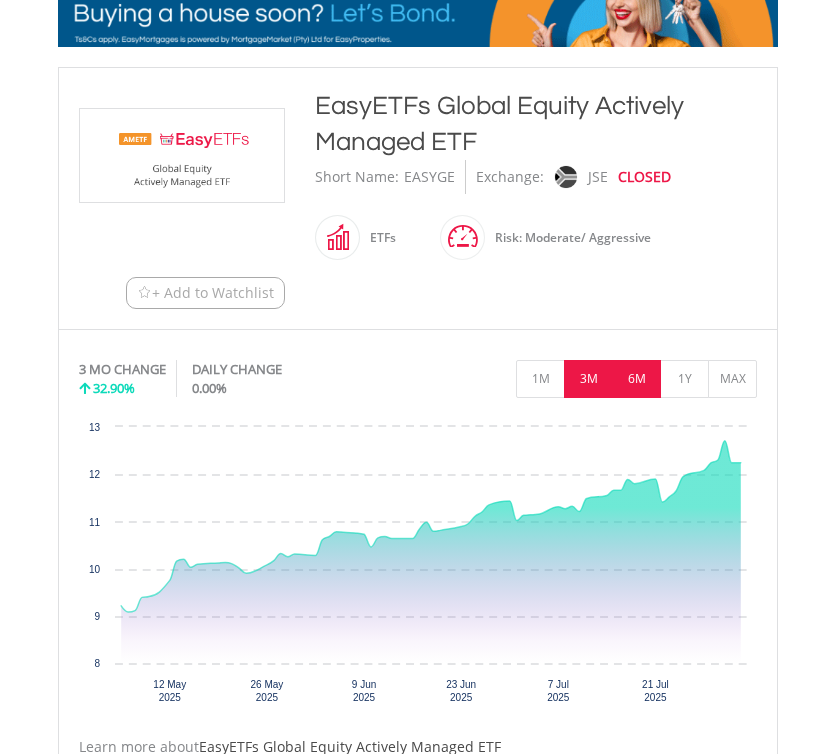 click on "6M" at bounding box center (636, 379) 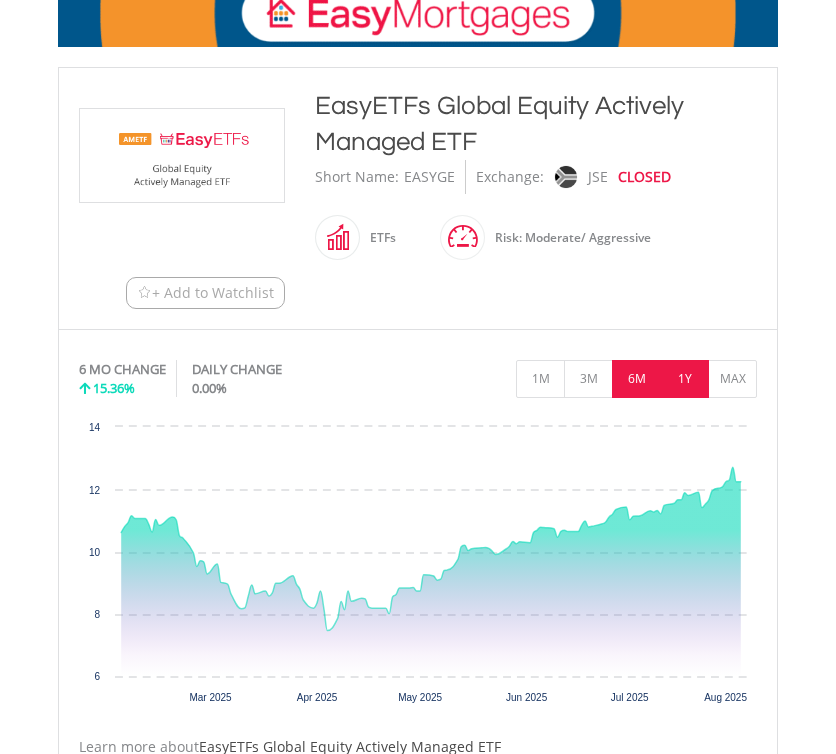 click on "1Y" at bounding box center (684, 379) 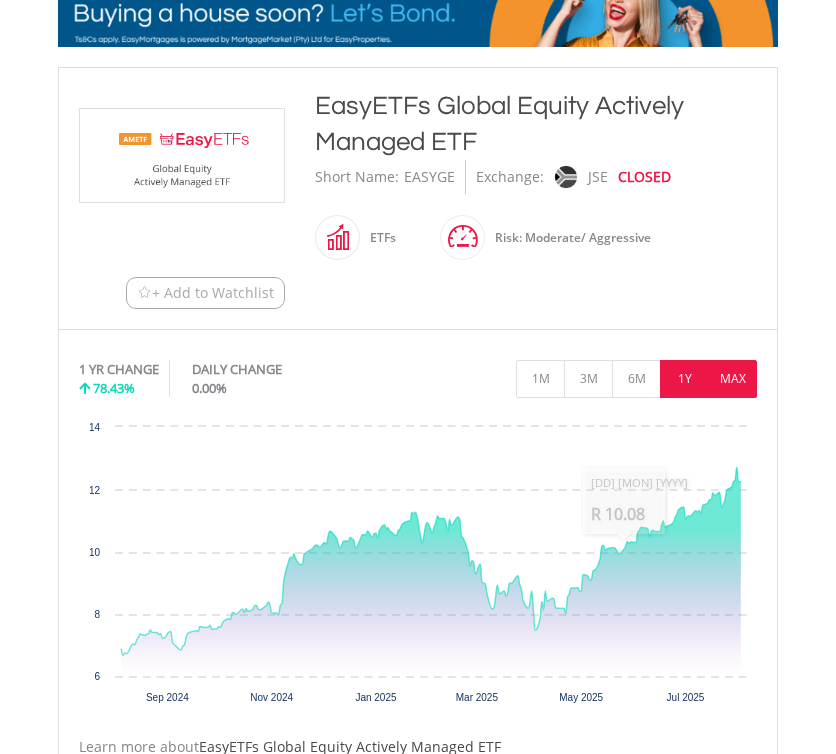 click on "MAX" at bounding box center (732, 379) 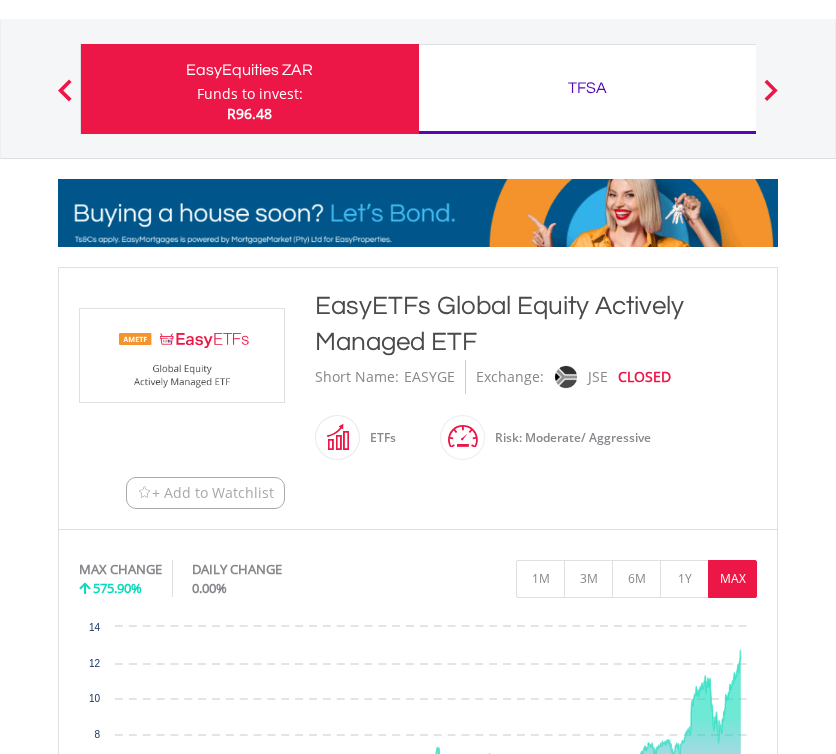 scroll, scrollTop: 0, scrollLeft: 0, axis: both 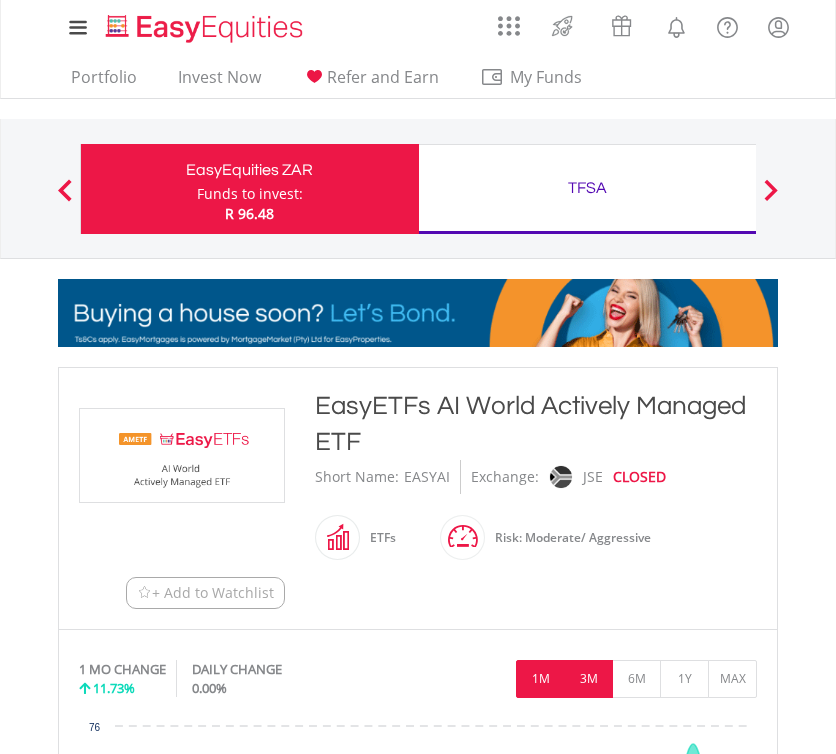 click on "3M" at bounding box center [588, 679] 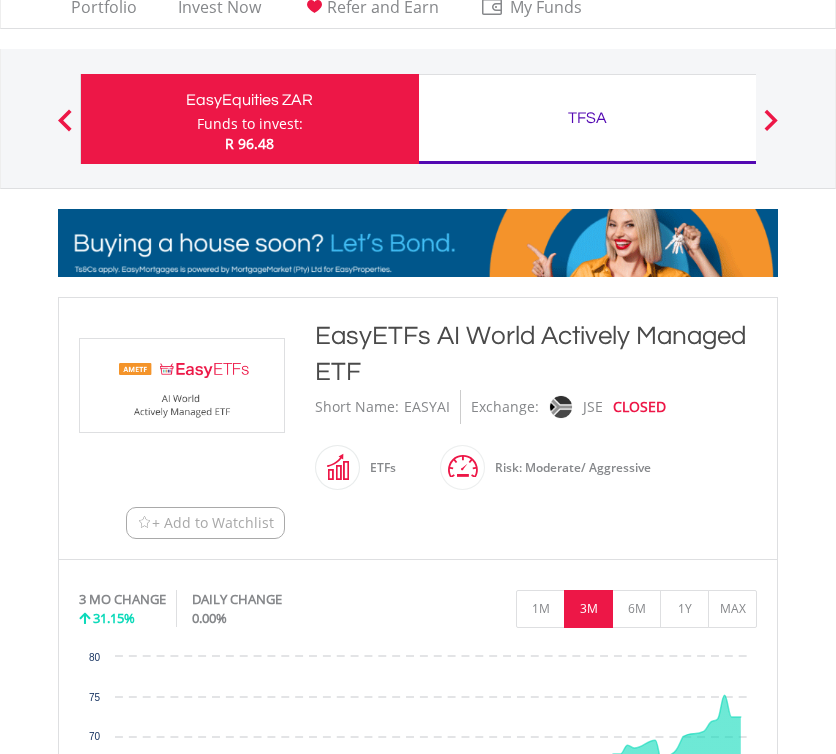 scroll, scrollTop: 75, scrollLeft: 0, axis: vertical 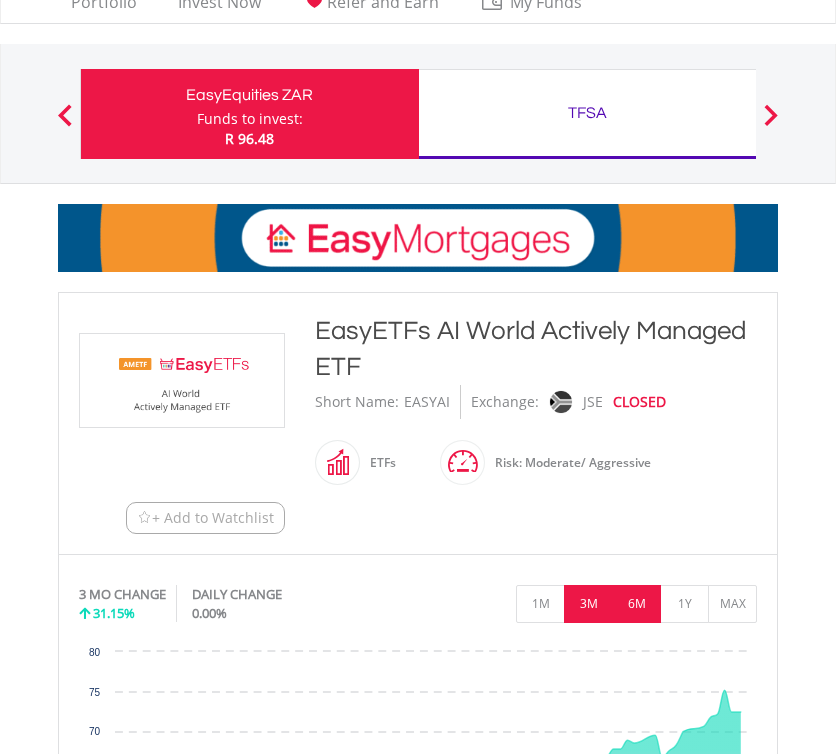 click on "6M" at bounding box center [636, 604] 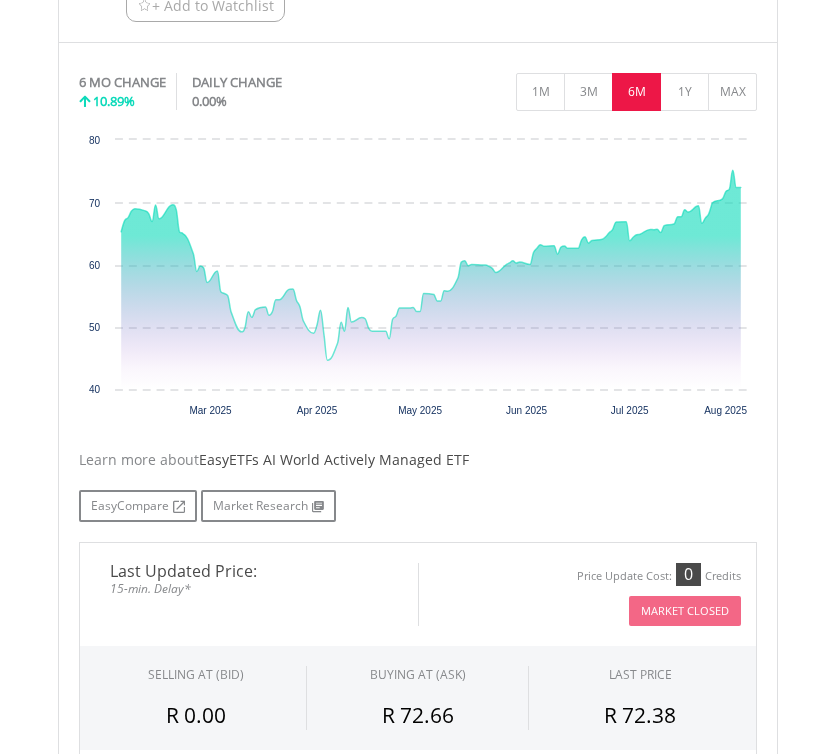 scroll, scrollTop: 574, scrollLeft: 0, axis: vertical 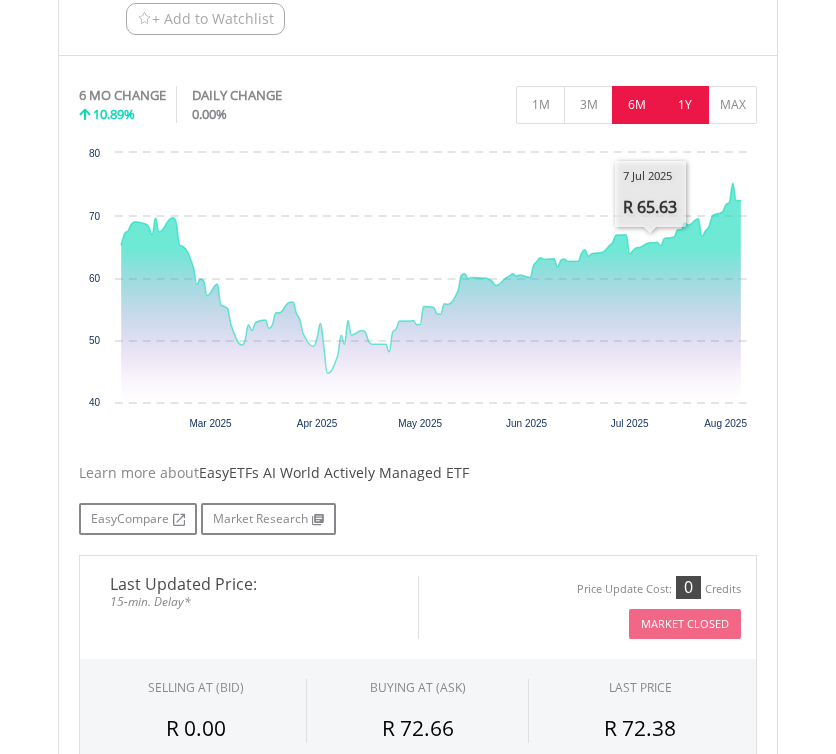 click on "1Y" at bounding box center (684, 105) 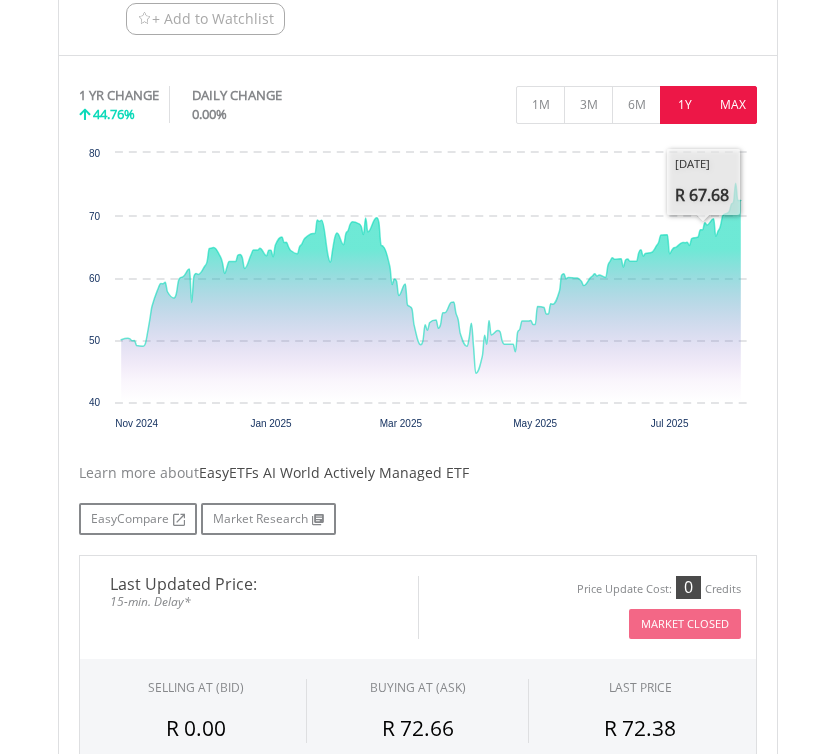 click on "MAX" at bounding box center (732, 105) 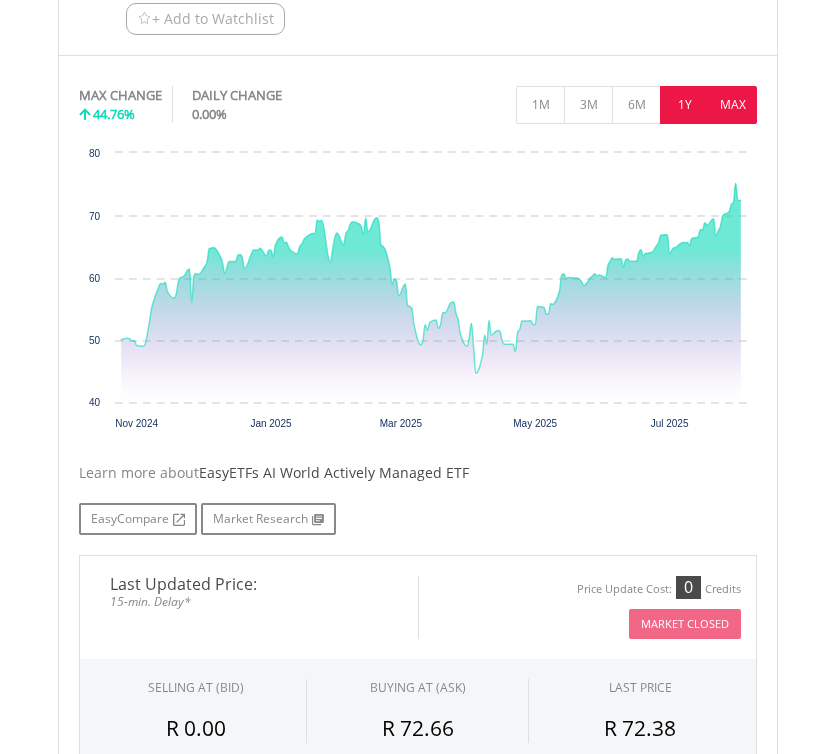 click on "1Y" at bounding box center (684, 105) 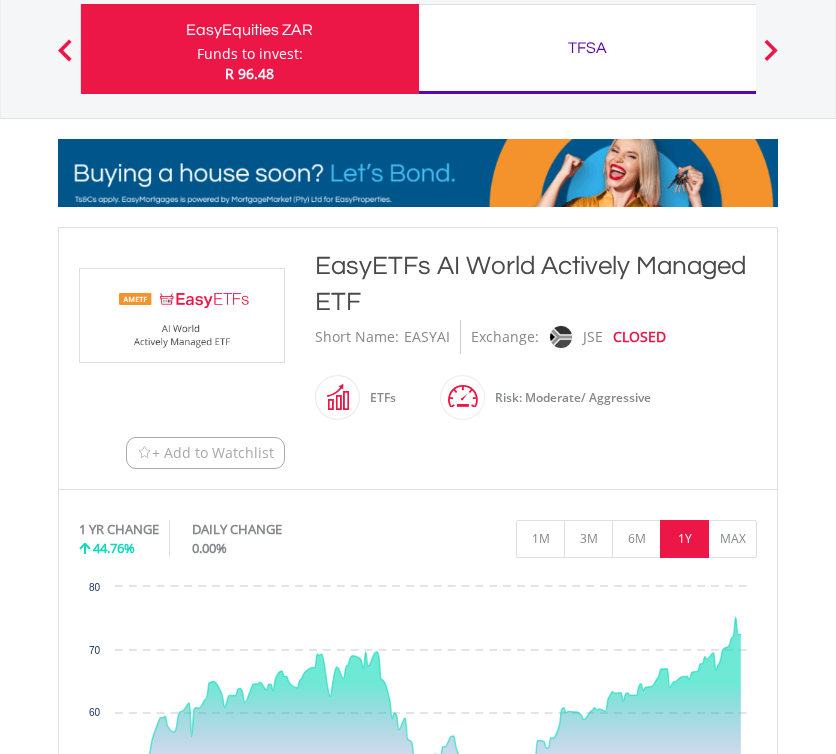 scroll, scrollTop: 0, scrollLeft: 0, axis: both 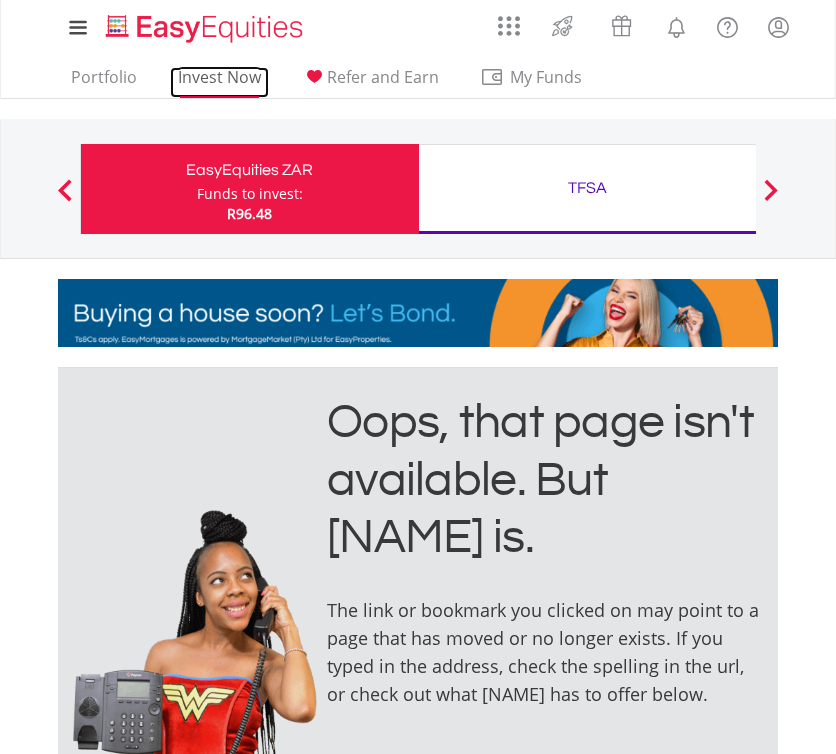 click on "Invest Now" at bounding box center (219, 82) 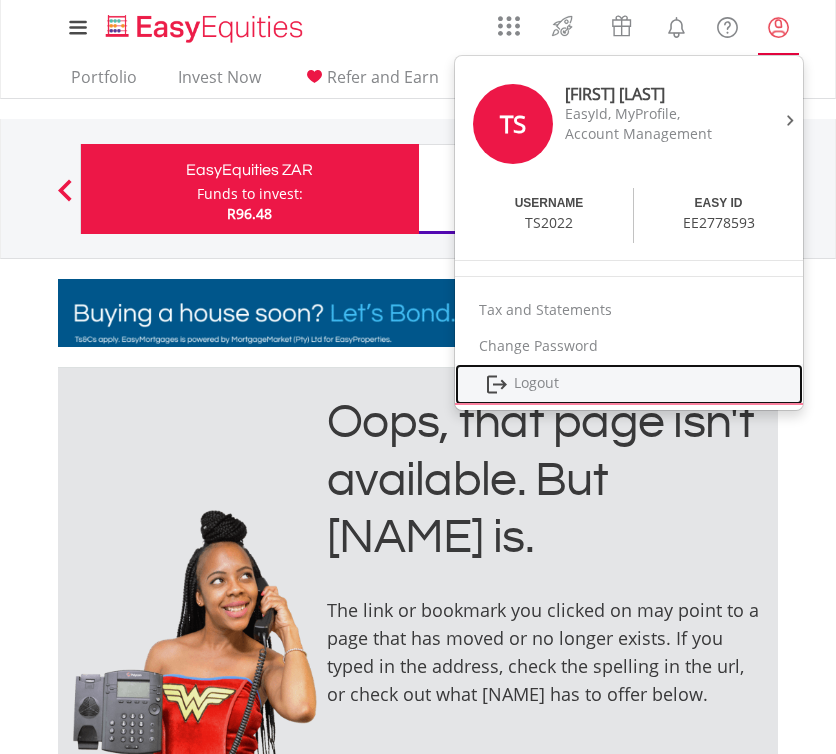 click on "Logout" at bounding box center (629, 384) 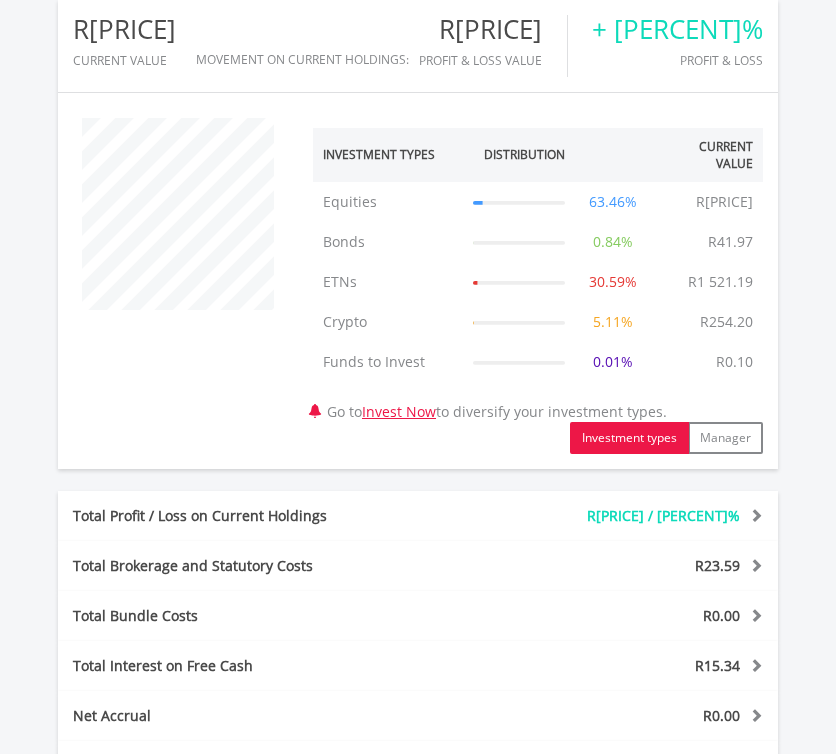 scroll, scrollTop: 569, scrollLeft: 0, axis: vertical 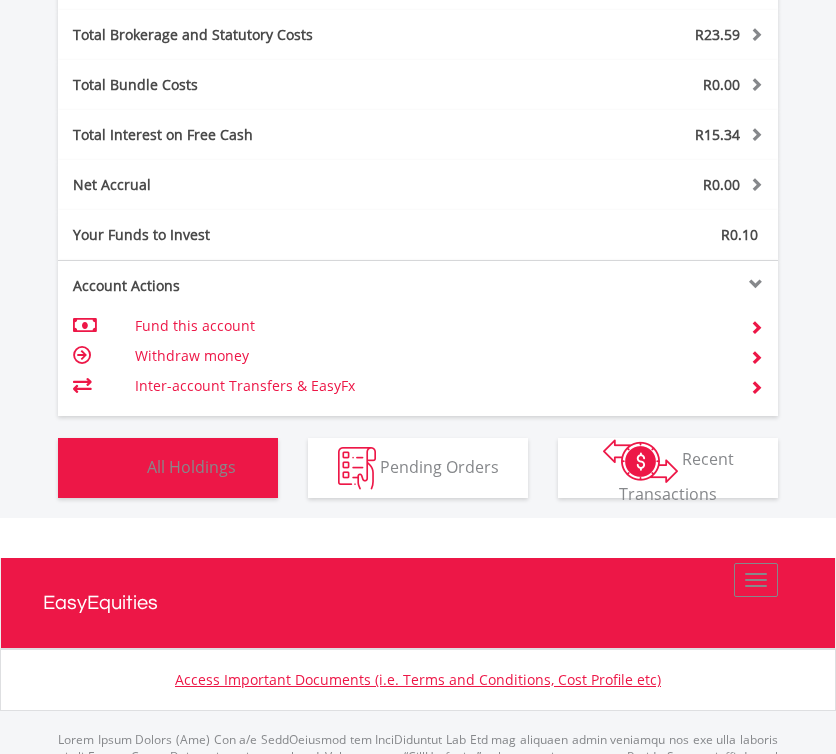 click on "All Holdings" at bounding box center (191, 466) 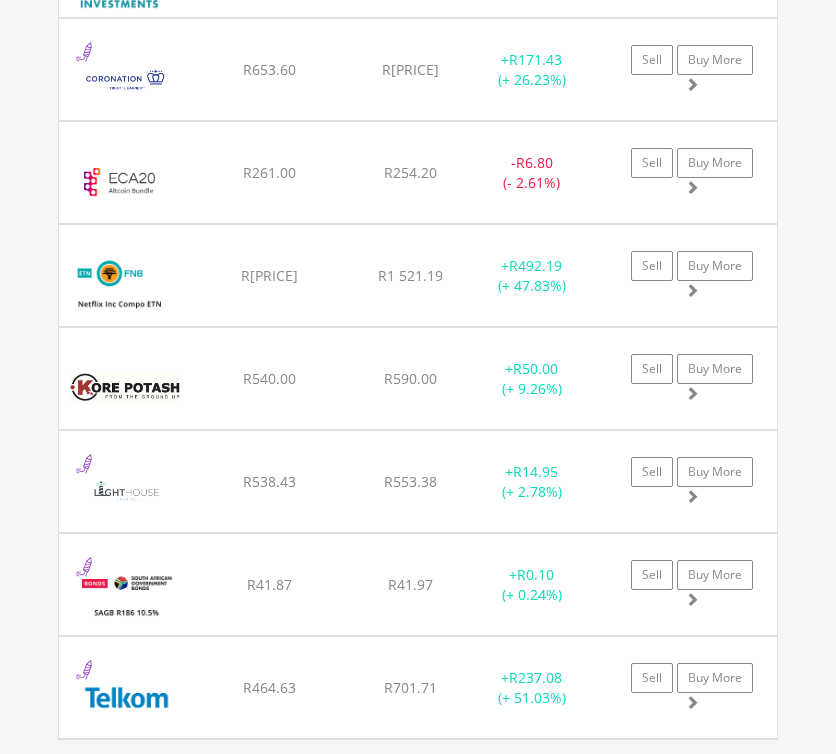 scroll, scrollTop: 1887, scrollLeft: 0, axis: vertical 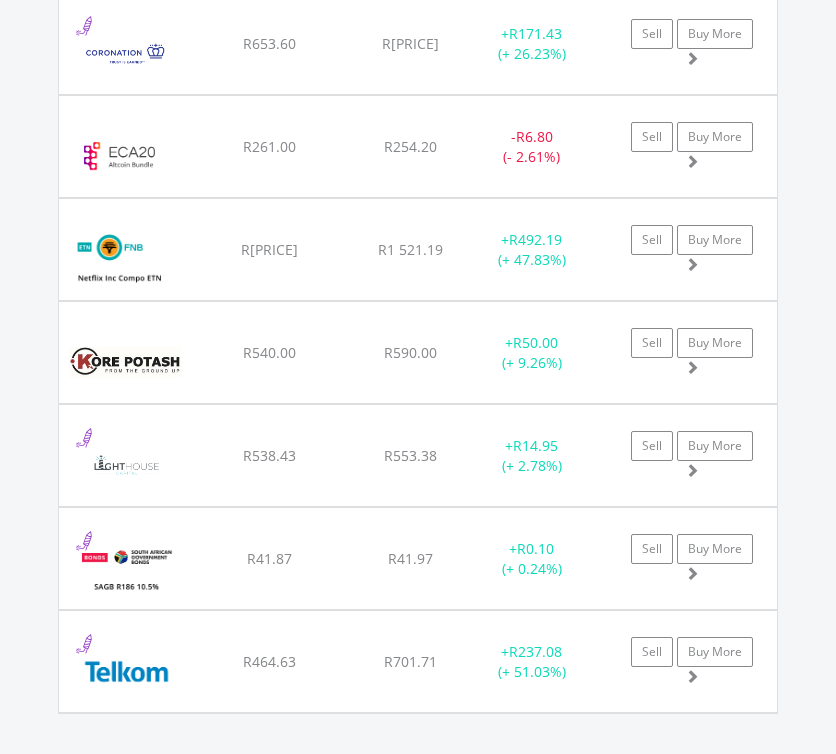 click at bounding box center [125, 465] 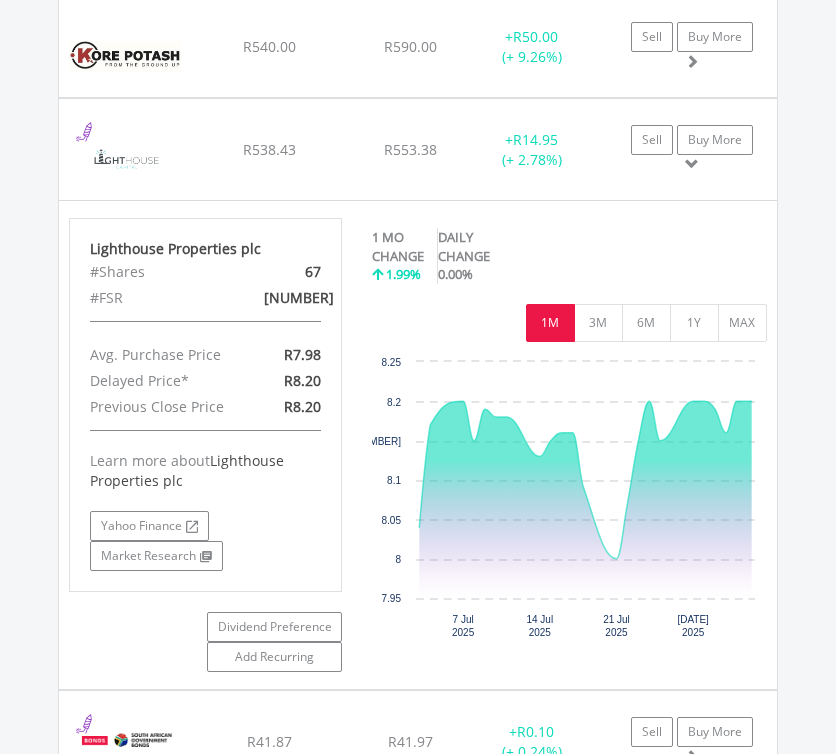 scroll, scrollTop: 2196, scrollLeft: 0, axis: vertical 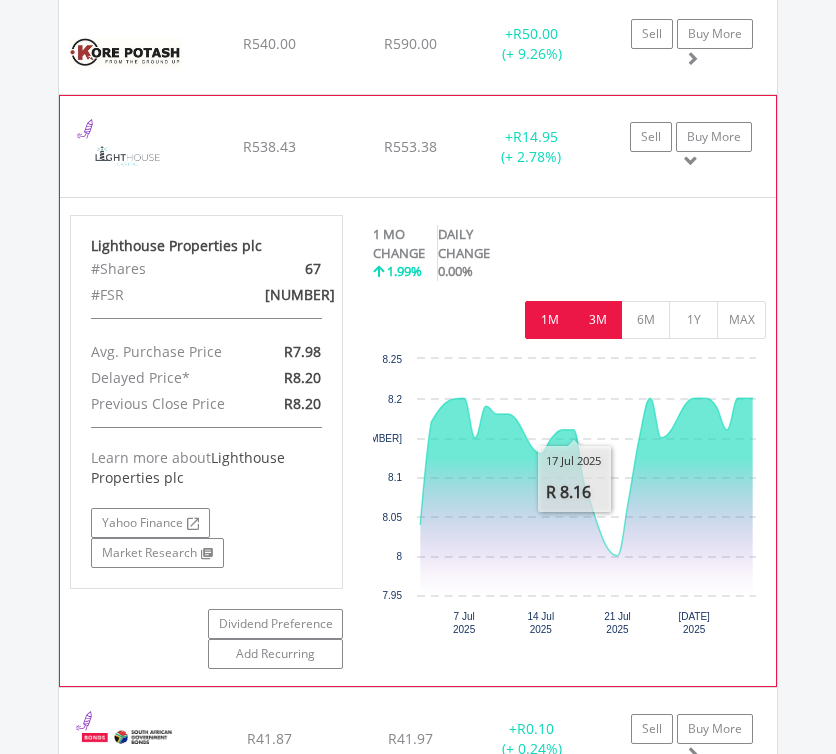 click on "3M" at bounding box center (597, 320) 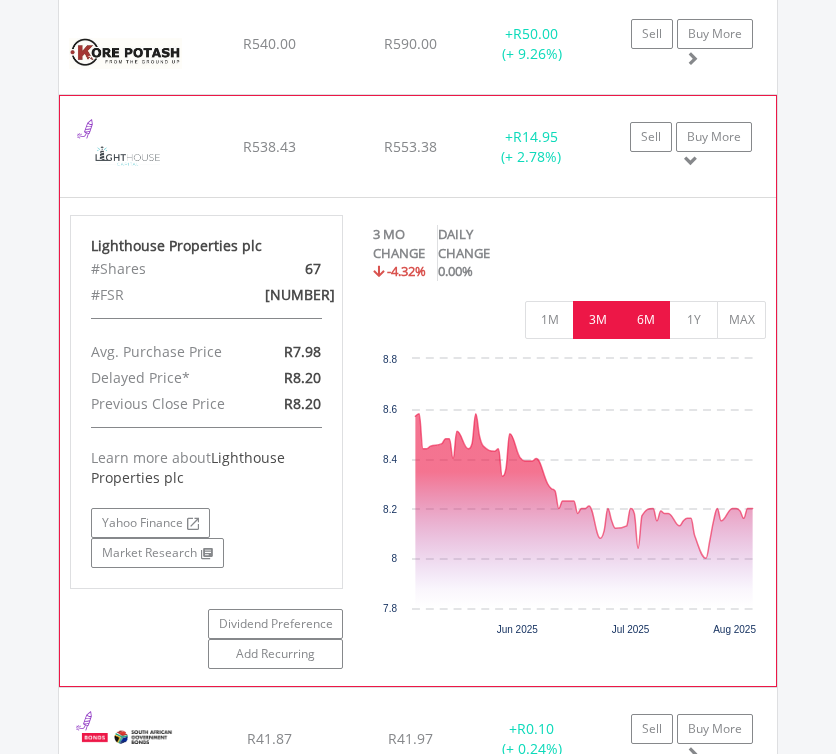 click on "6M" at bounding box center [645, 320] 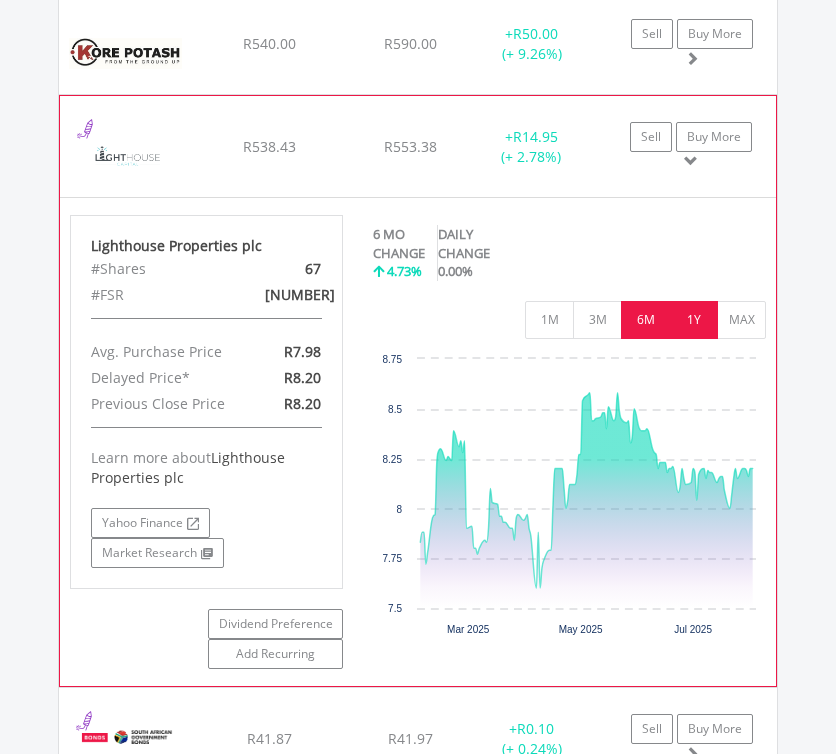 click on "1Y" at bounding box center [693, 320] 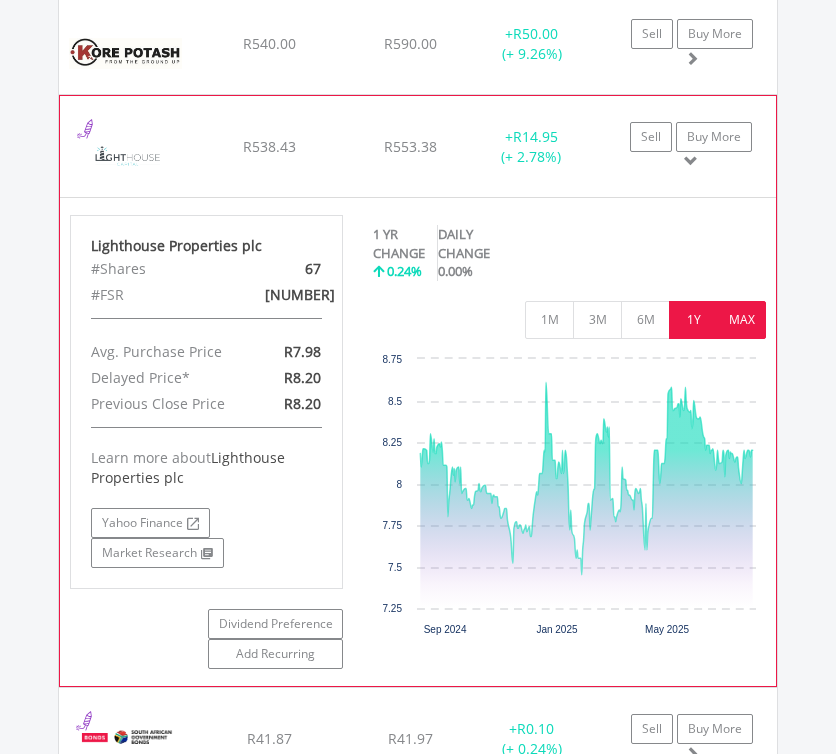 click on "MAX" at bounding box center (741, 320) 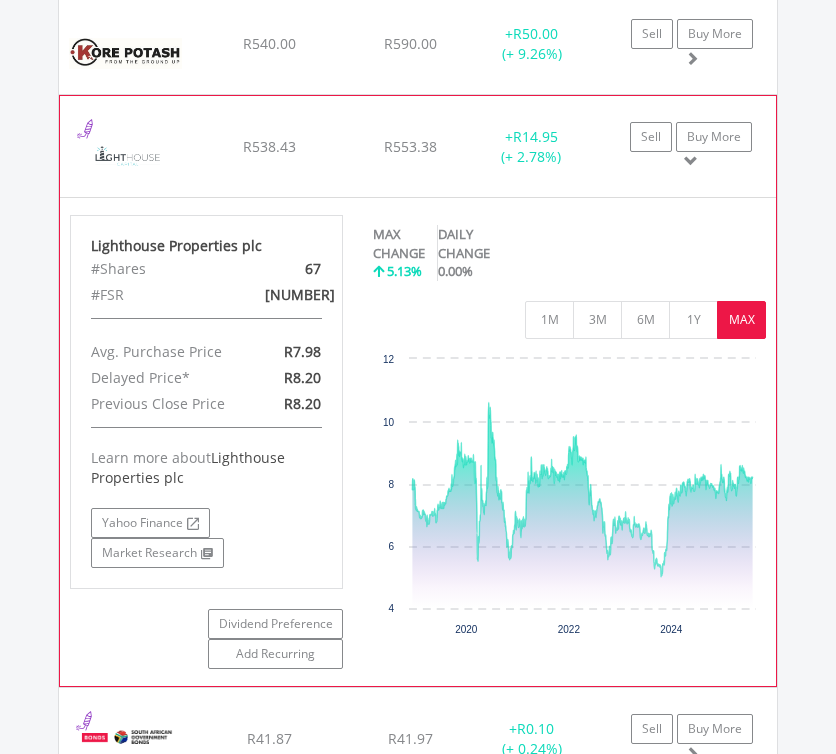 click at bounding box center (691, 161) 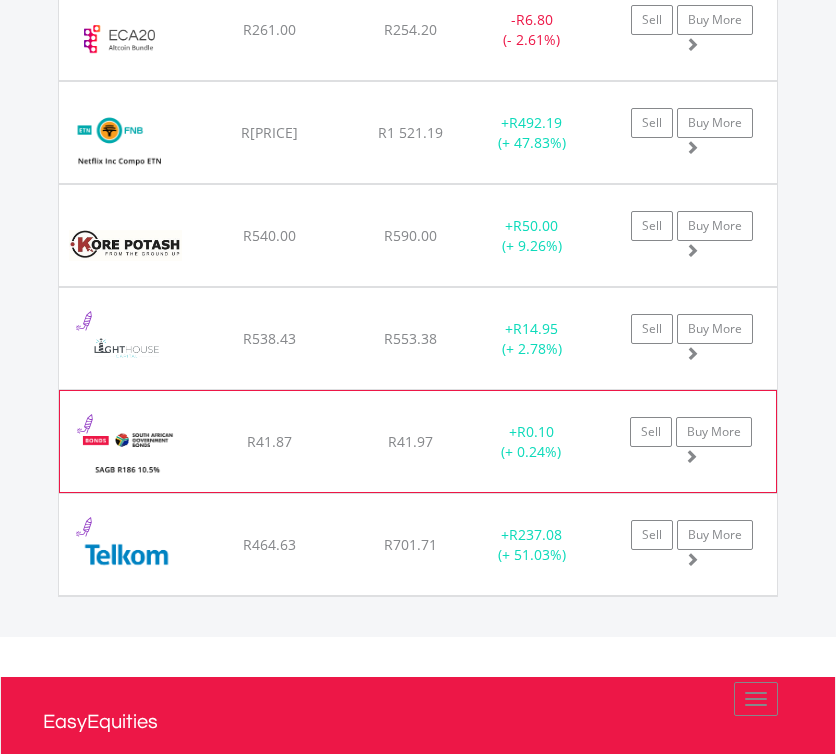 scroll, scrollTop: 2013, scrollLeft: 0, axis: vertical 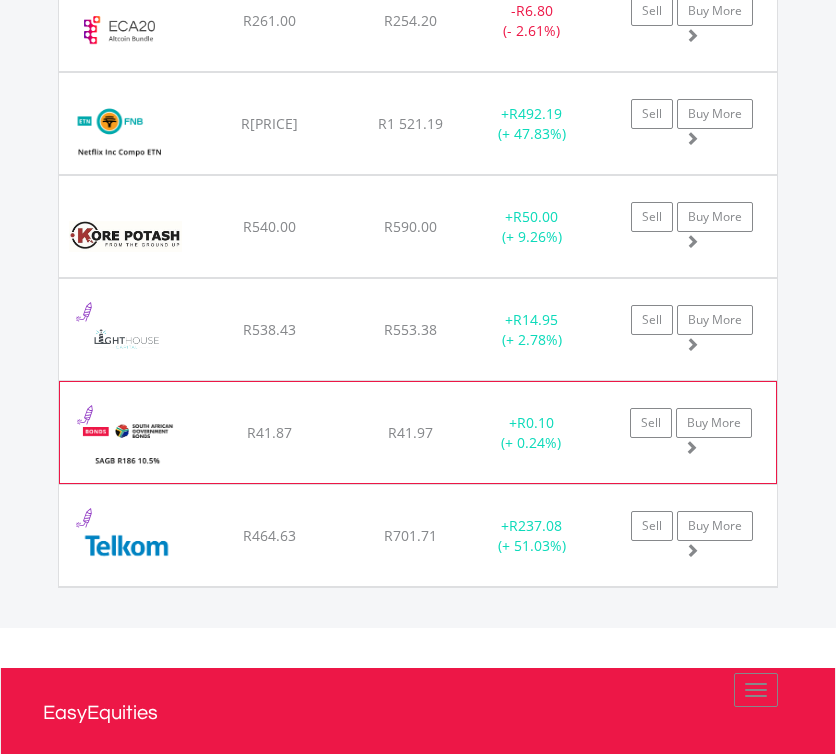 click on "R41.97" at bounding box center (411, -185) 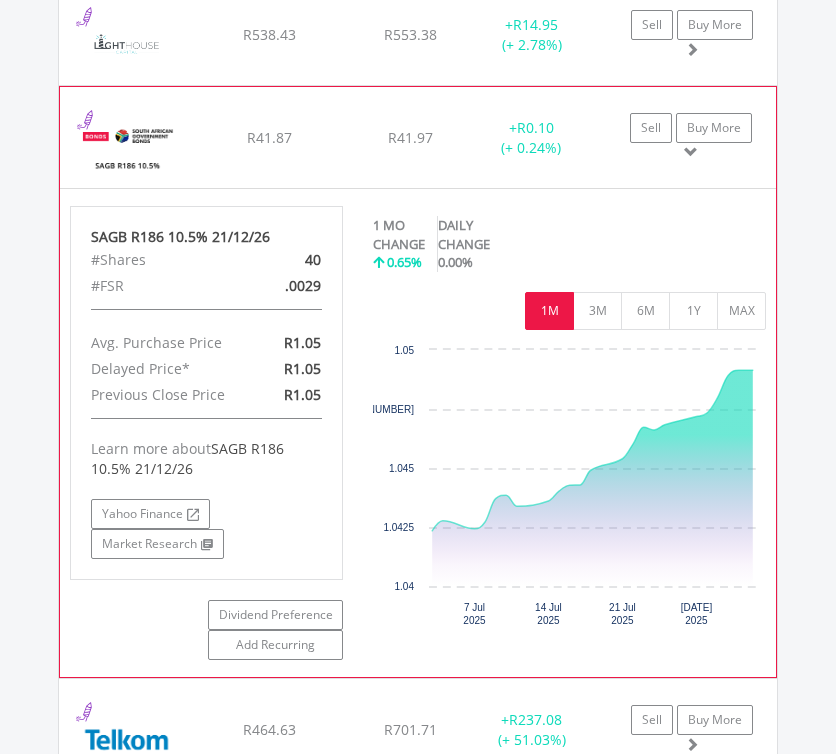 scroll, scrollTop: 2309, scrollLeft: 0, axis: vertical 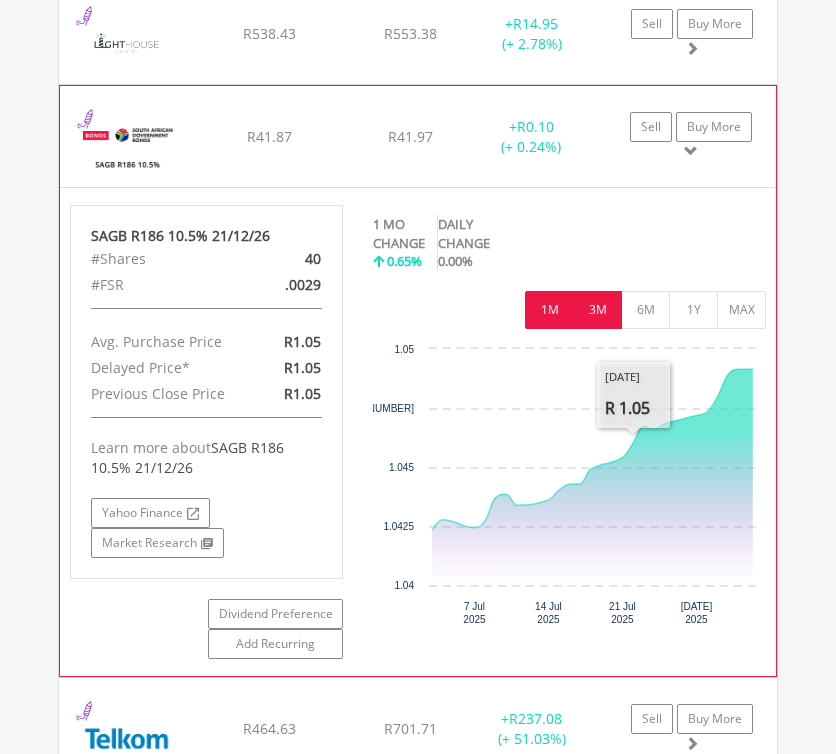 click on "3M" at bounding box center (597, 310) 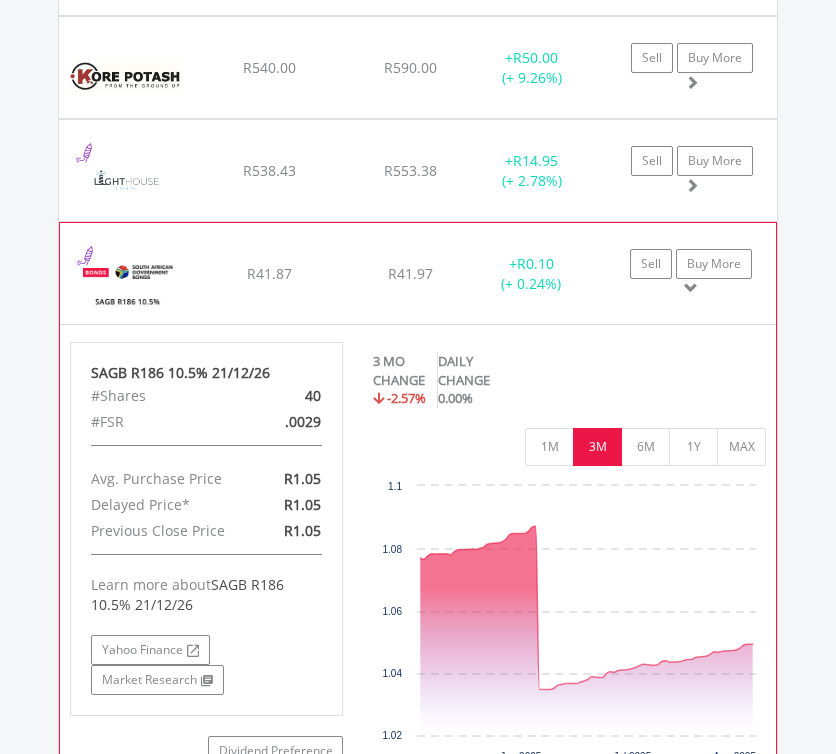 scroll, scrollTop: 2164, scrollLeft: 0, axis: vertical 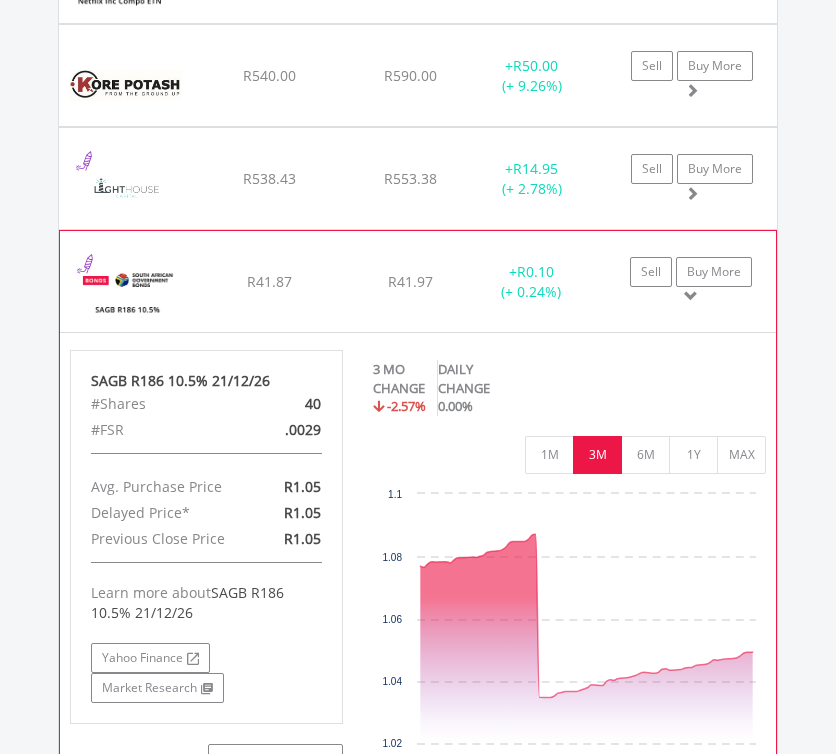 click on "﻿
SAGB R186 10.5% 21/12/26
R41.87
R41.97
R1.05
+  R0.10 (+ 0.24%)
Sell
Buy More" at bounding box center (418, -337) 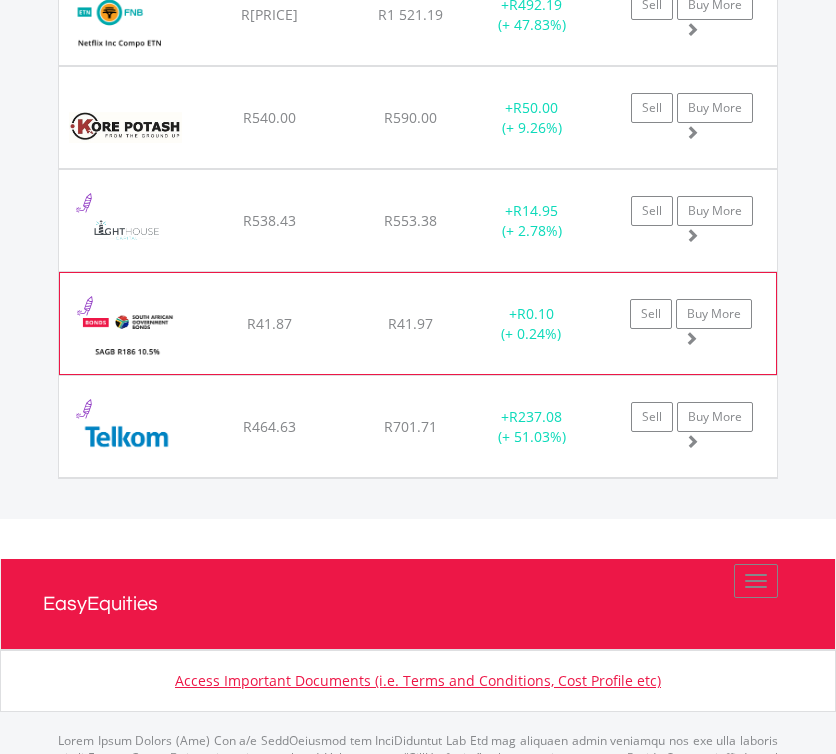 scroll, scrollTop: 2127, scrollLeft: 0, axis: vertical 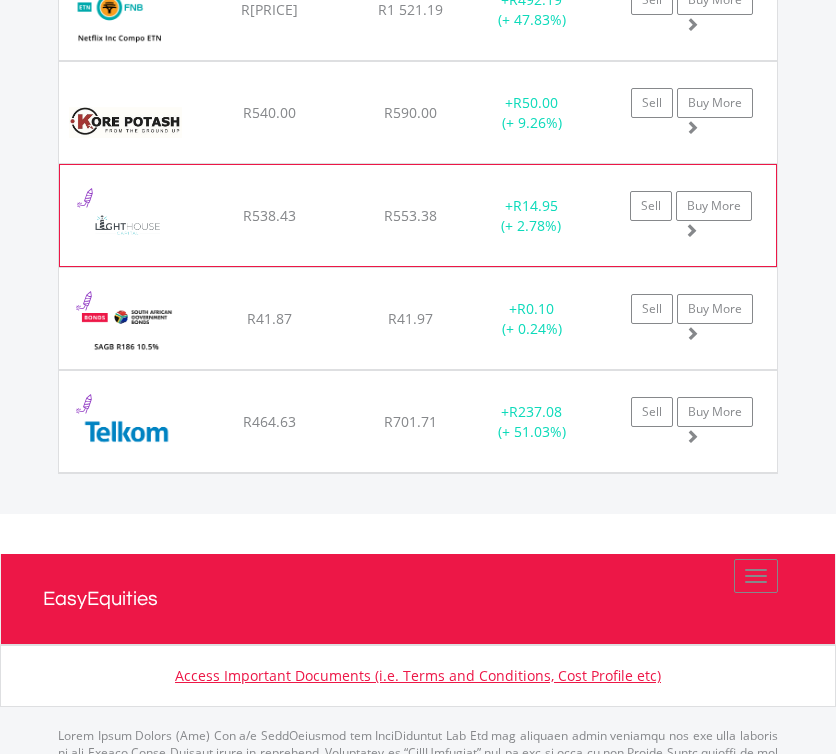 click on "﻿
Lighthouse Properties plc
R538.43
R553.38
R8.20
+  R14.95 (+ 2.78%)
Sell
Buy More" at bounding box center (418, -300) 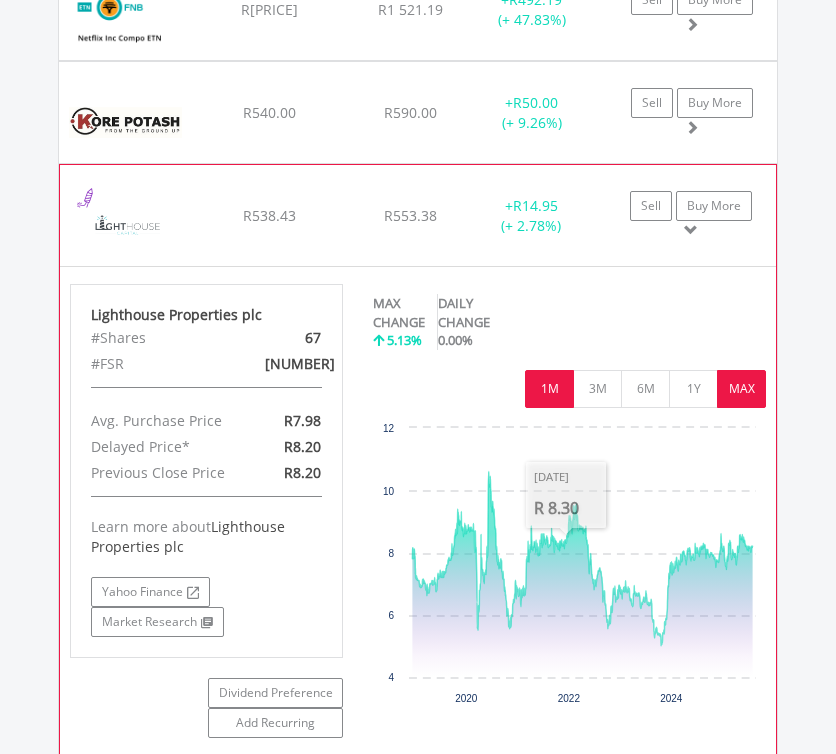 click on "1M" at bounding box center (549, 389) 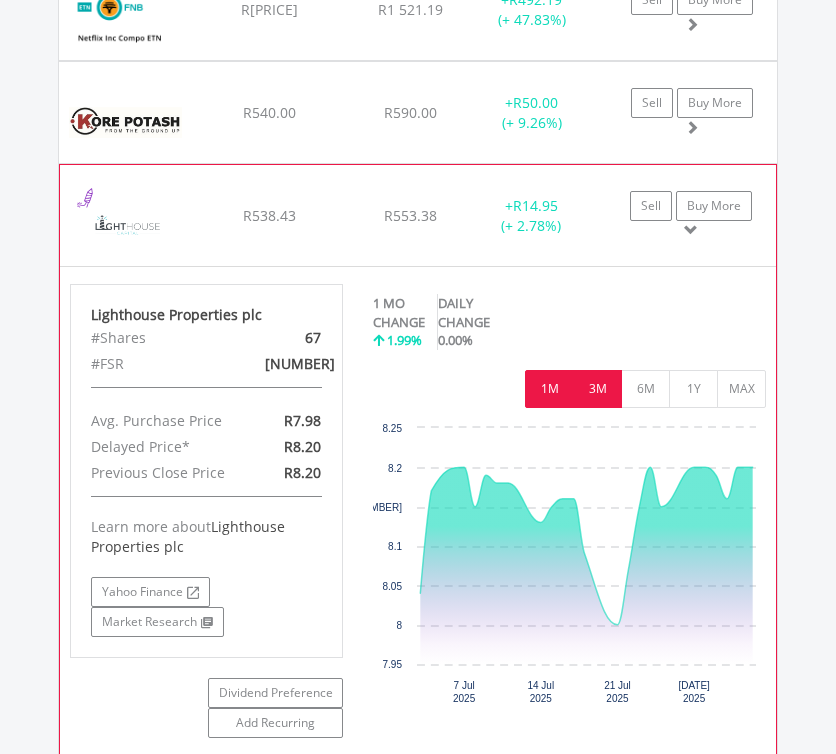 click on "3M" at bounding box center [597, 389] 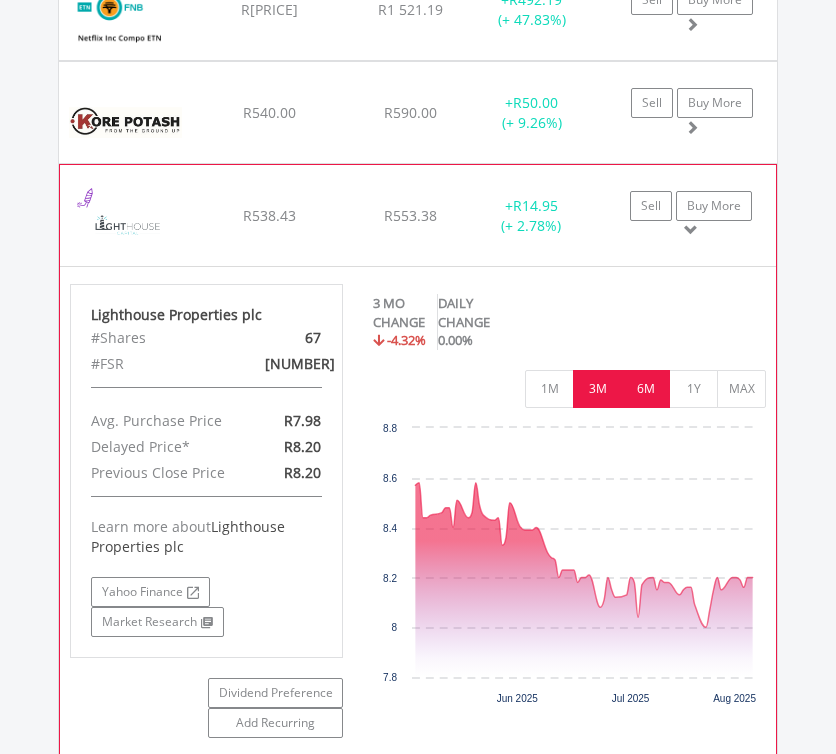 click on "6M" at bounding box center [645, 389] 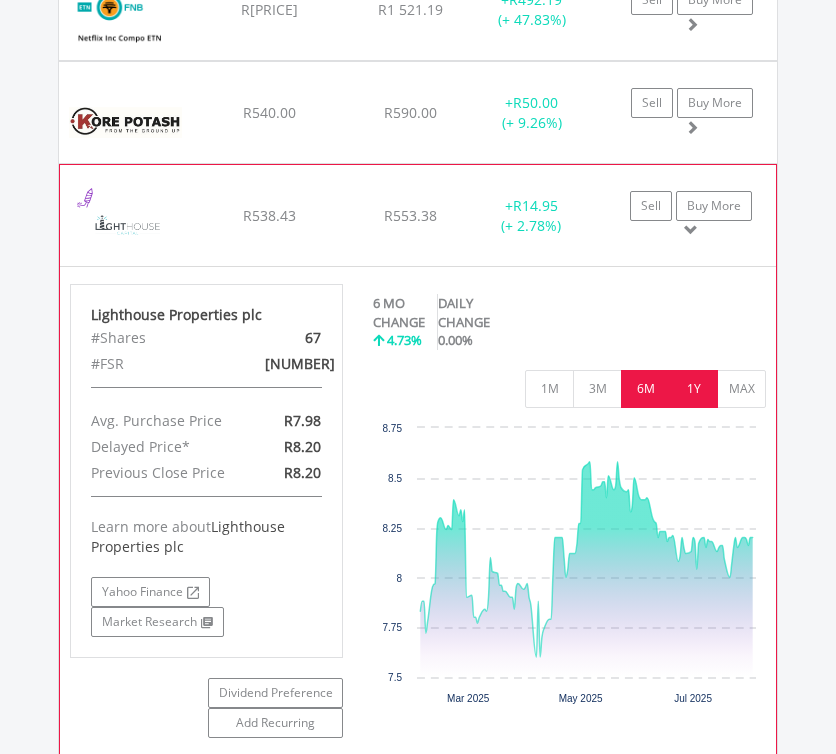 click on "1Y" at bounding box center [693, 389] 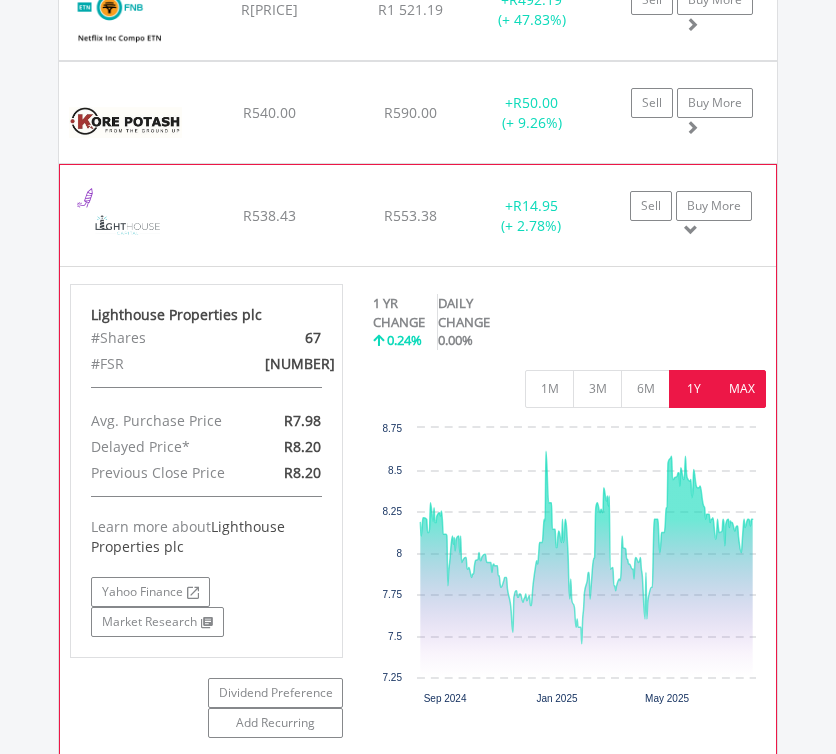 click on "MAX" at bounding box center (741, 389) 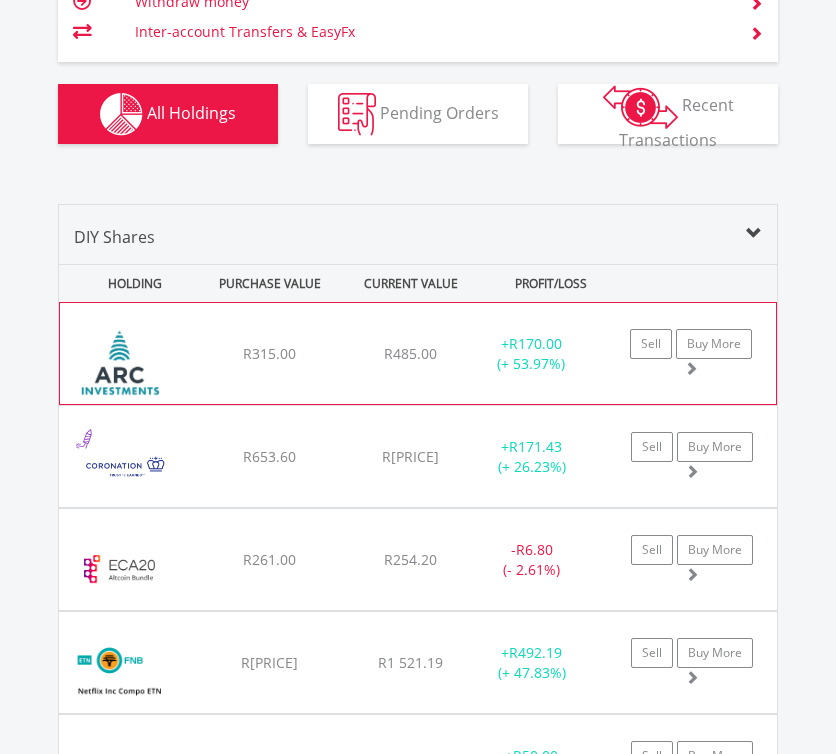 scroll, scrollTop: 1473, scrollLeft: 0, axis: vertical 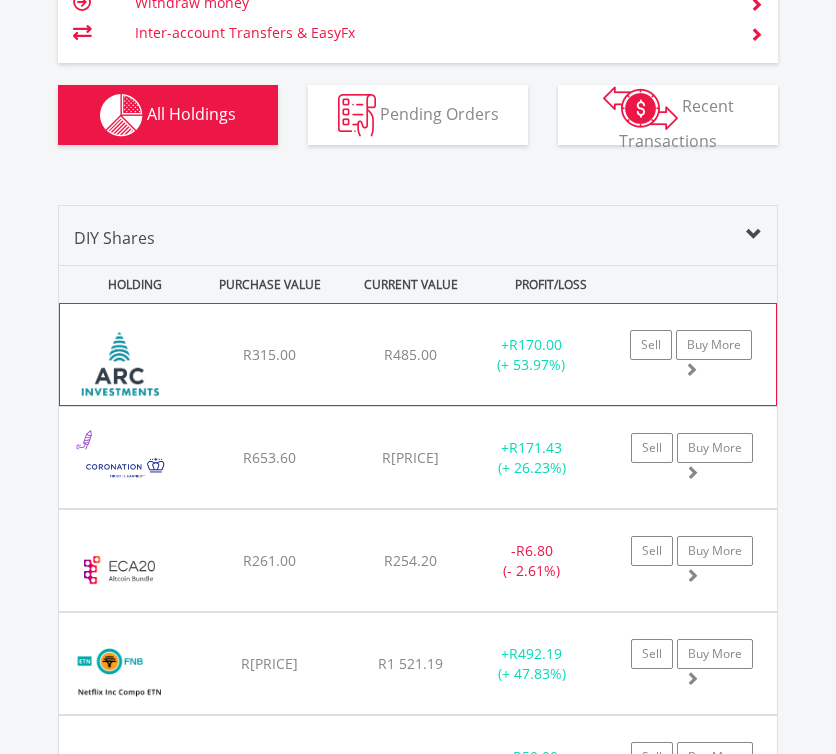 click on "R315.00" at bounding box center (269, 354) 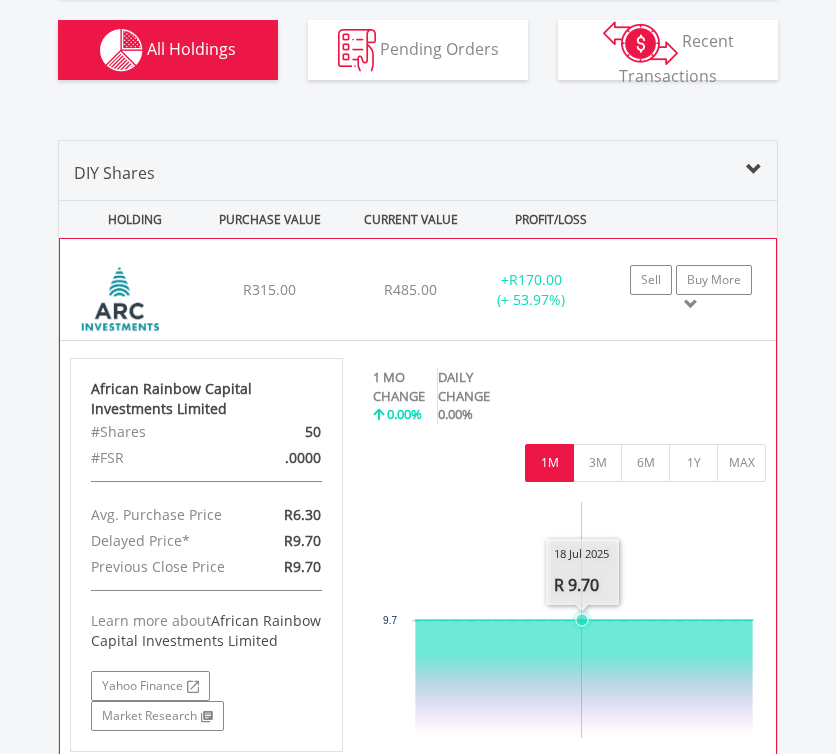 scroll, scrollTop: 1544, scrollLeft: 0, axis: vertical 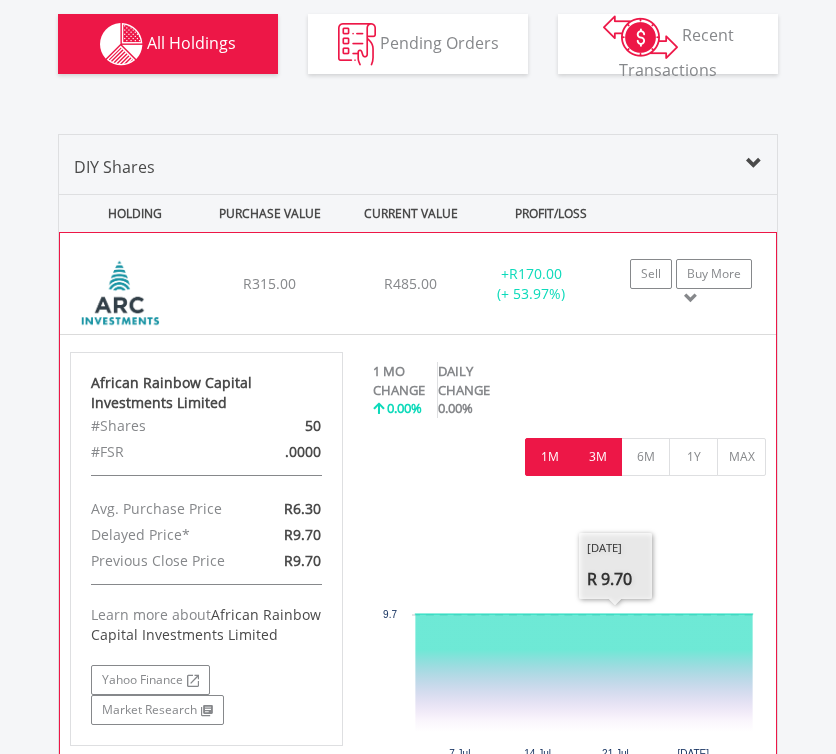 click on "3M" at bounding box center [597, 457] 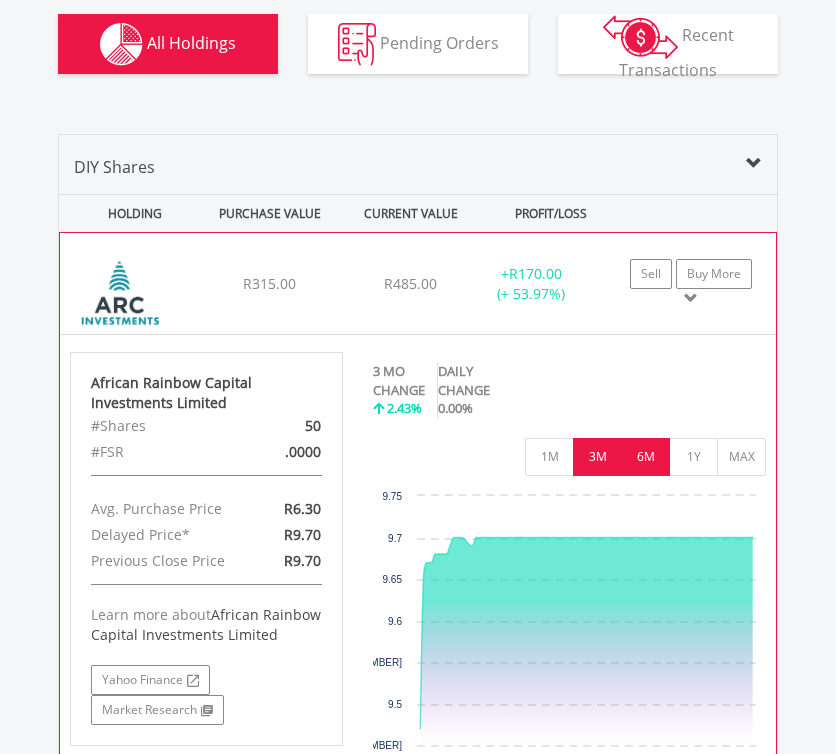 click on "6M" at bounding box center [645, 457] 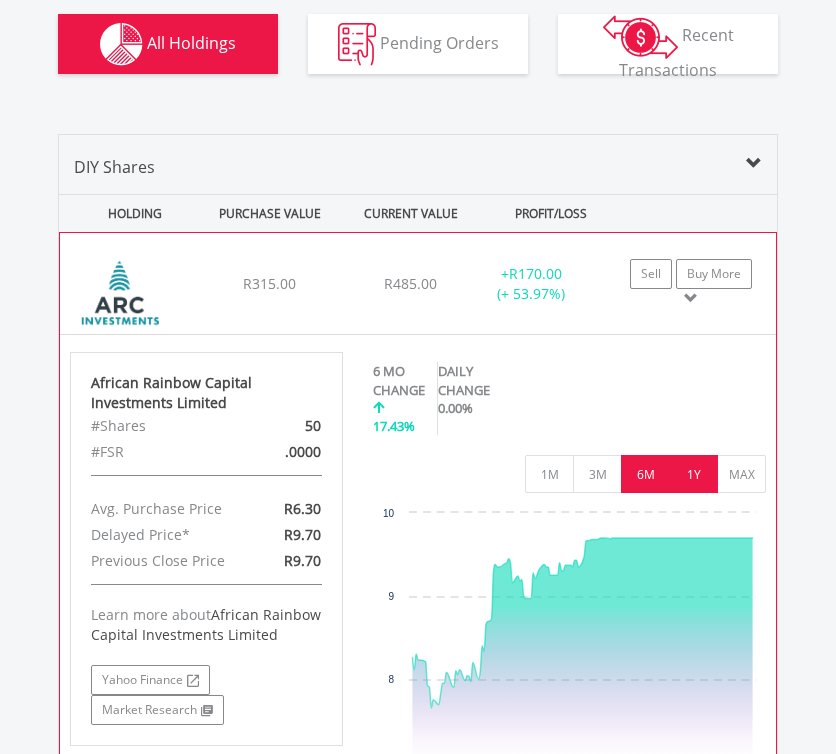click on "1Y" at bounding box center [693, 474] 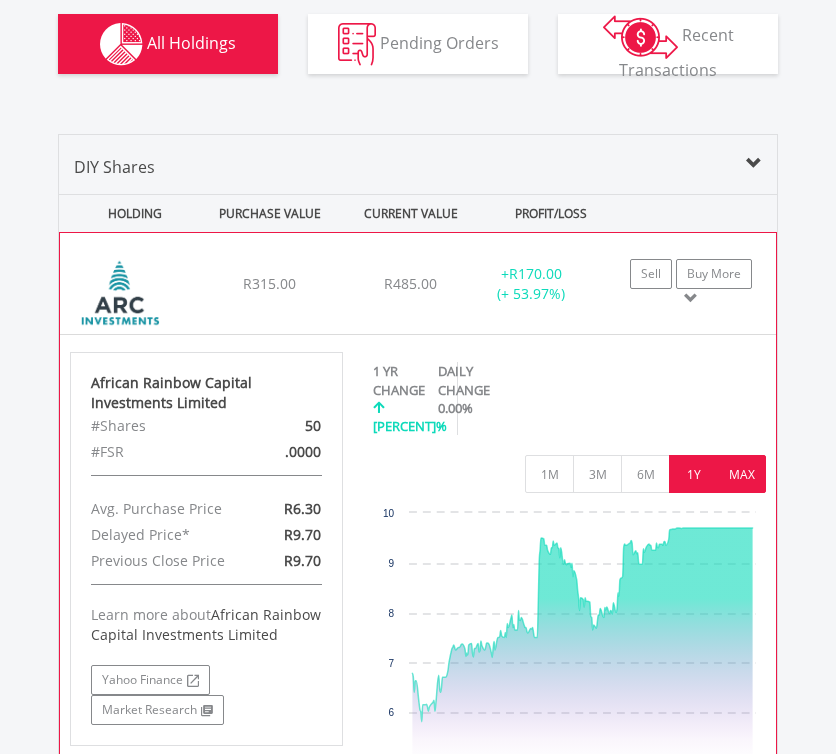 click on "MAX" at bounding box center (741, 474) 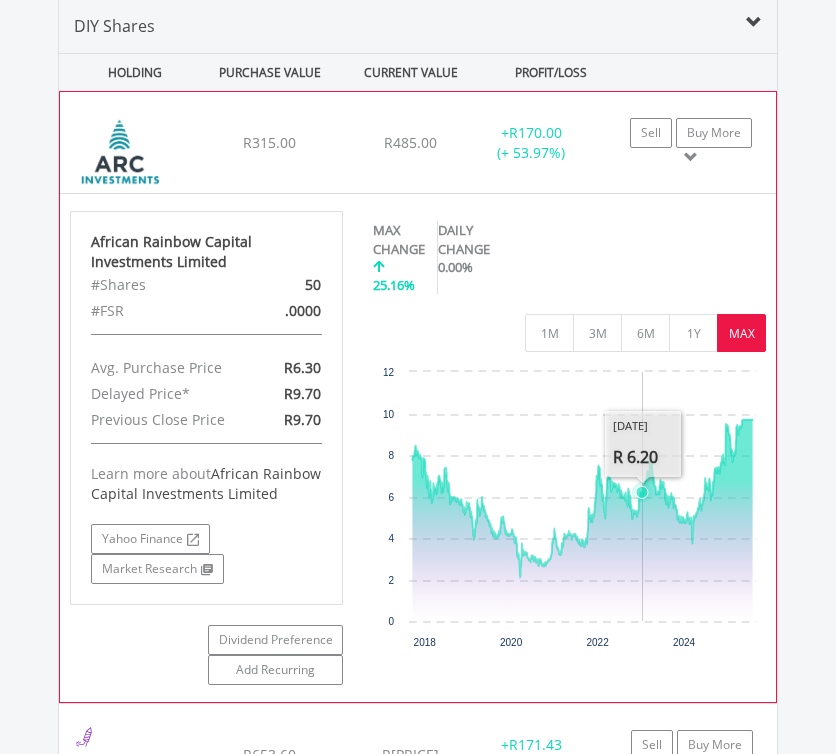 scroll, scrollTop: 1693, scrollLeft: 0, axis: vertical 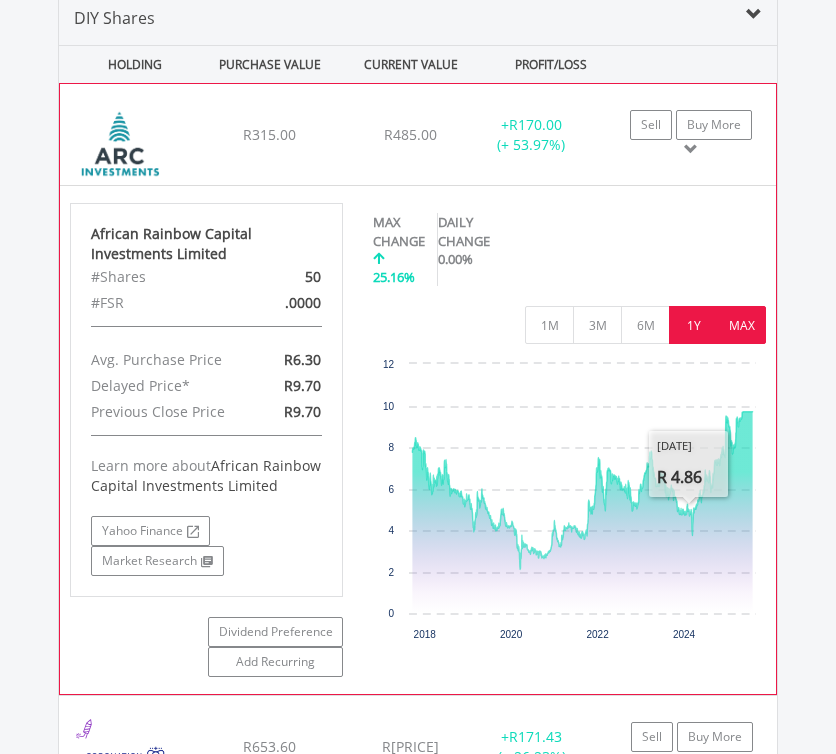 click on "1Y" at bounding box center (693, 325) 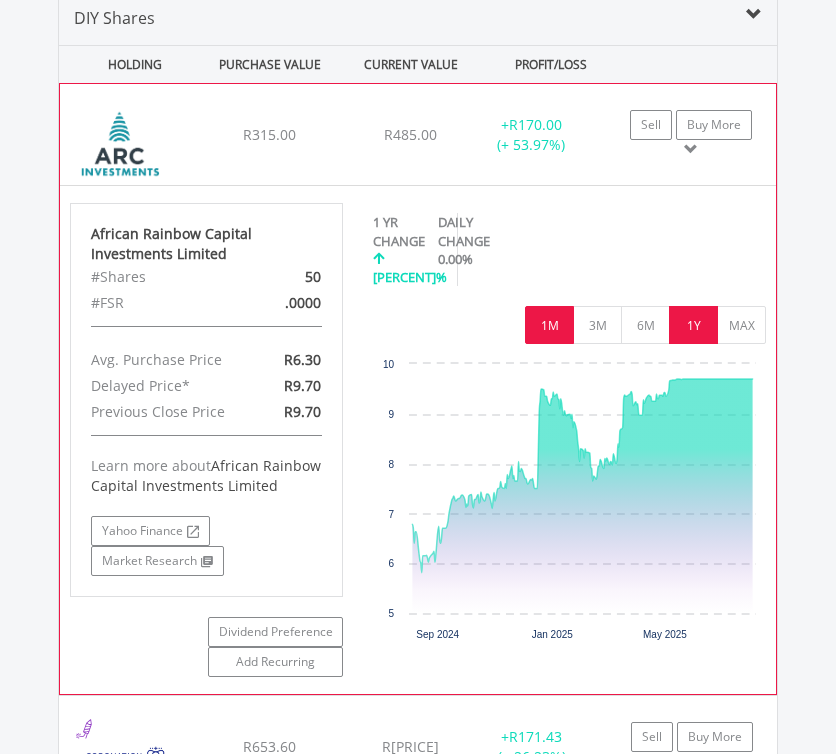 click on "1M" at bounding box center [549, 325] 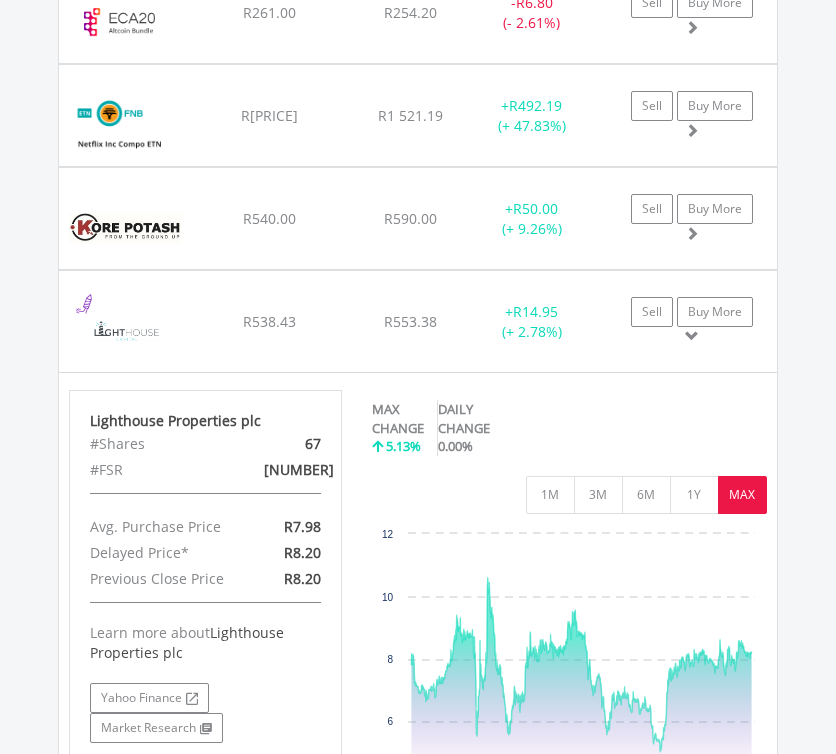 scroll, scrollTop: 2524, scrollLeft: 0, axis: vertical 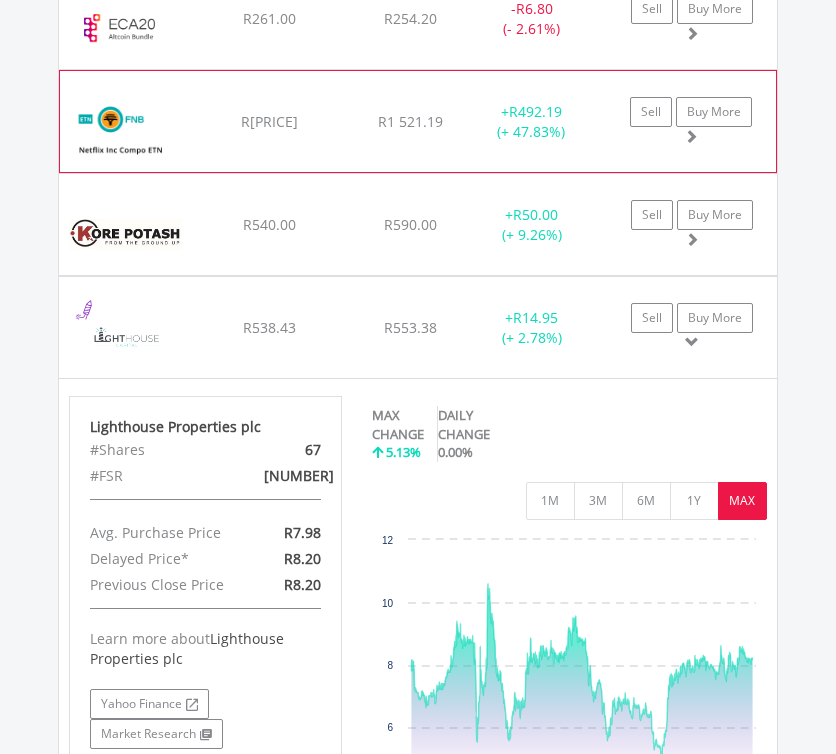 click on "FNB Compo ETN on Netflix Inc" at bounding box center [133, 131] 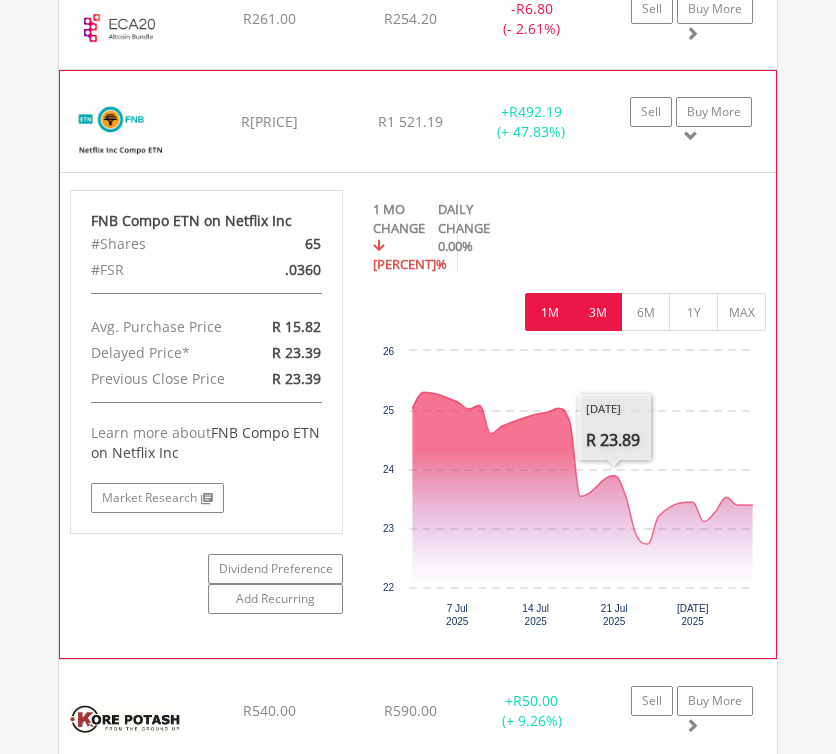 click on "3M" at bounding box center (597, 312) 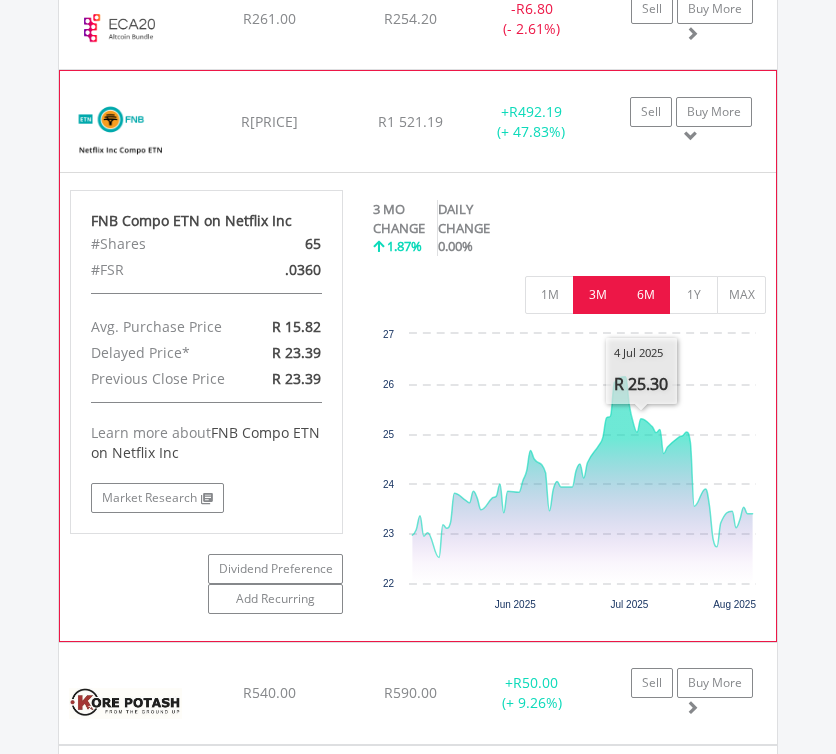 click on "6M" at bounding box center (645, 295) 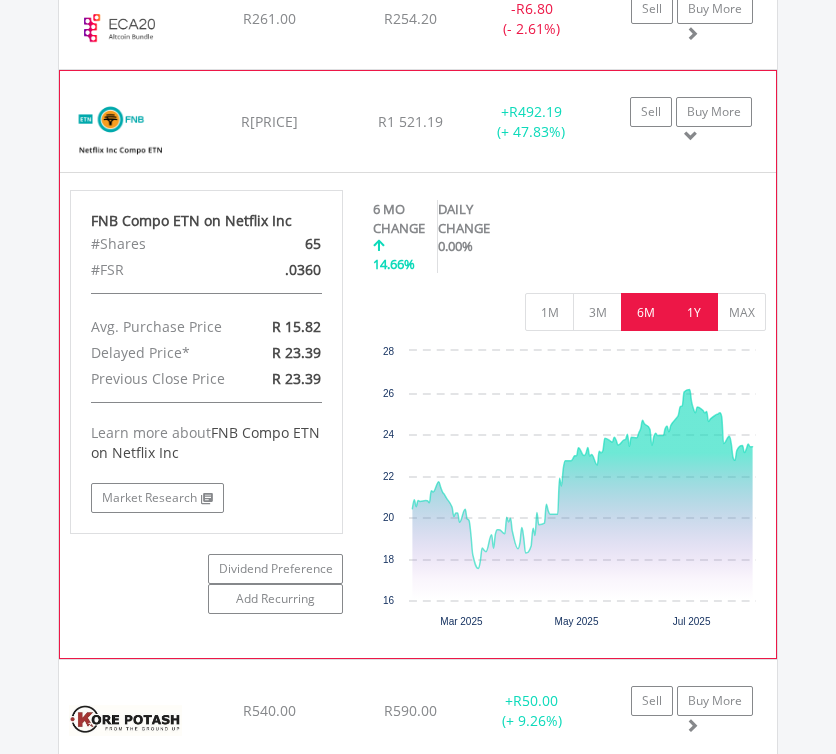 click on "1Y" at bounding box center [693, 312] 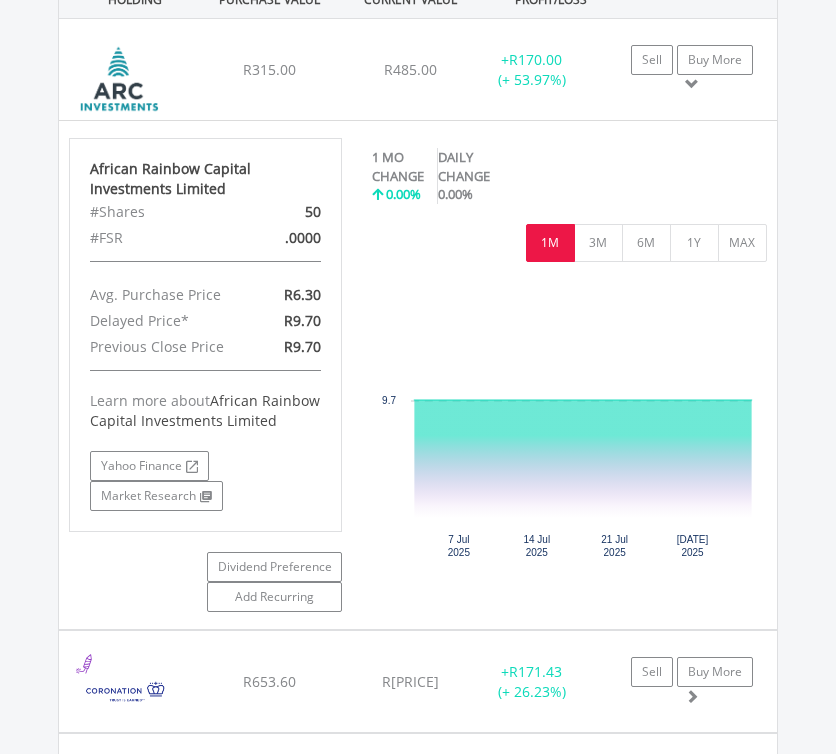 scroll, scrollTop: 1759, scrollLeft: 0, axis: vertical 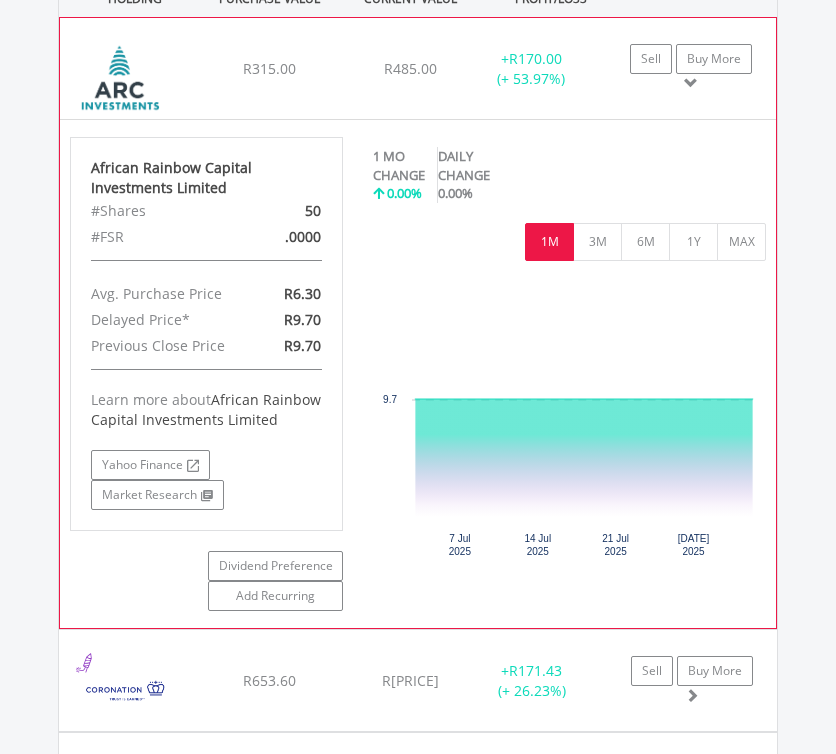 click at bounding box center [691, 83] 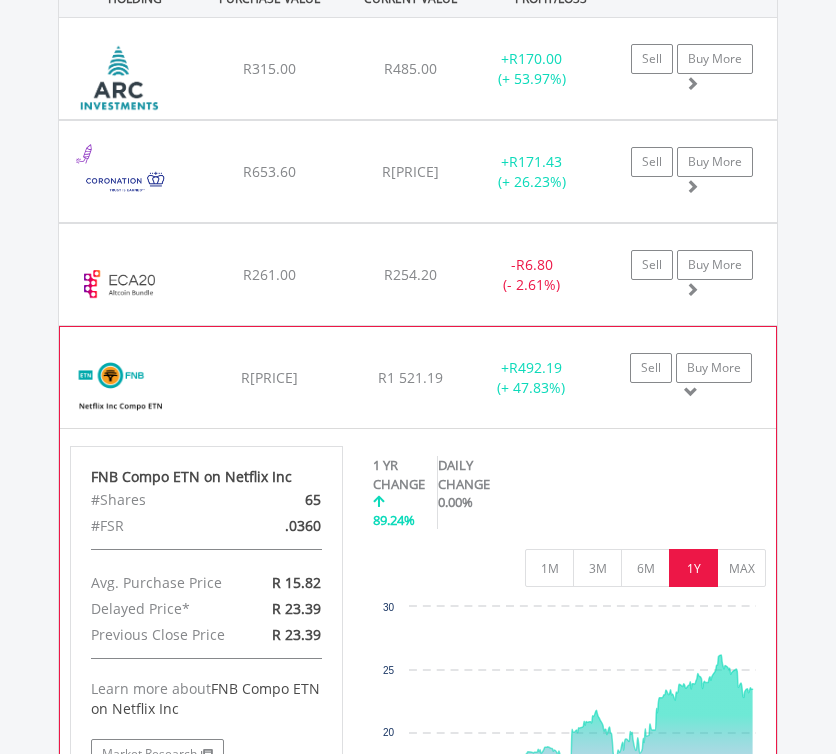 click at bounding box center (691, 392) 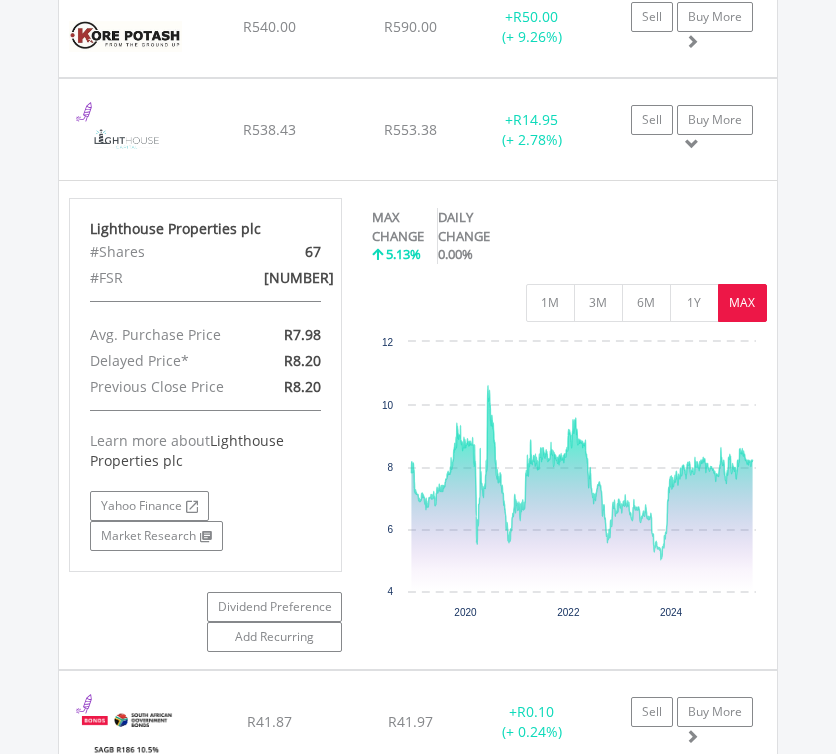 scroll, scrollTop: 2229, scrollLeft: 0, axis: vertical 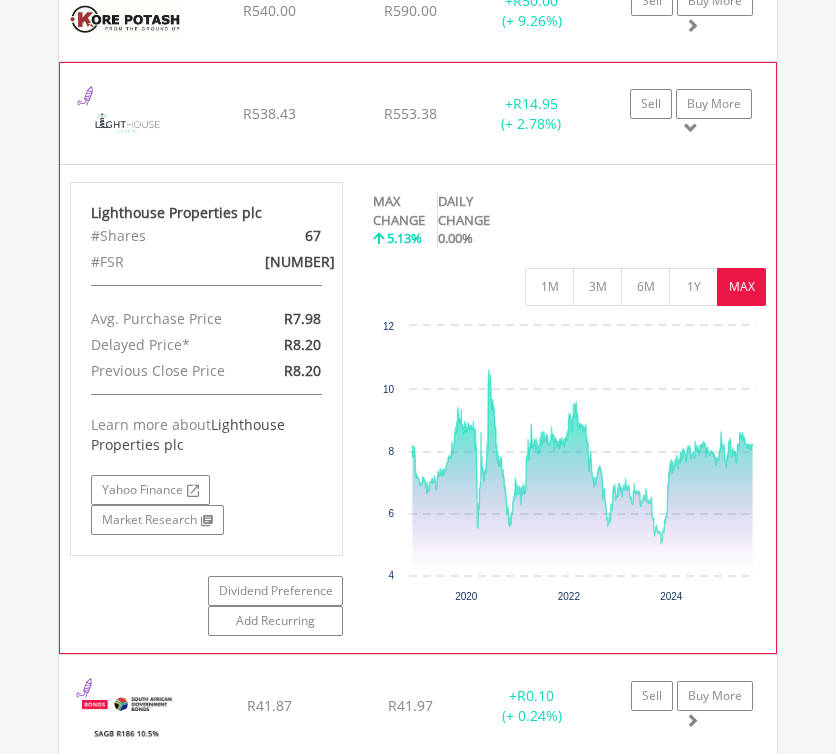 click at bounding box center (691, 128) 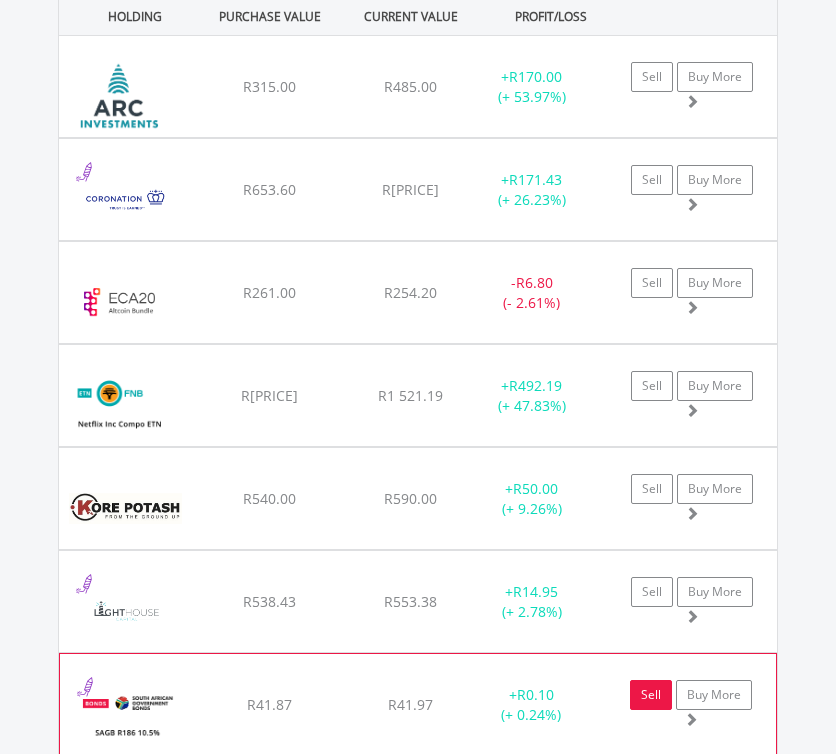 scroll, scrollTop: 1738, scrollLeft: 0, axis: vertical 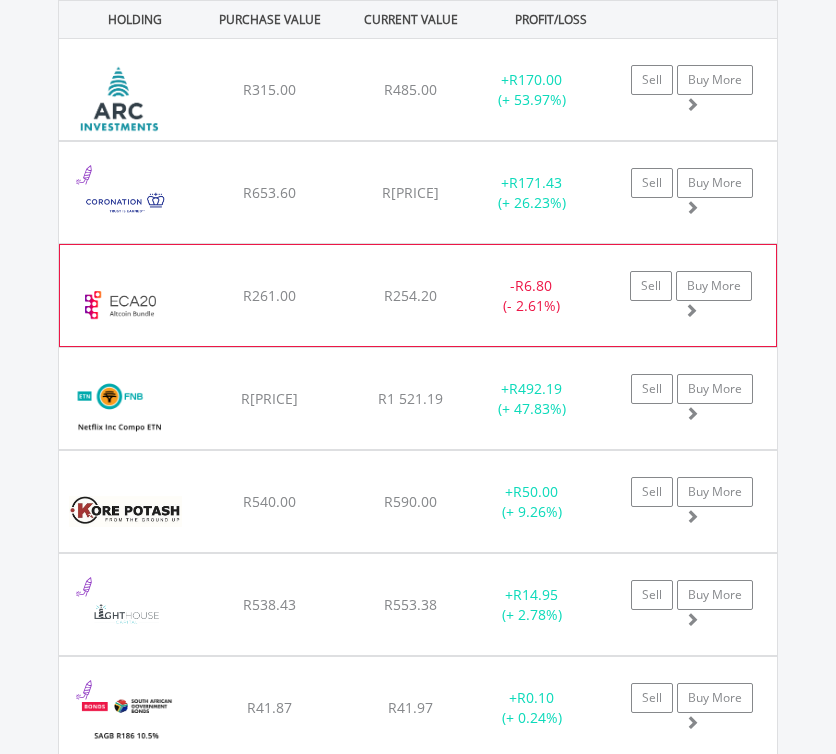 click on "R261.00" at bounding box center (269, 89) 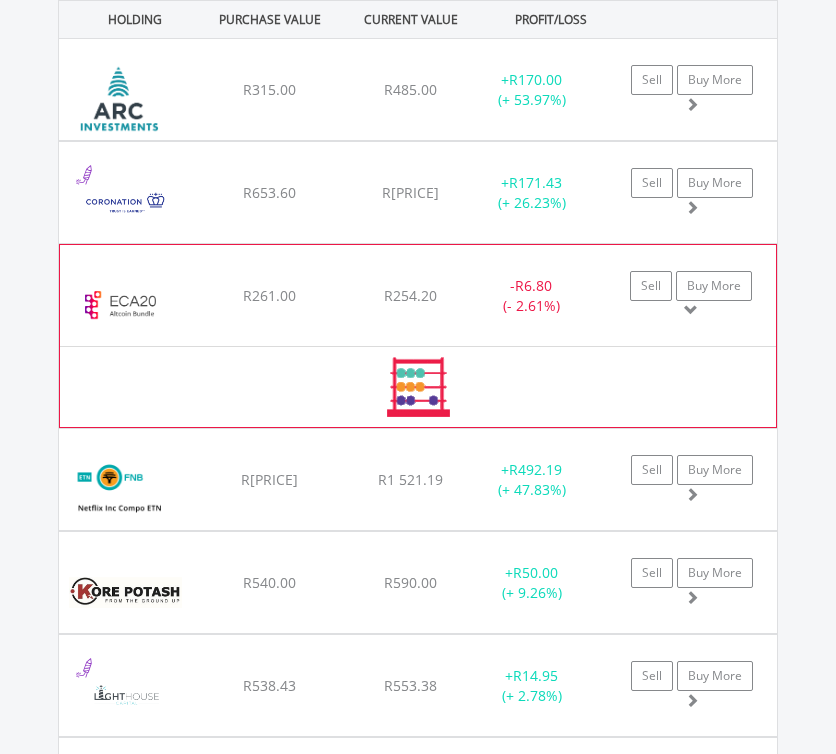 click on "R261.00" at bounding box center (269, 89) 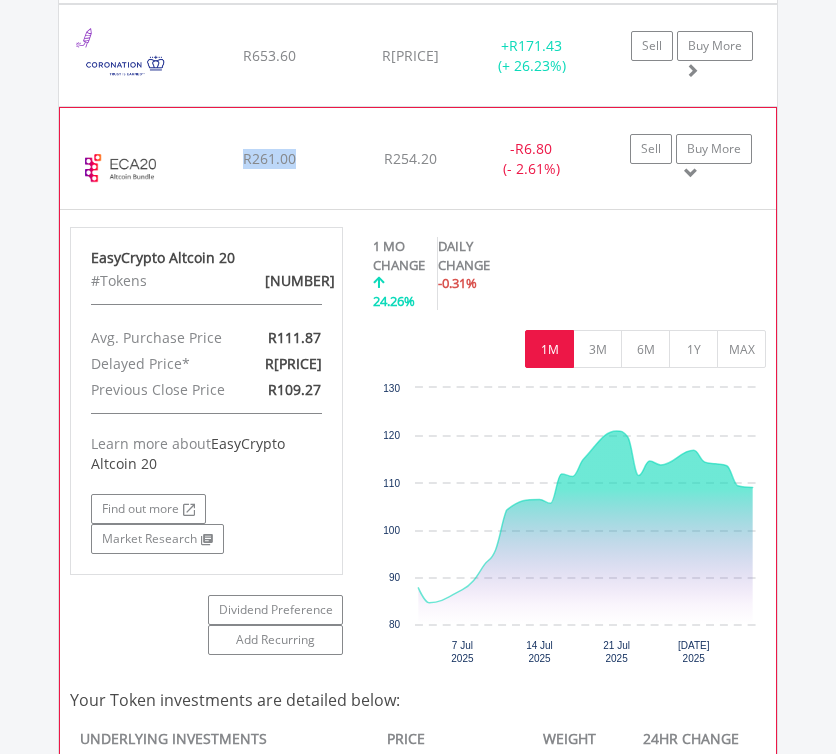 scroll, scrollTop: 1877, scrollLeft: 0, axis: vertical 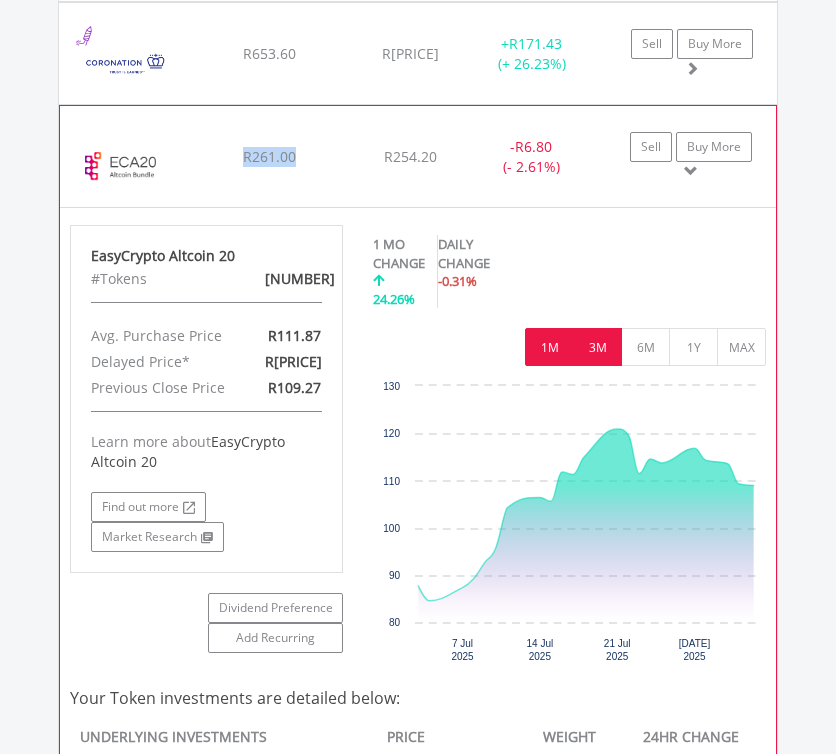 click on "3M" at bounding box center (597, 347) 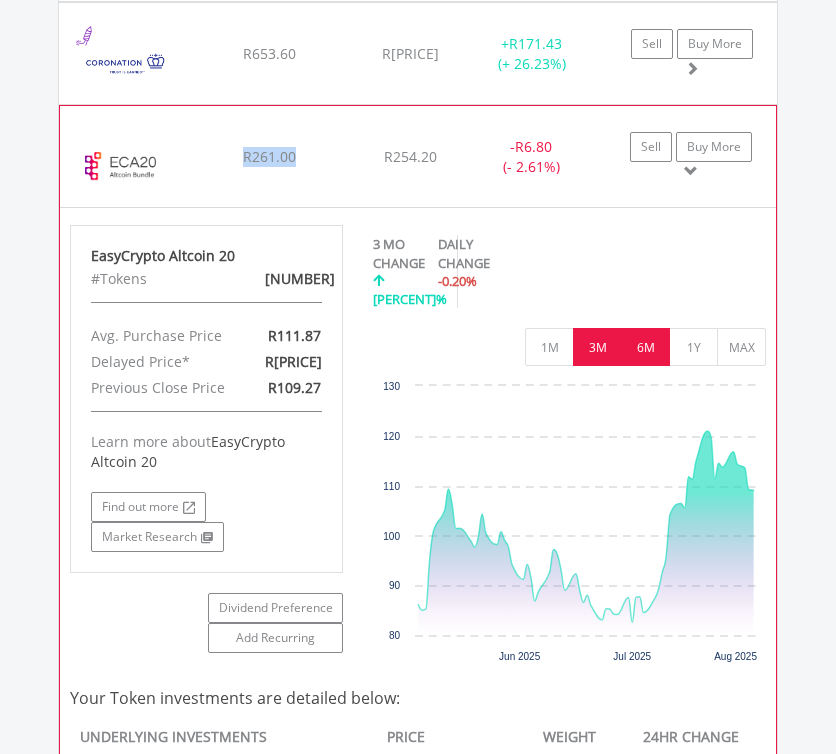 click on "6M" at bounding box center (645, 347) 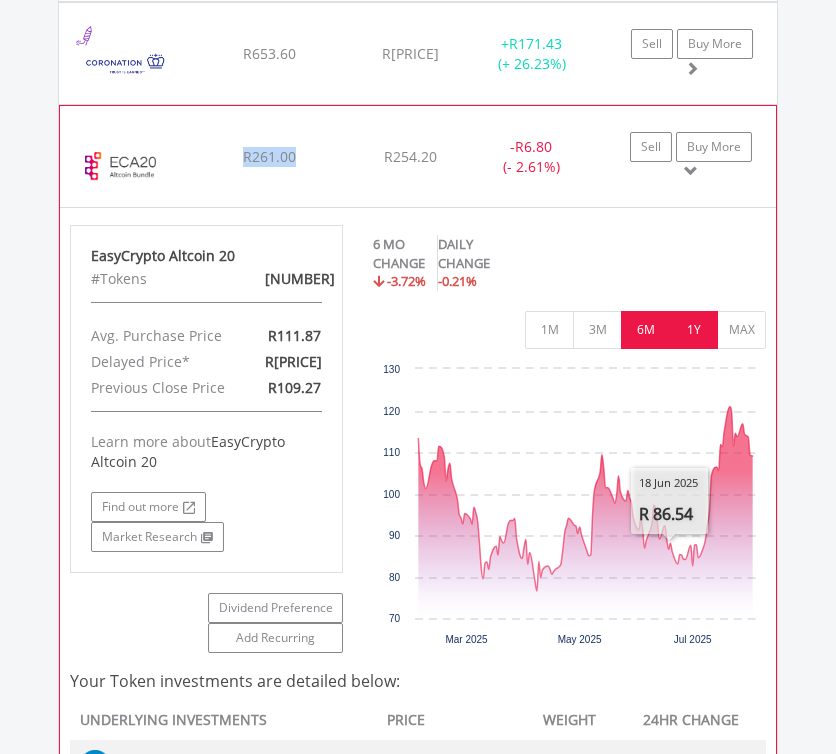 click on "1Y" at bounding box center (693, 330) 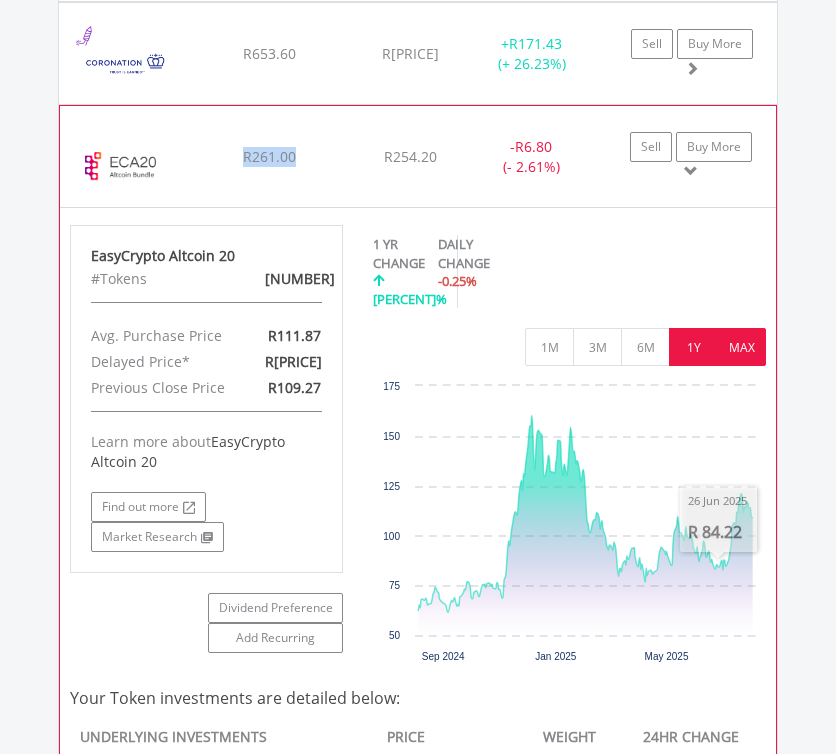 click on "MAX" at bounding box center [741, 347] 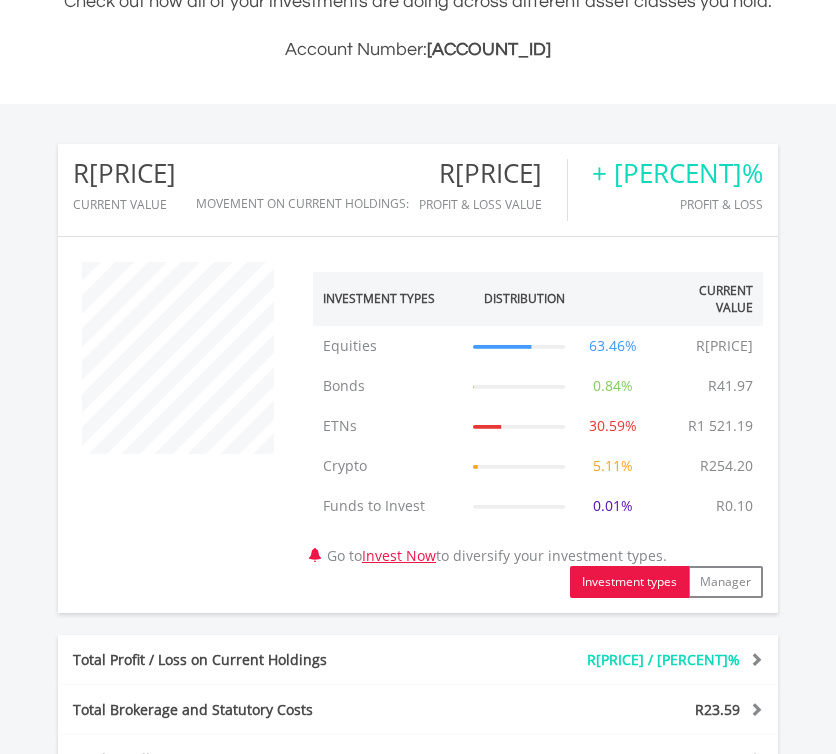 scroll, scrollTop: 0, scrollLeft: 0, axis: both 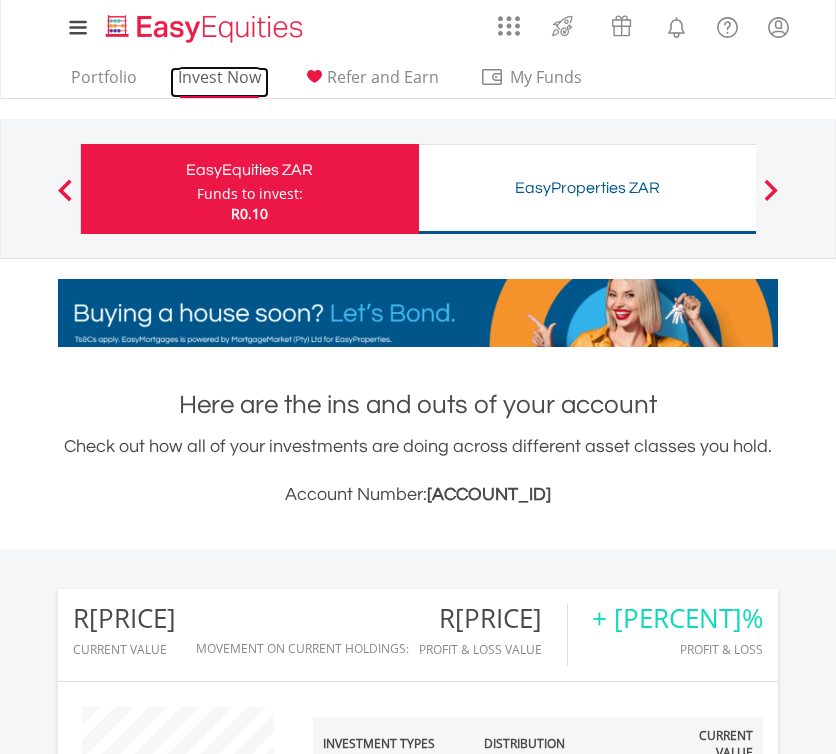click on "Invest Now" at bounding box center [219, 82] 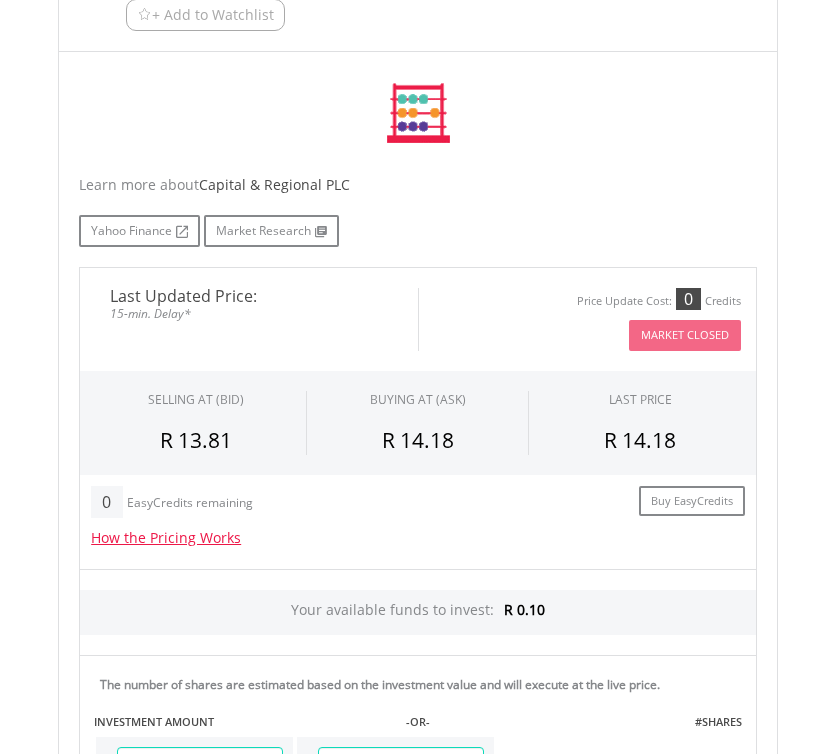 scroll, scrollTop: 616, scrollLeft: 0, axis: vertical 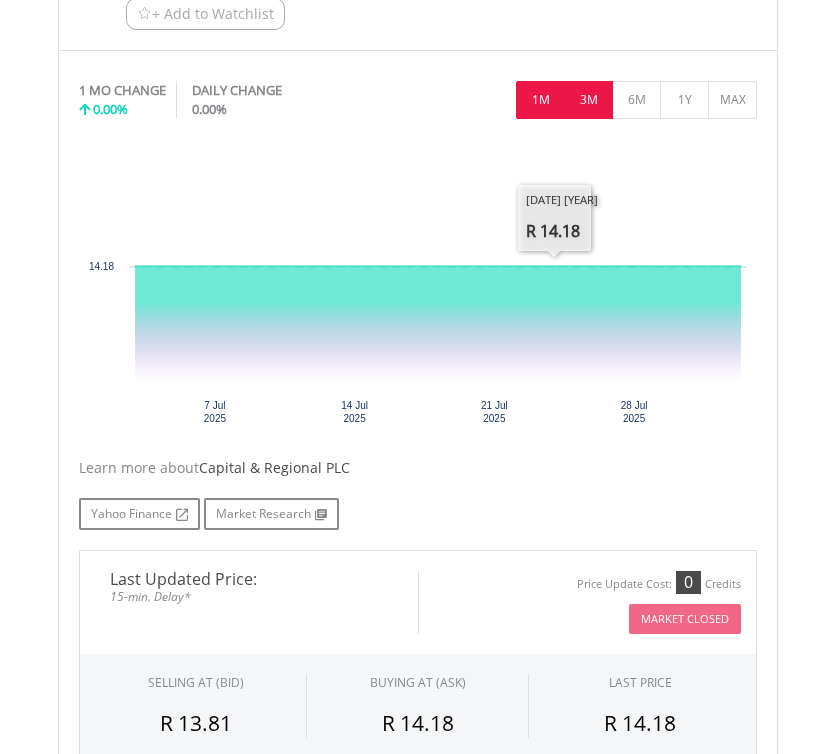 click on "3M" at bounding box center [588, 100] 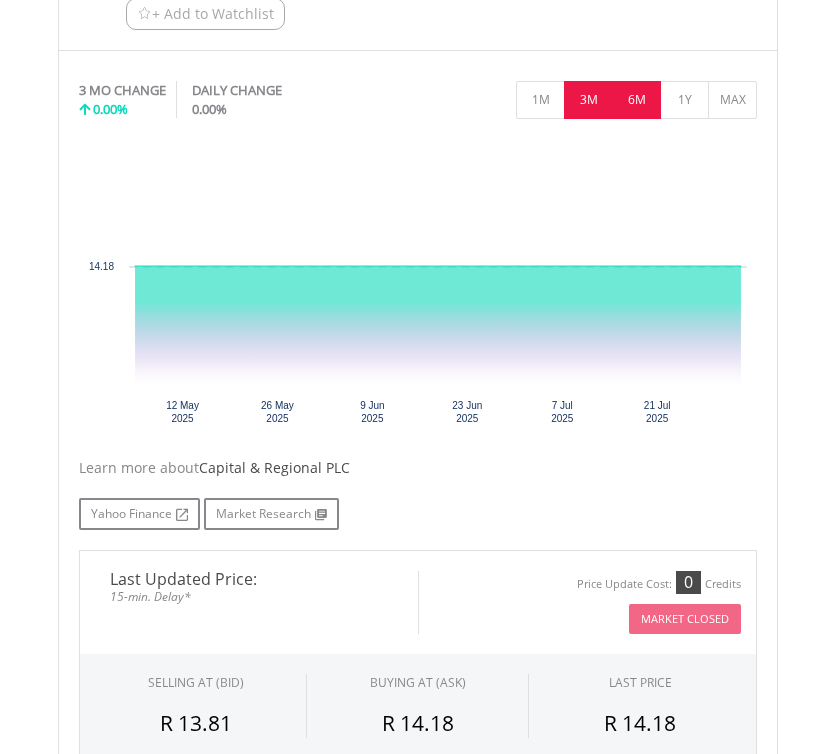 click on "6M" at bounding box center [636, 100] 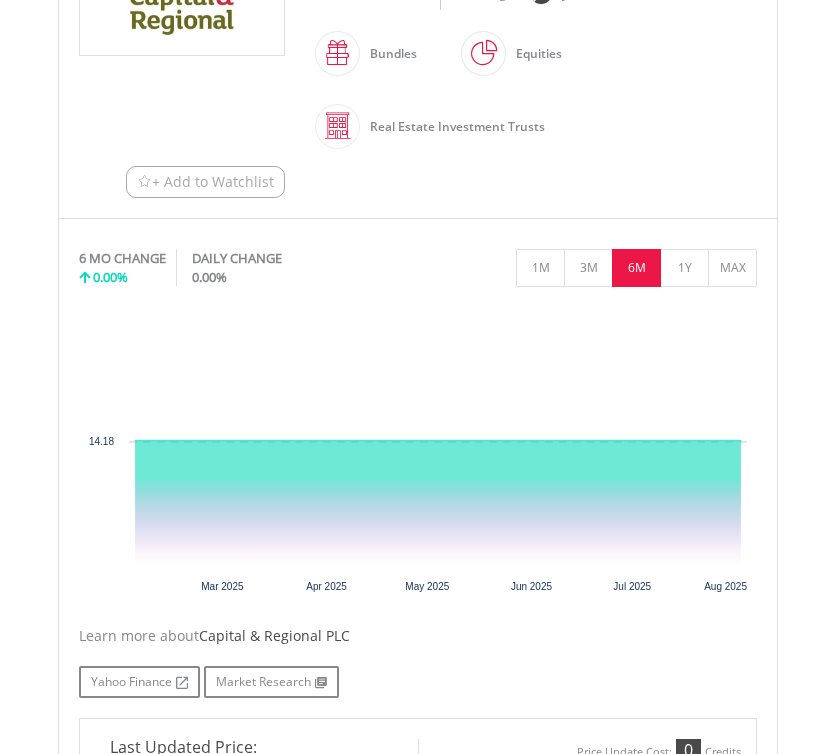 scroll, scrollTop: 0, scrollLeft: 0, axis: both 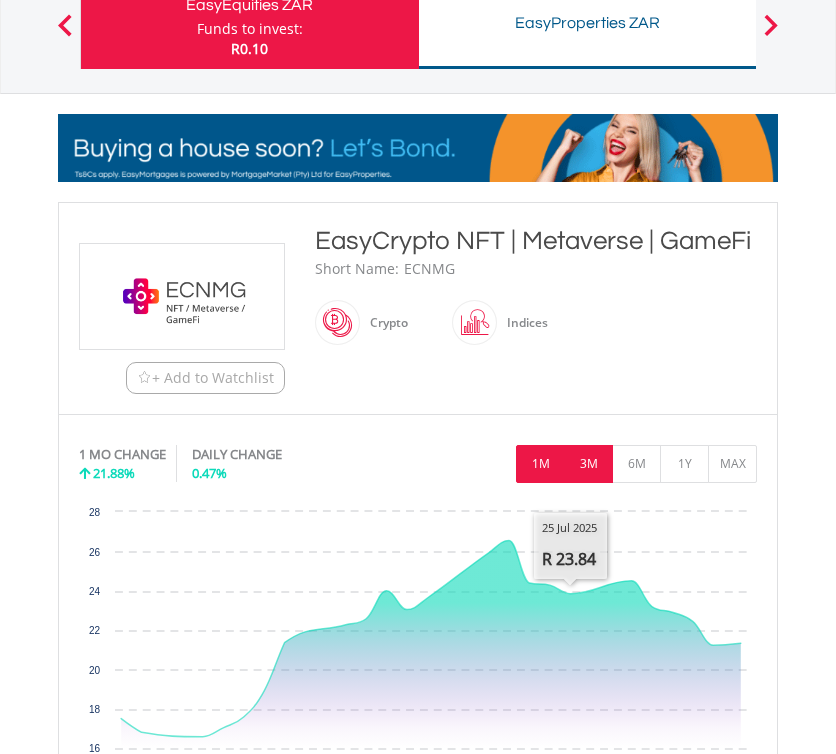 click on "3M" at bounding box center [588, 464] 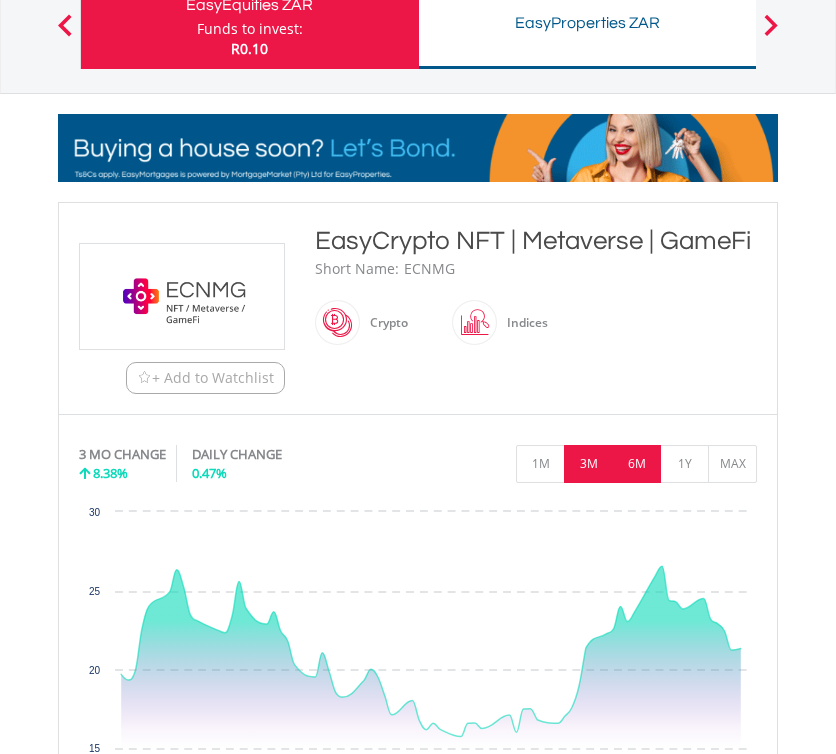 type 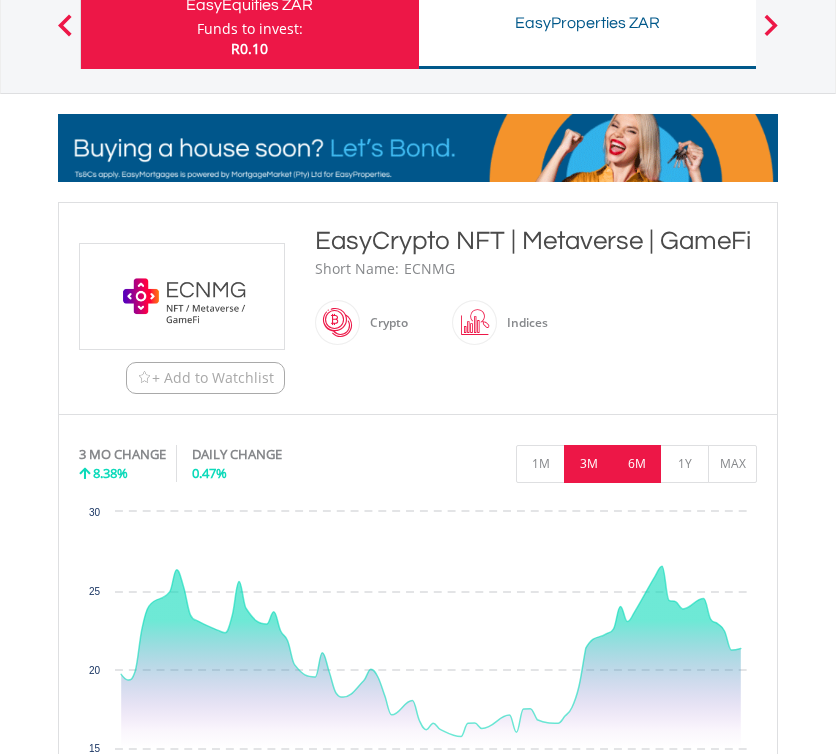 click on "6M" at bounding box center [636, 464] 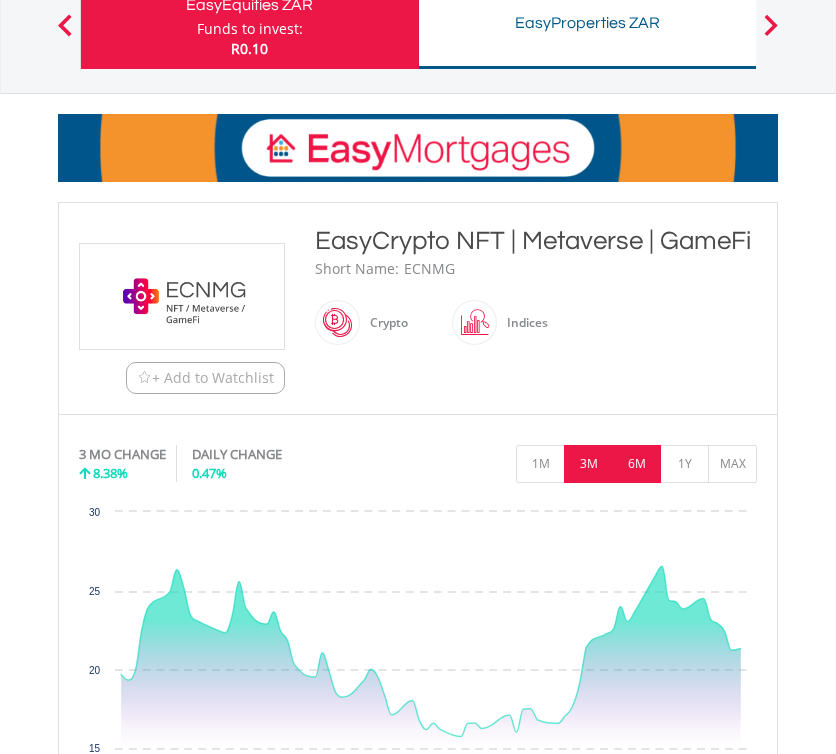 click on "No chart available.
3 MO CHANGE
8.38%
DAILY CHANGE
0.47%
1M
3M
6M
1Y
MAX
Chart Chart with 66 data points. ​" at bounding box center (418, 618) 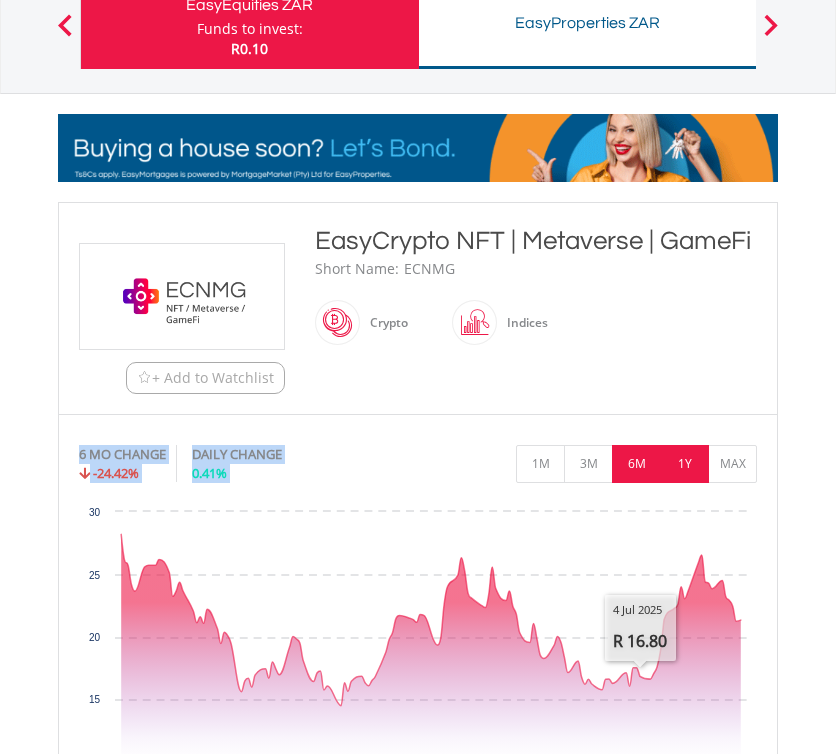click on "1Y" at bounding box center [684, 464] 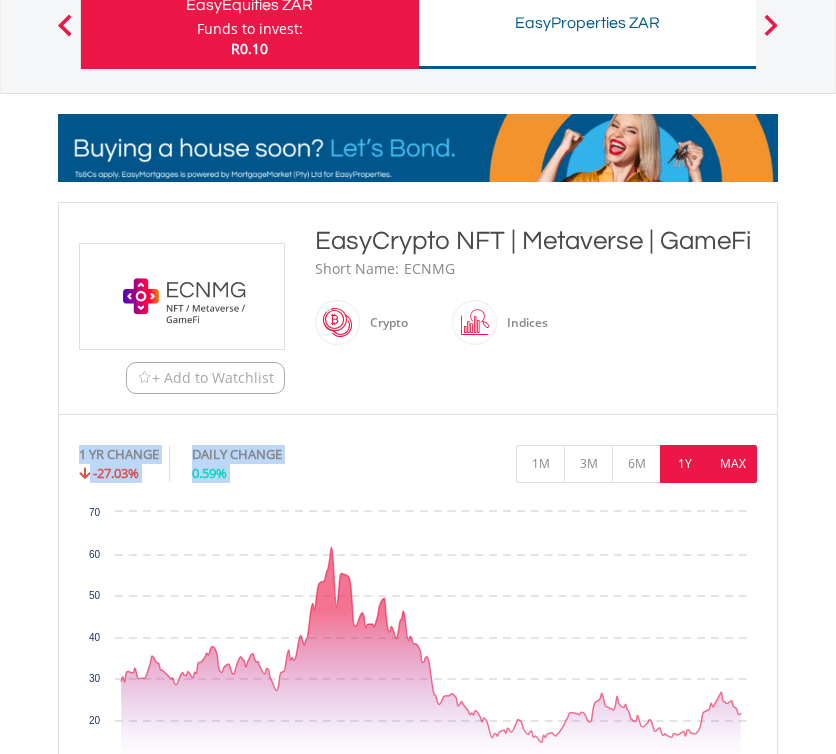 click on "MAX" at bounding box center (732, 464) 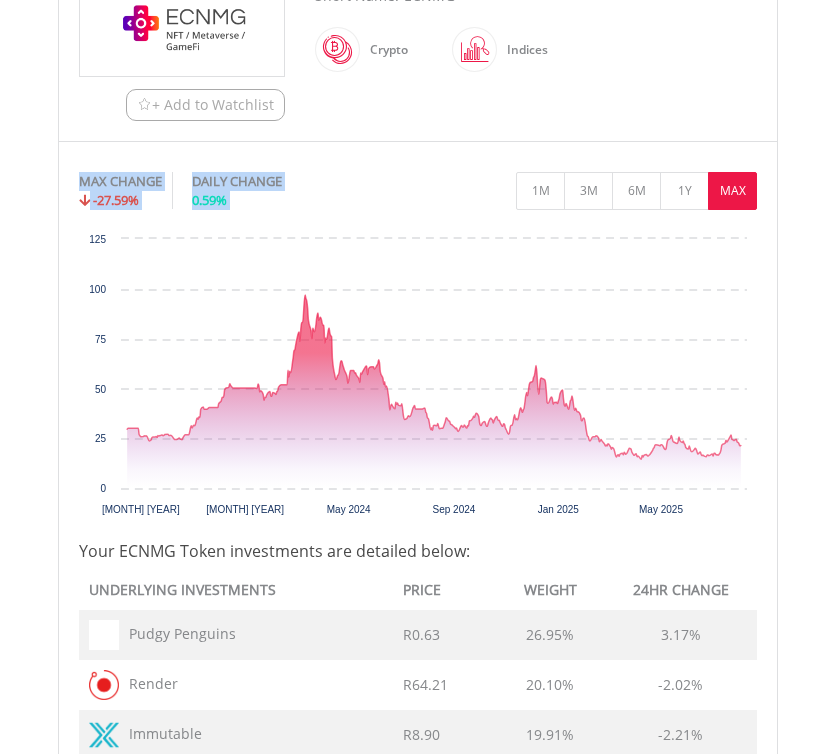 scroll, scrollTop: 435, scrollLeft: 0, axis: vertical 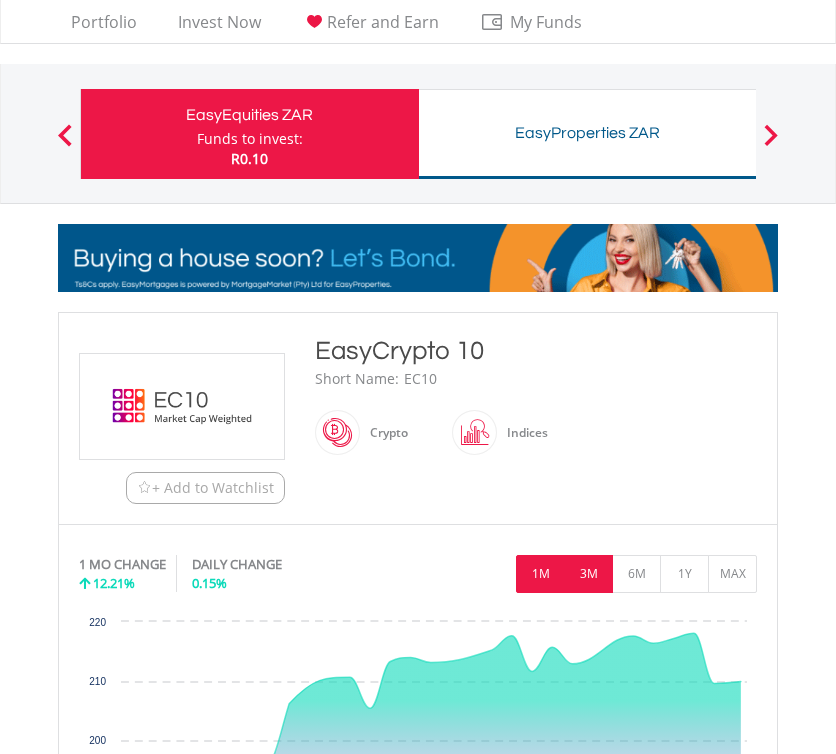 click on "3M" at bounding box center (588, 574) 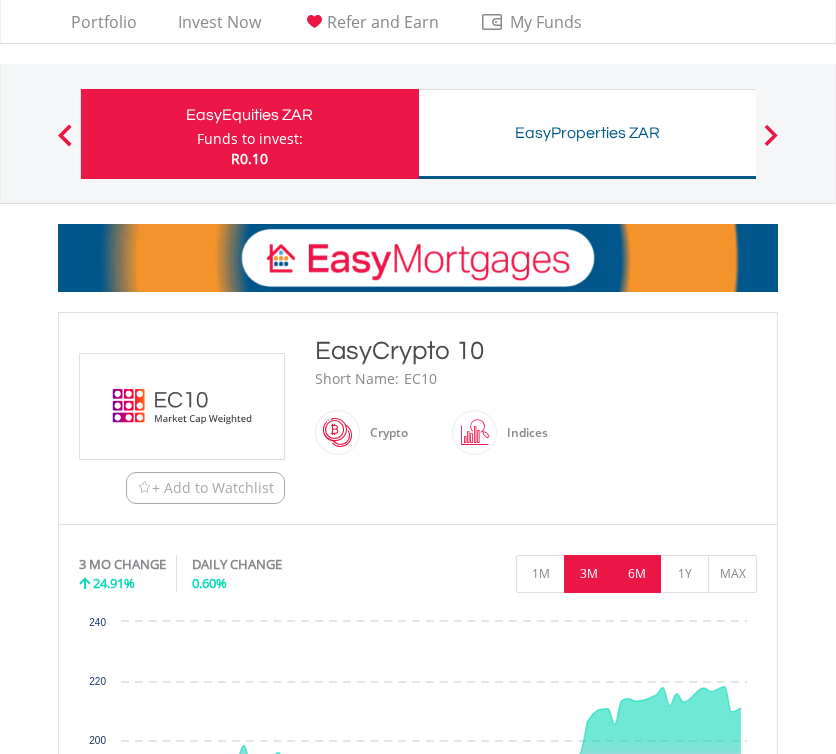 click on "6M" at bounding box center [636, 574] 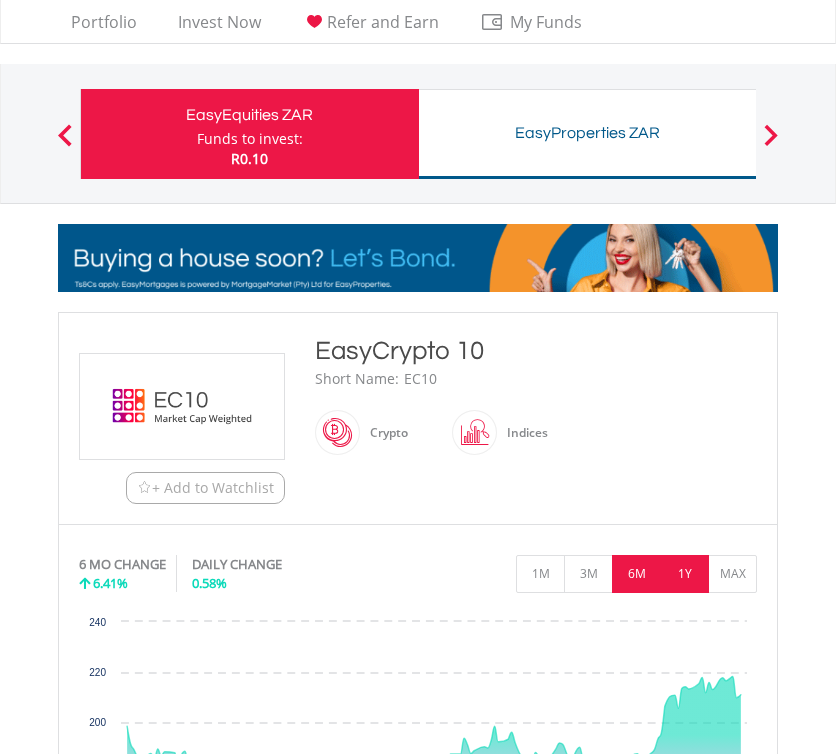 click on "1Y" at bounding box center (684, 574) 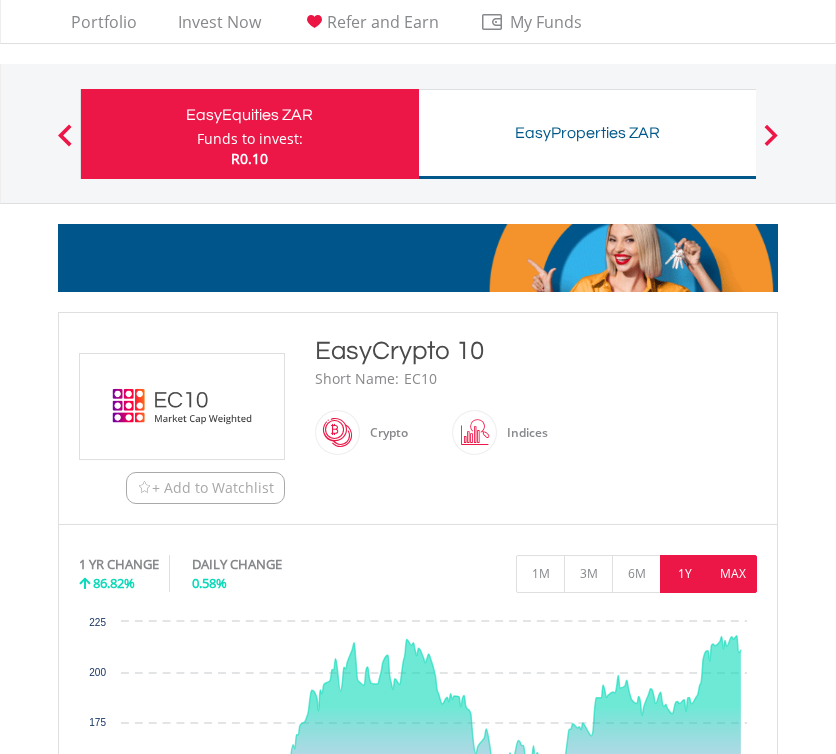 click on "MAX" at bounding box center [732, 574] 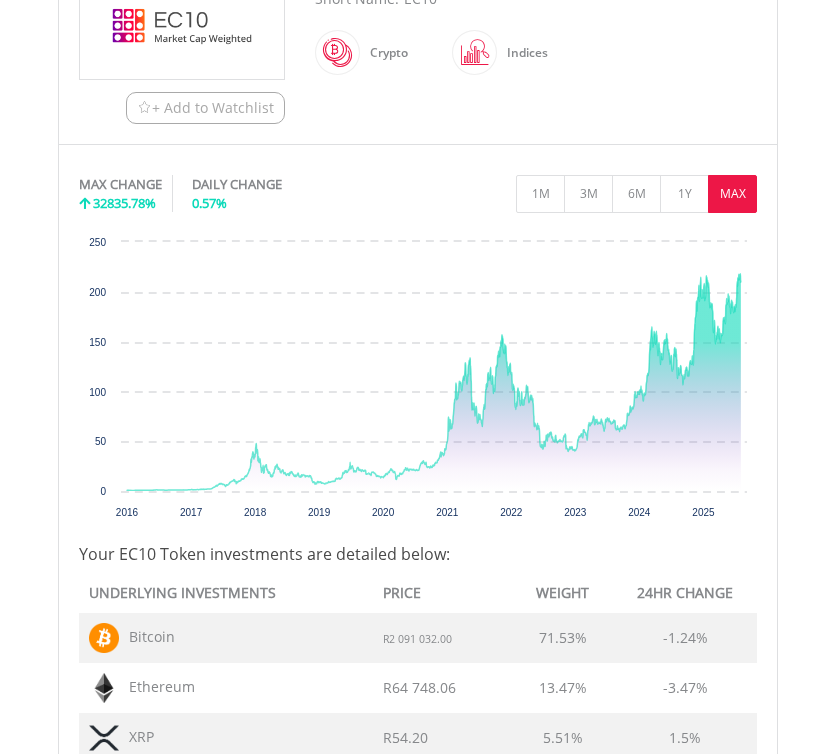 scroll, scrollTop: 457, scrollLeft: 0, axis: vertical 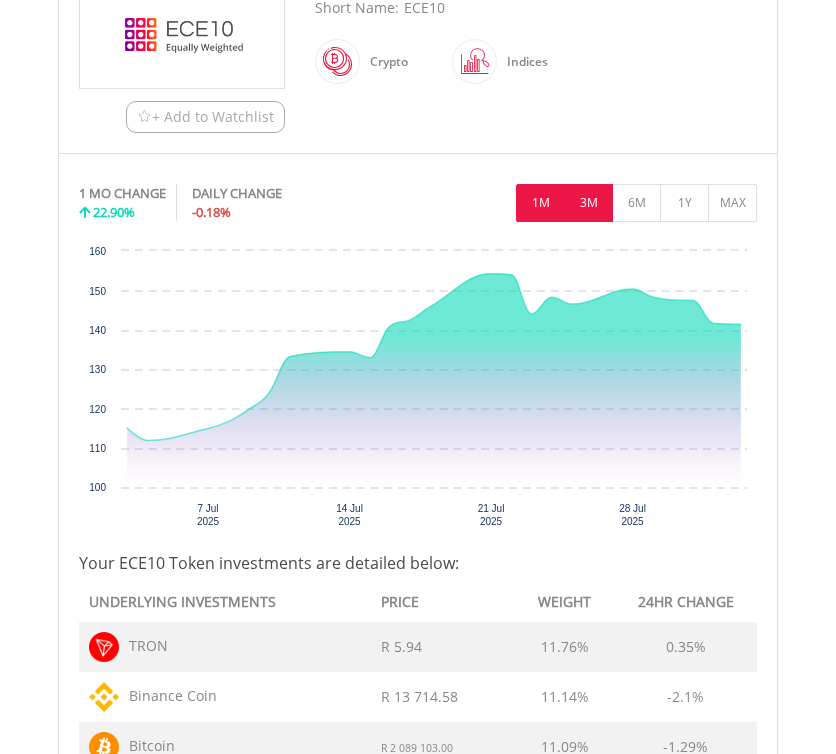 click on "3M" at bounding box center [588, 203] 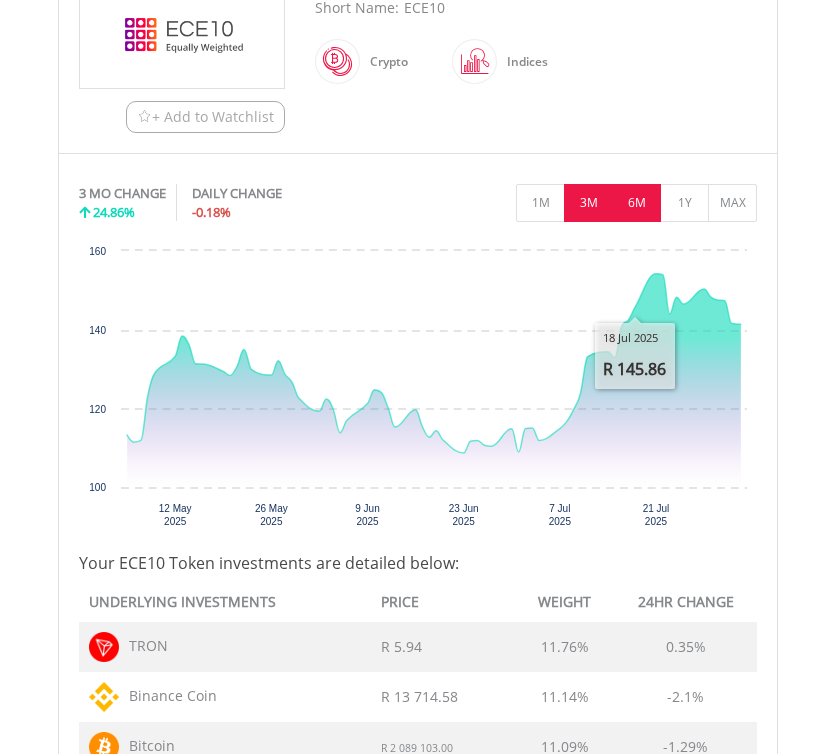 click on "6M" at bounding box center [636, 203] 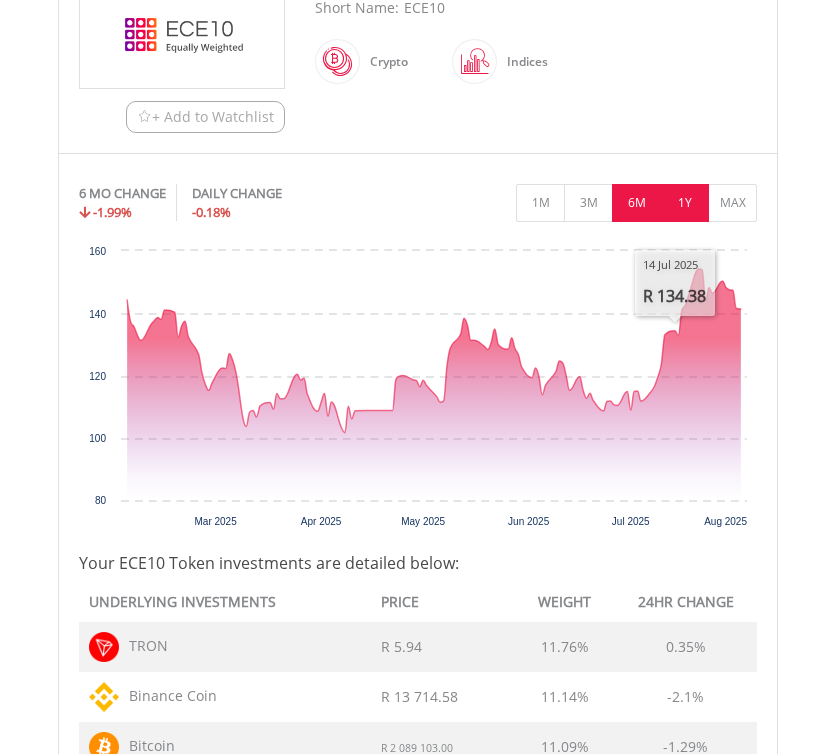 click on "1Y" at bounding box center [684, 203] 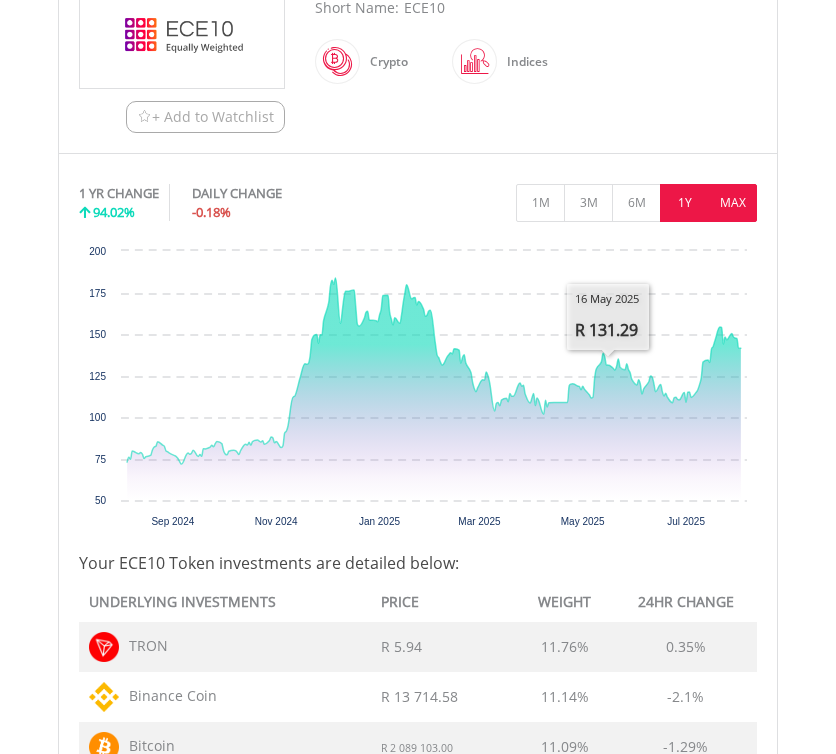 click on "MAX" at bounding box center (732, 203) 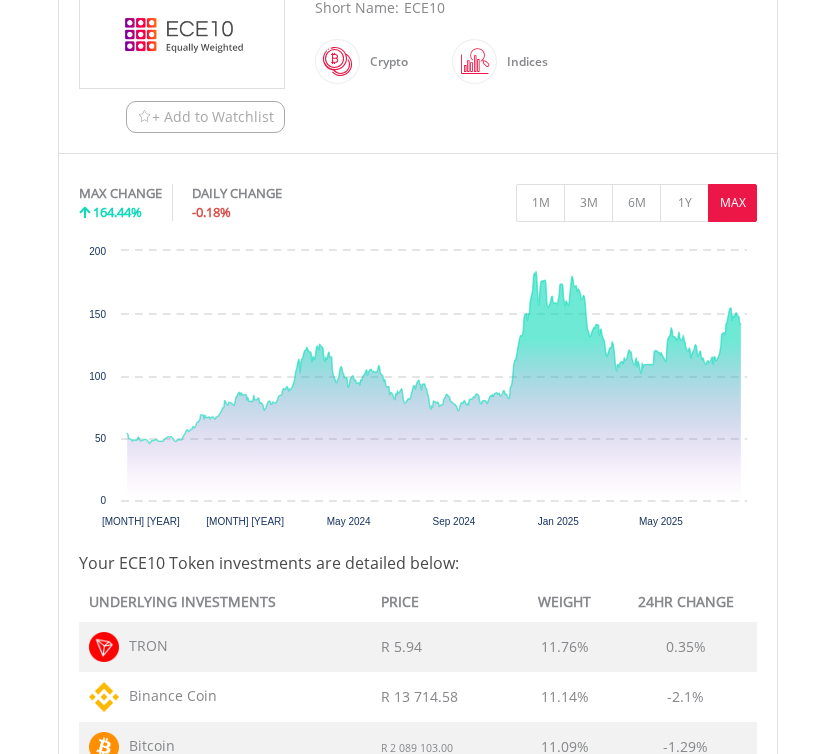 scroll, scrollTop: 0, scrollLeft: 0, axis: both 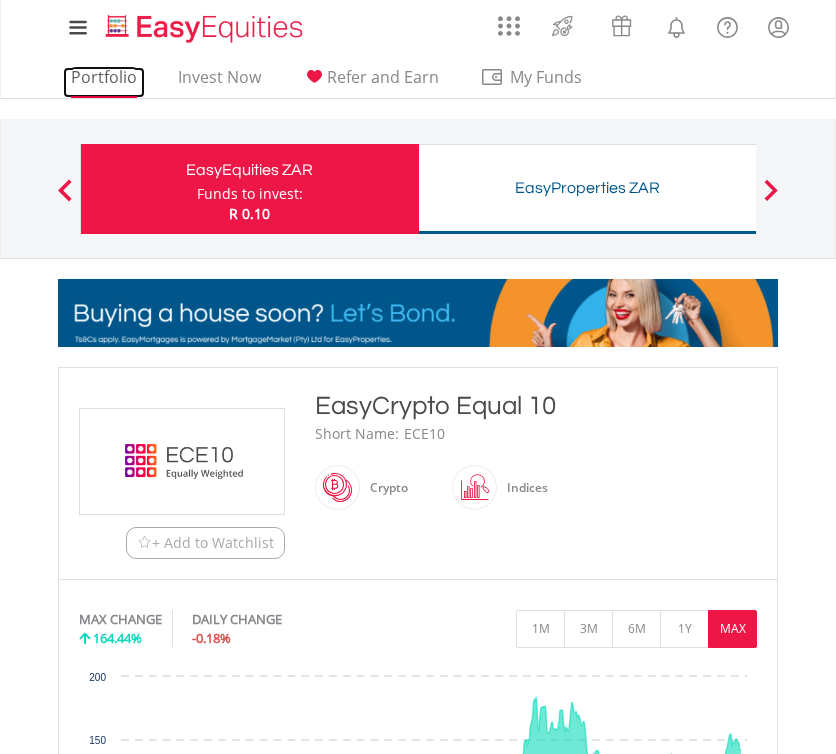 click on "Portfolio" at bounding box center [104, 82] 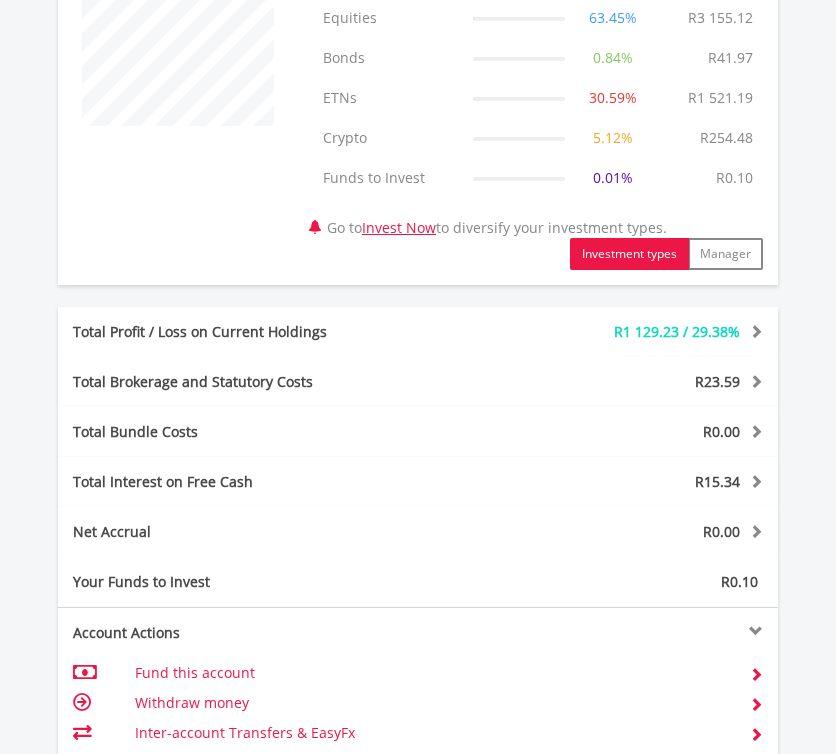 scroll, scrollTop: 1244, scrollLeft: 0, axis: vertical 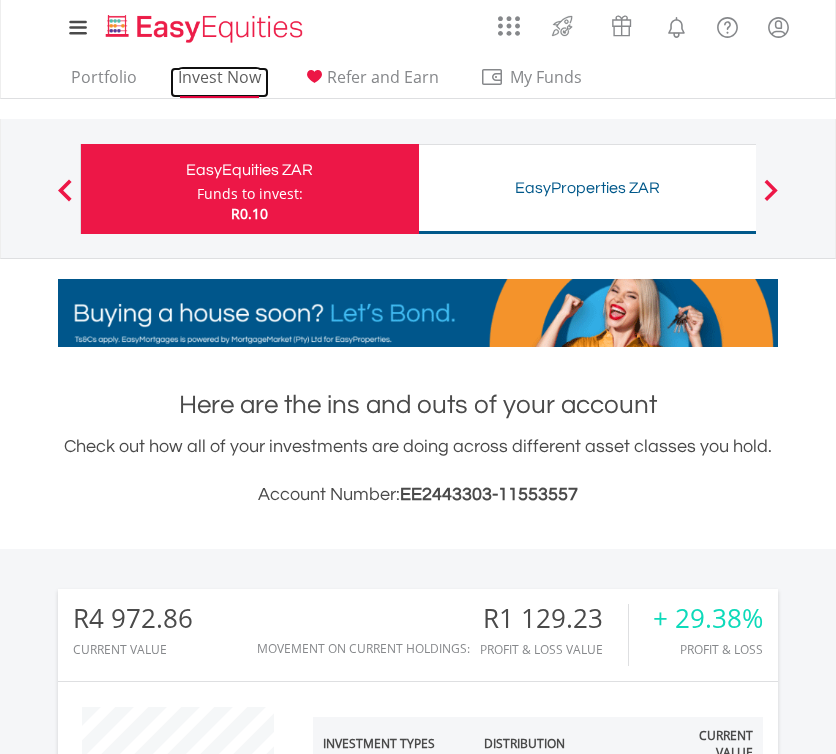 click on "Invest Now" at bounding box center [219, 82] 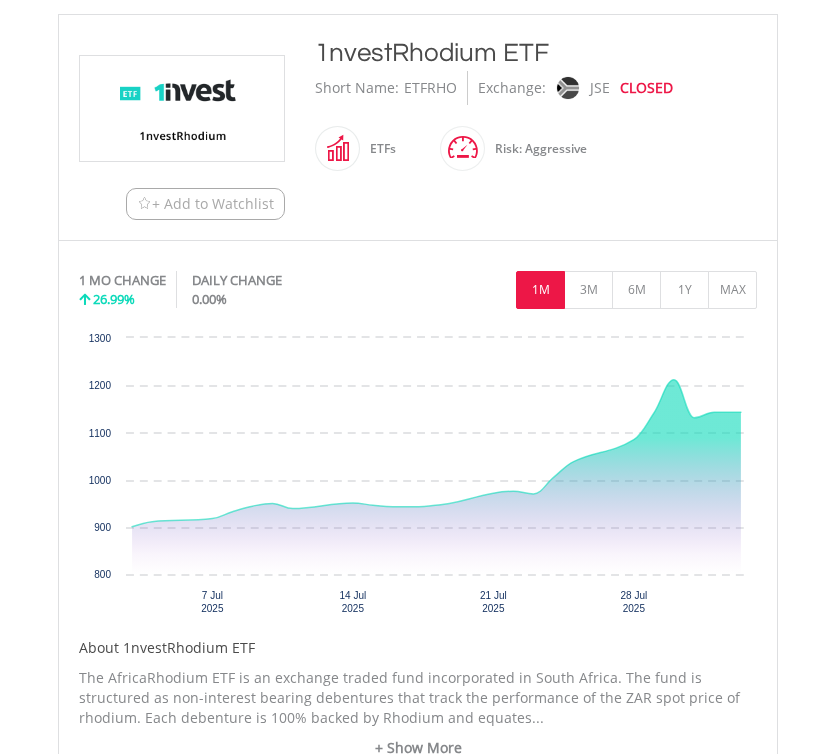 scroll, scrollTop: 355, scrollLeft: 0, axis: vertical 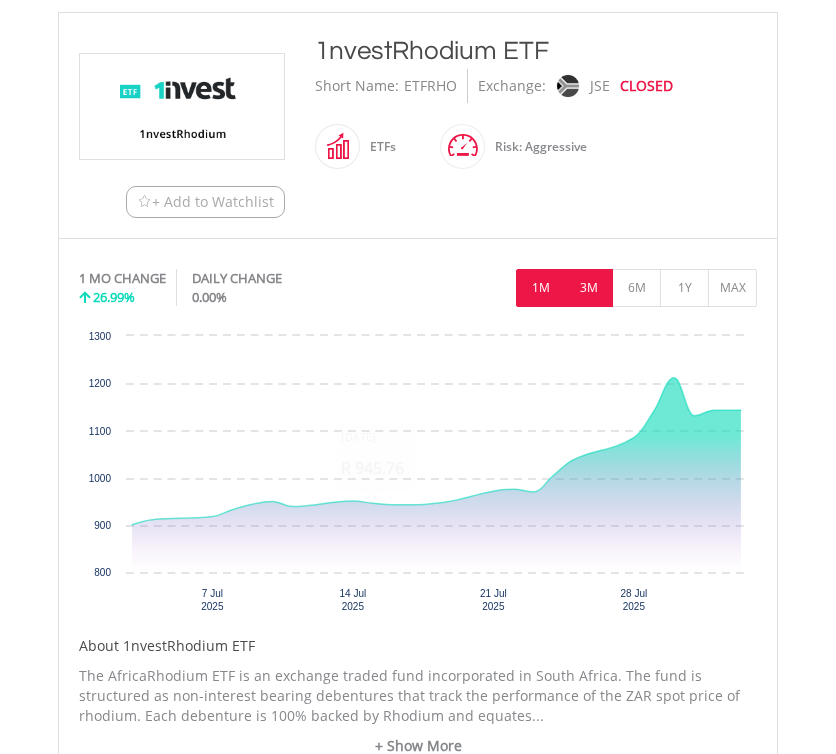click on "3M" at bounding box center [588, 288] 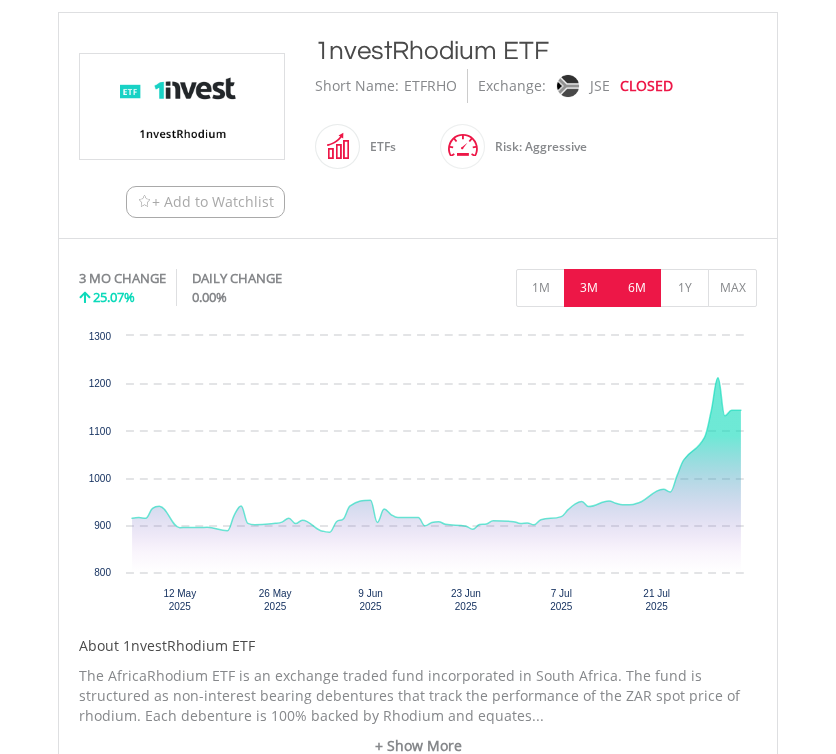 click on "6M" at bounding box center [636, 288] 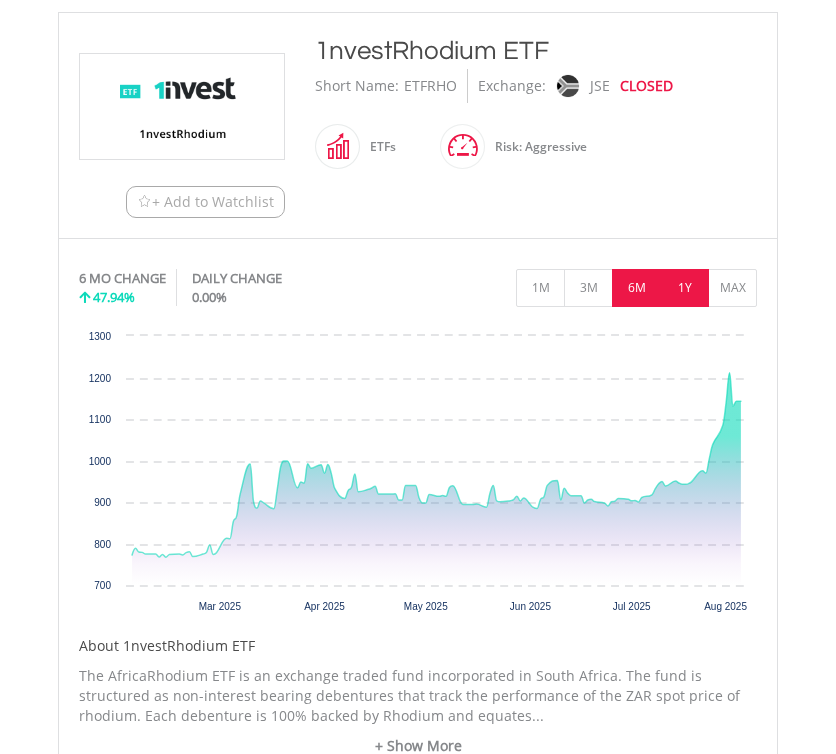 click on "1Y" at bounding box center [684, 288] 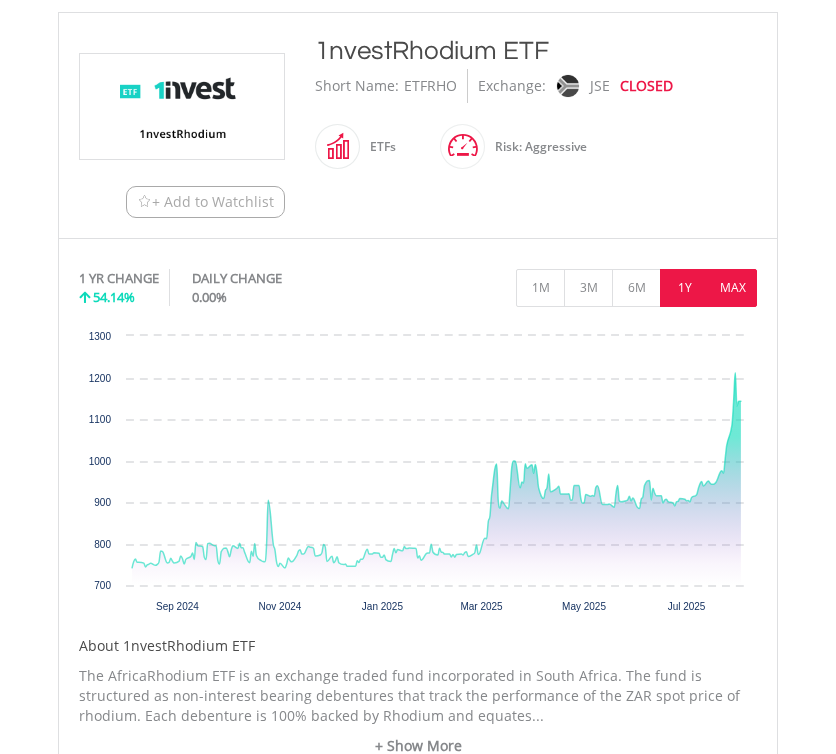click on "MAX" at bounding box center [732, 288] 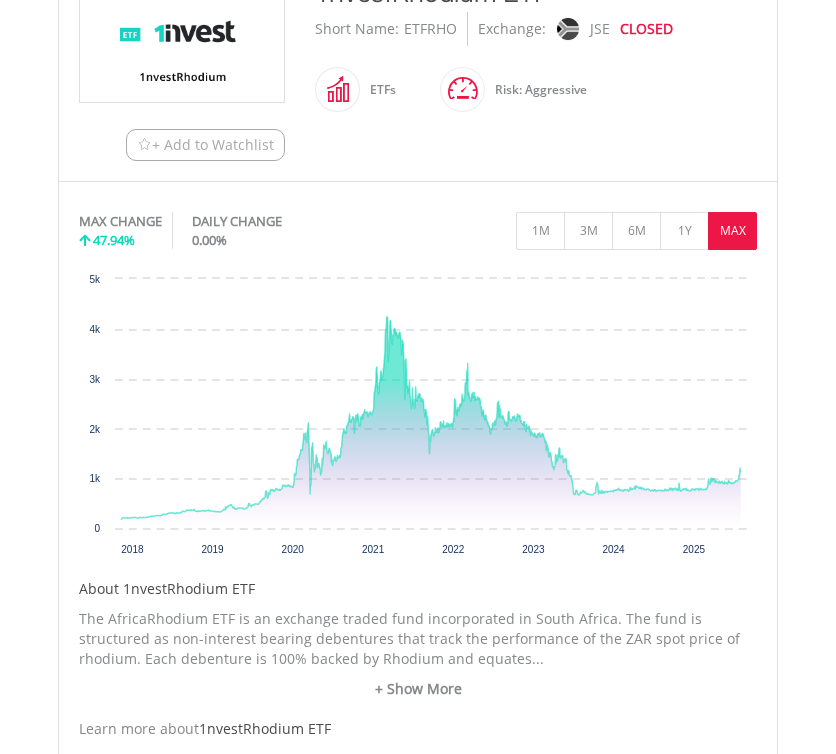 scroll, scrollTop: 409, scrollLeft: 0, axis: vertical 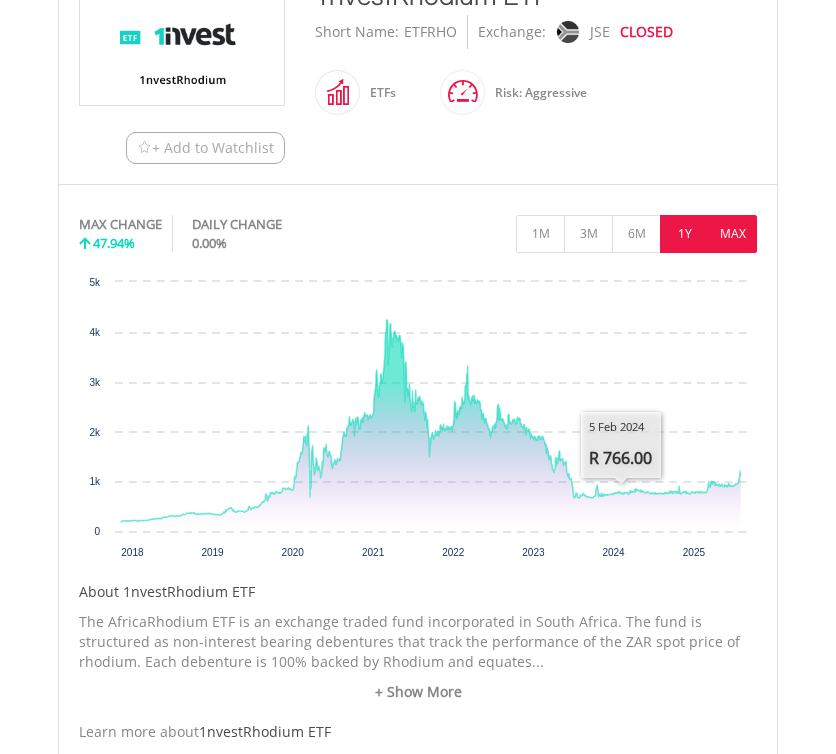 click on "1Y" at bounding box center (684, 234) 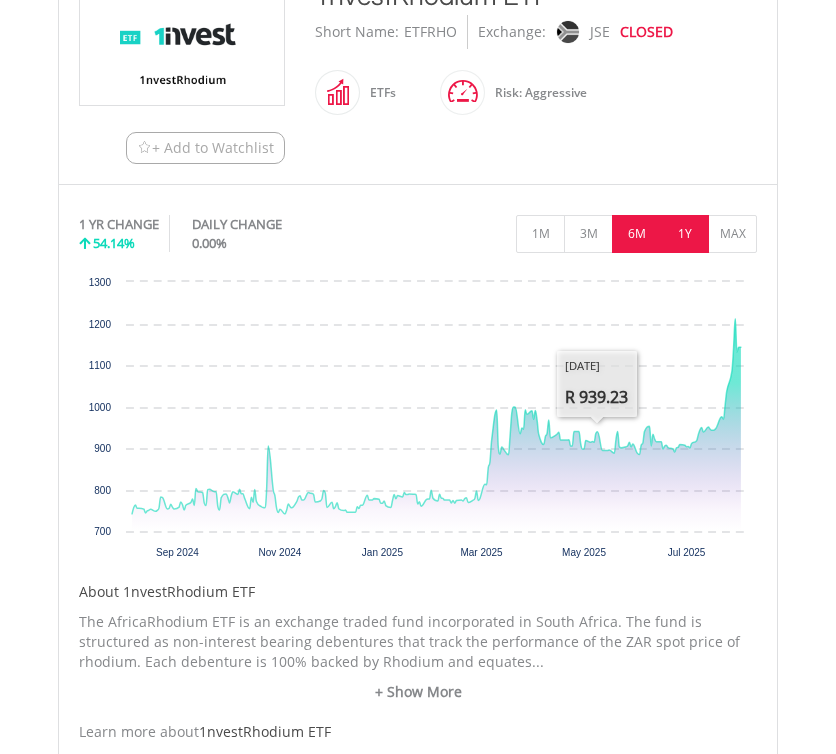 click on "6M" at bounding box center (636, 234) 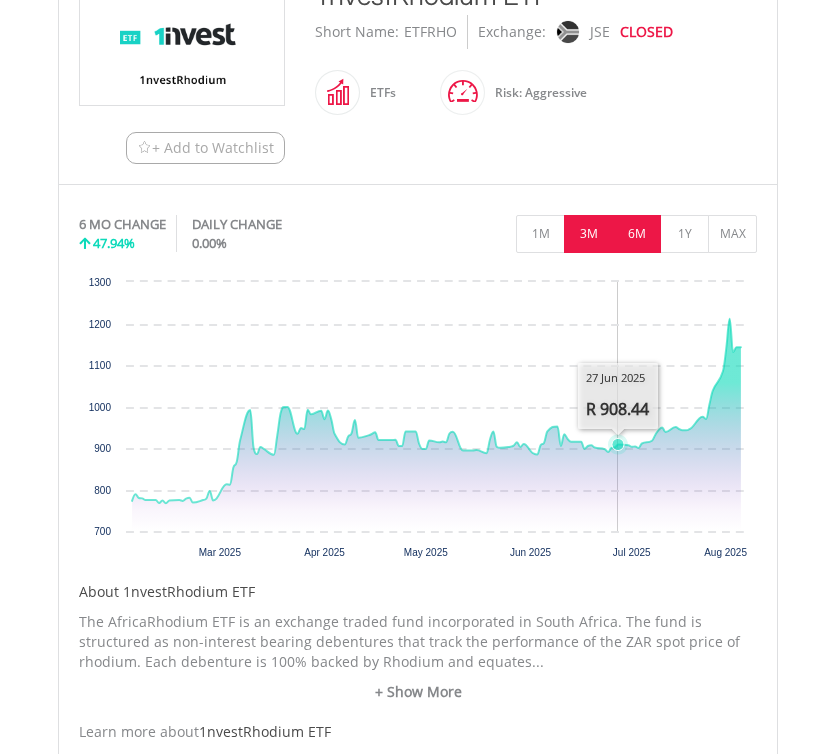click on "3M" at bounding box center (588, 234) 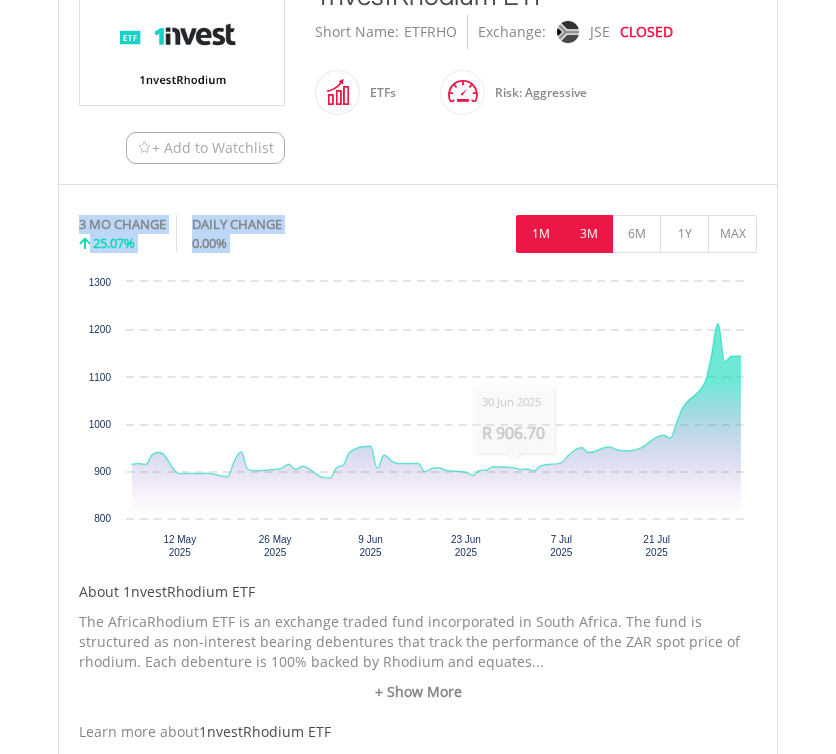 click on "1M" at bounding box center [540, 234] 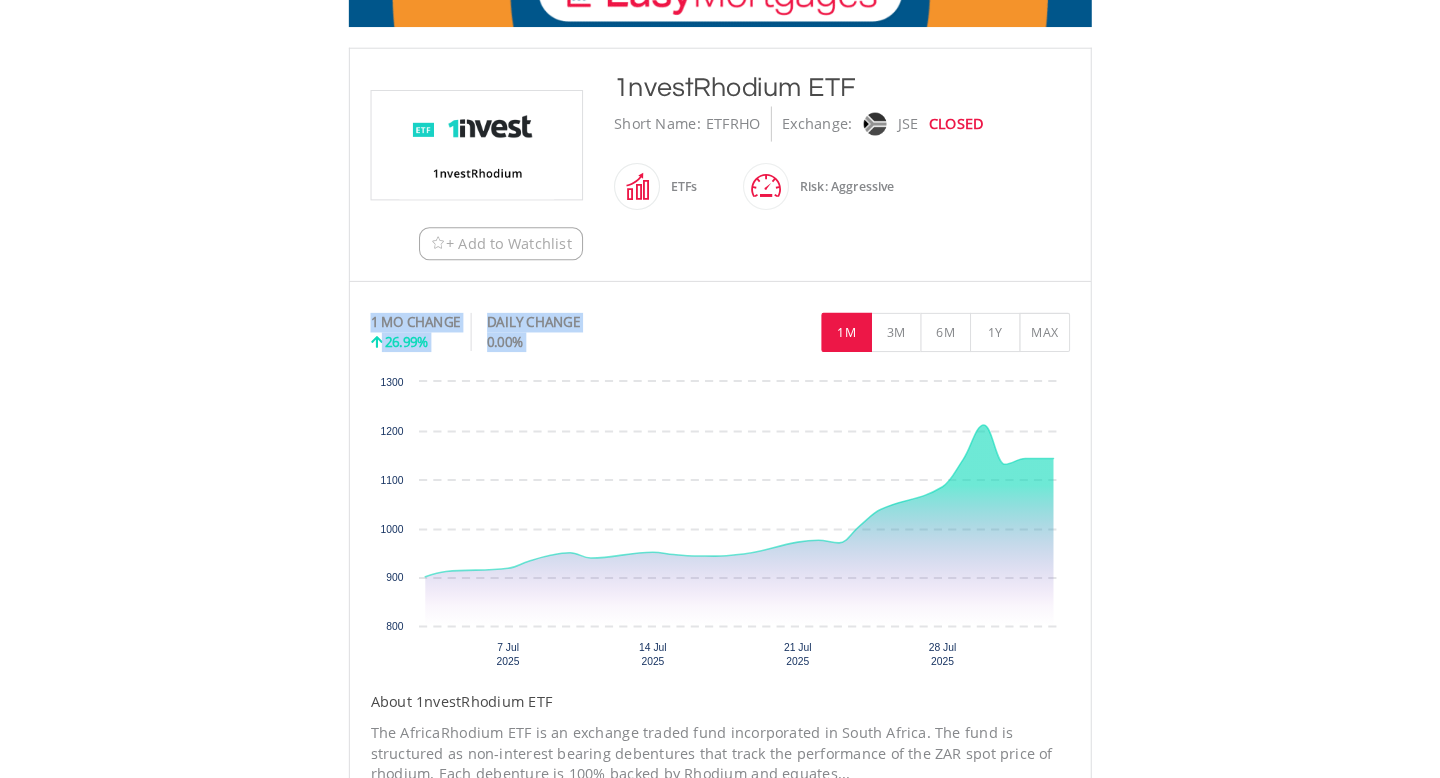 scroll, scrollTop: 0, scrollLeft: 0, axis: both 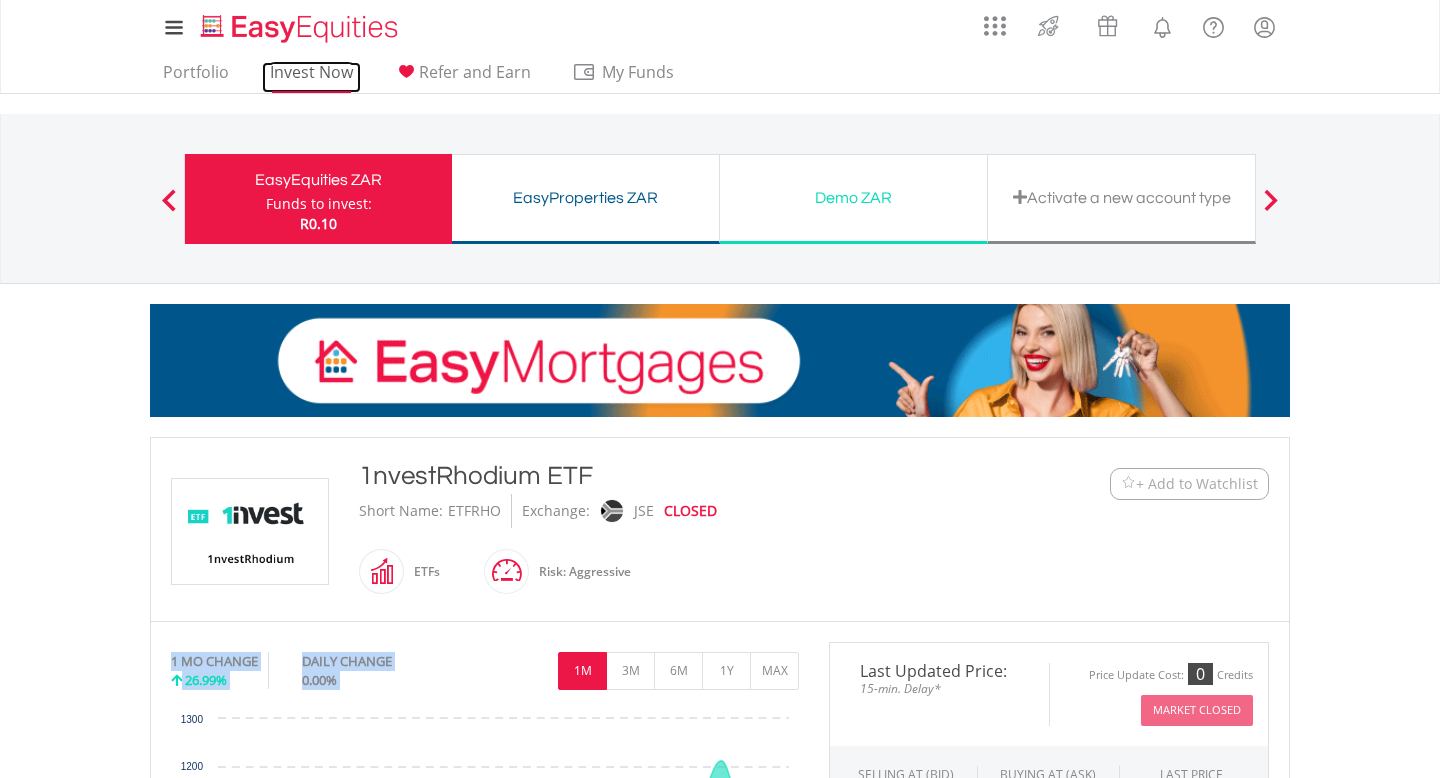 click on "Invest Now" at bounding box center [311, 77] 